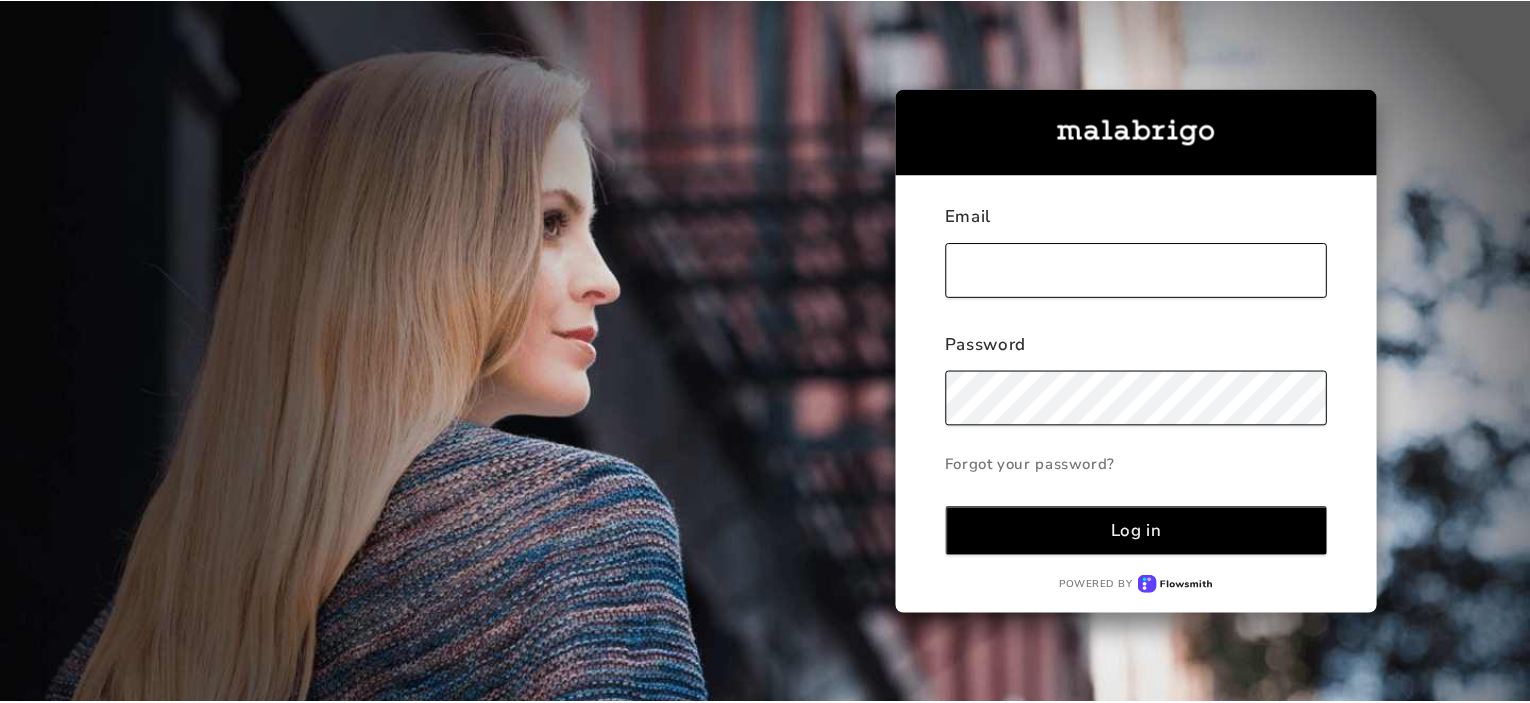 scroll, scrollTop: 0, scrollLeft: 0, axis: both 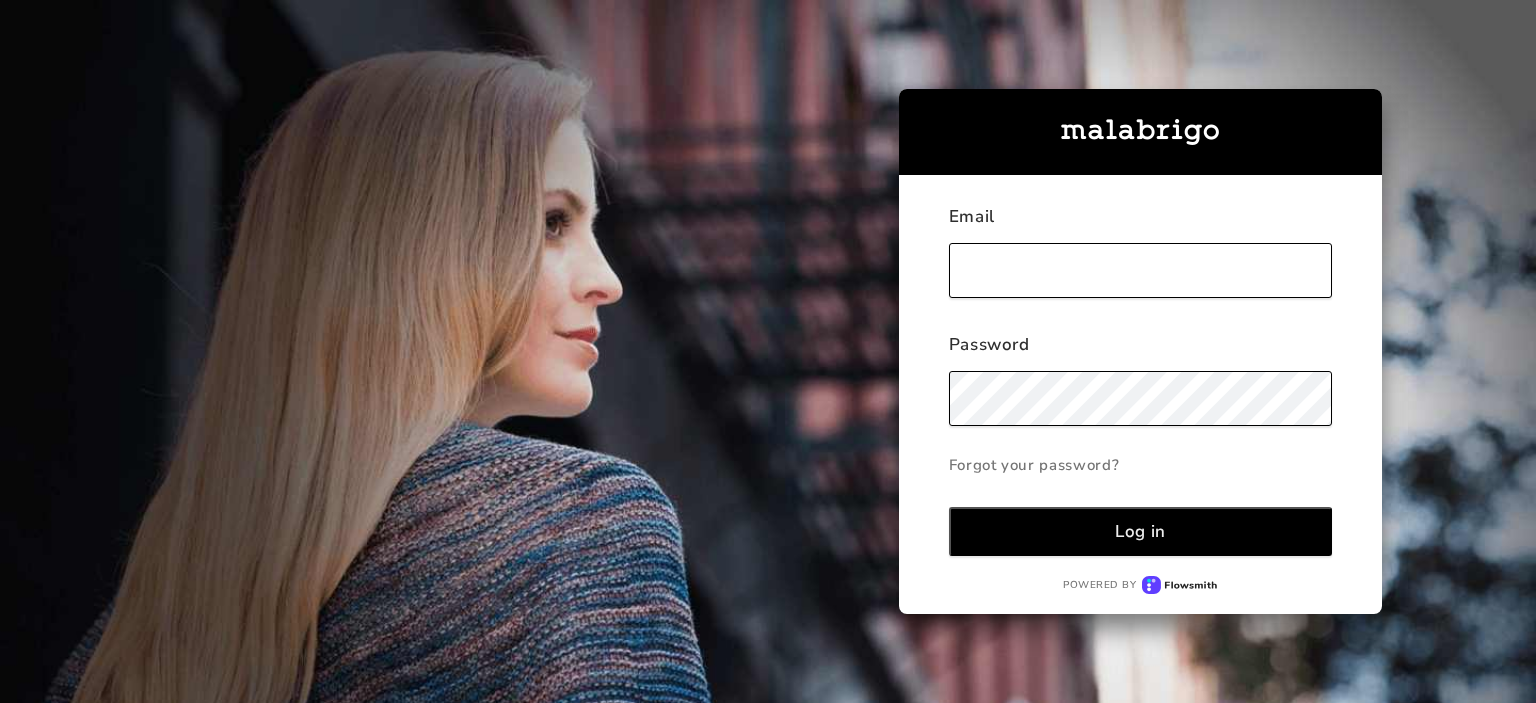 type on "woolann@[EXAMPLE.COM]" 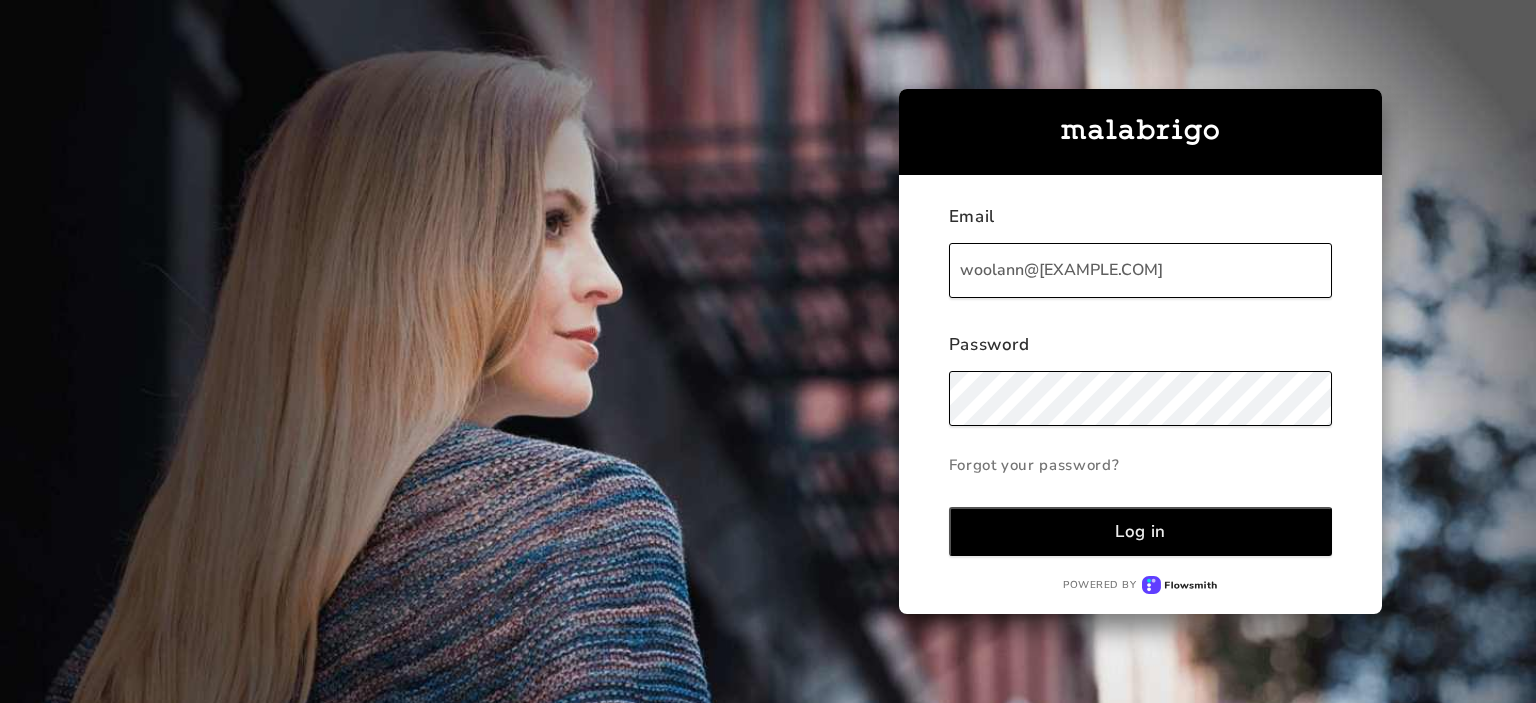 click on "Log in" at bounding box center [1140, 531] 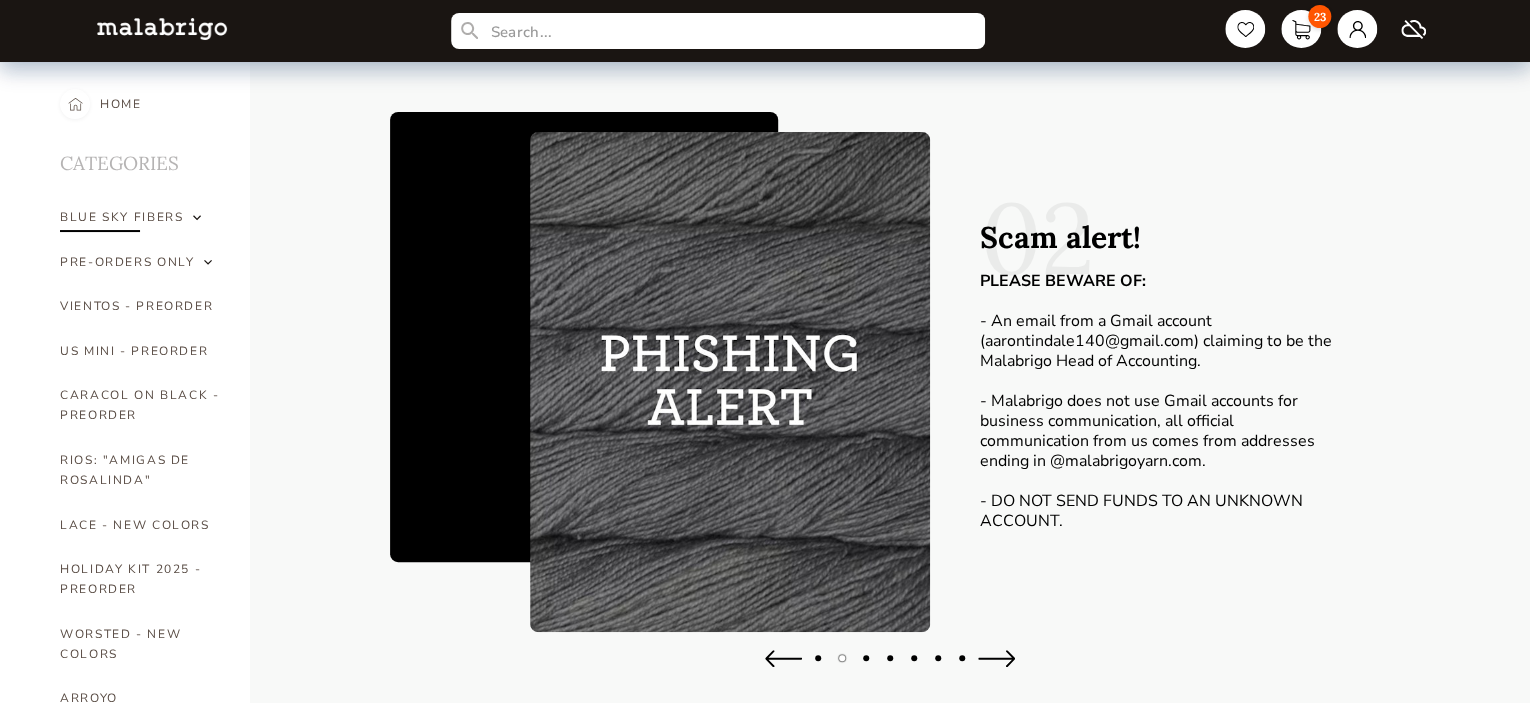 click on "BLUE SKY FIBERS" at bounding box center (121, 217) 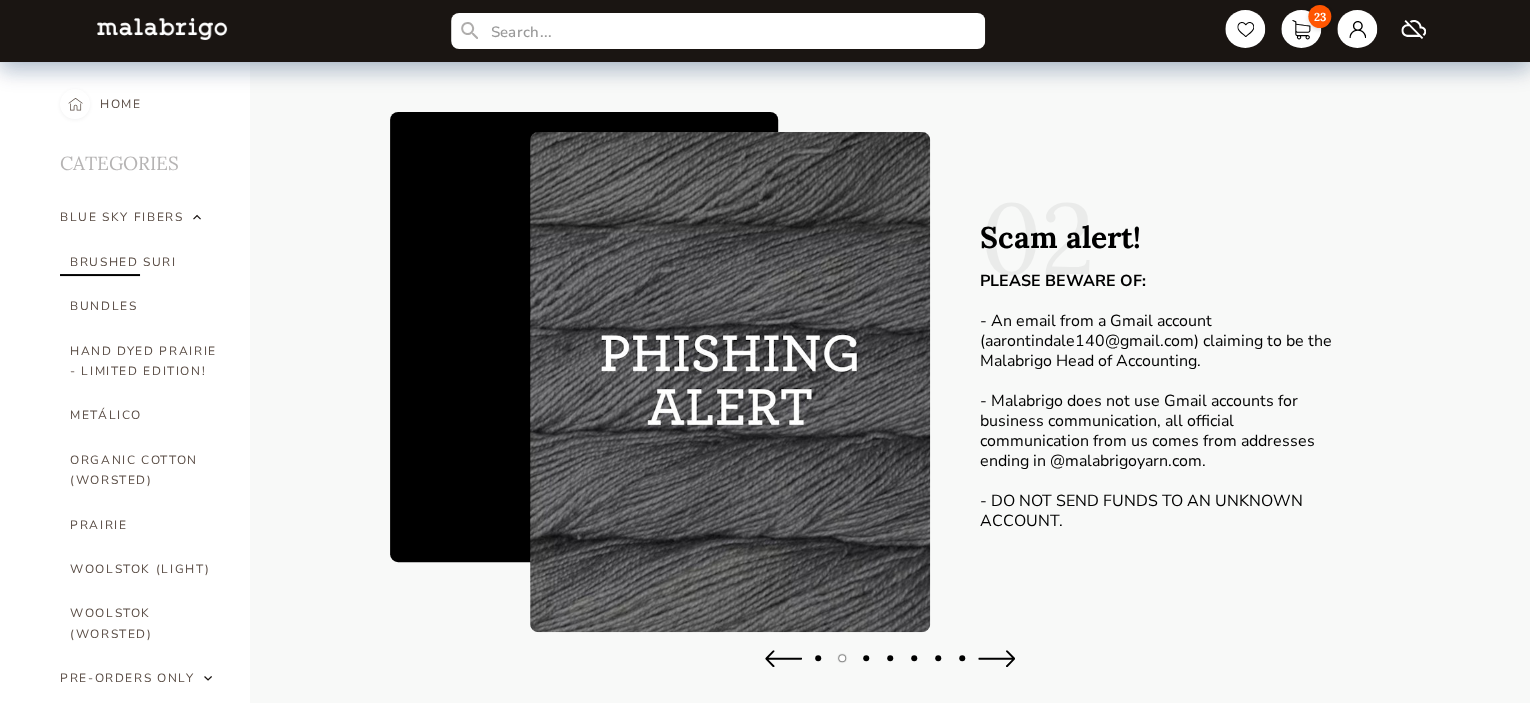 click on "BRUSHED SURI" at bounding box center [145, 262] 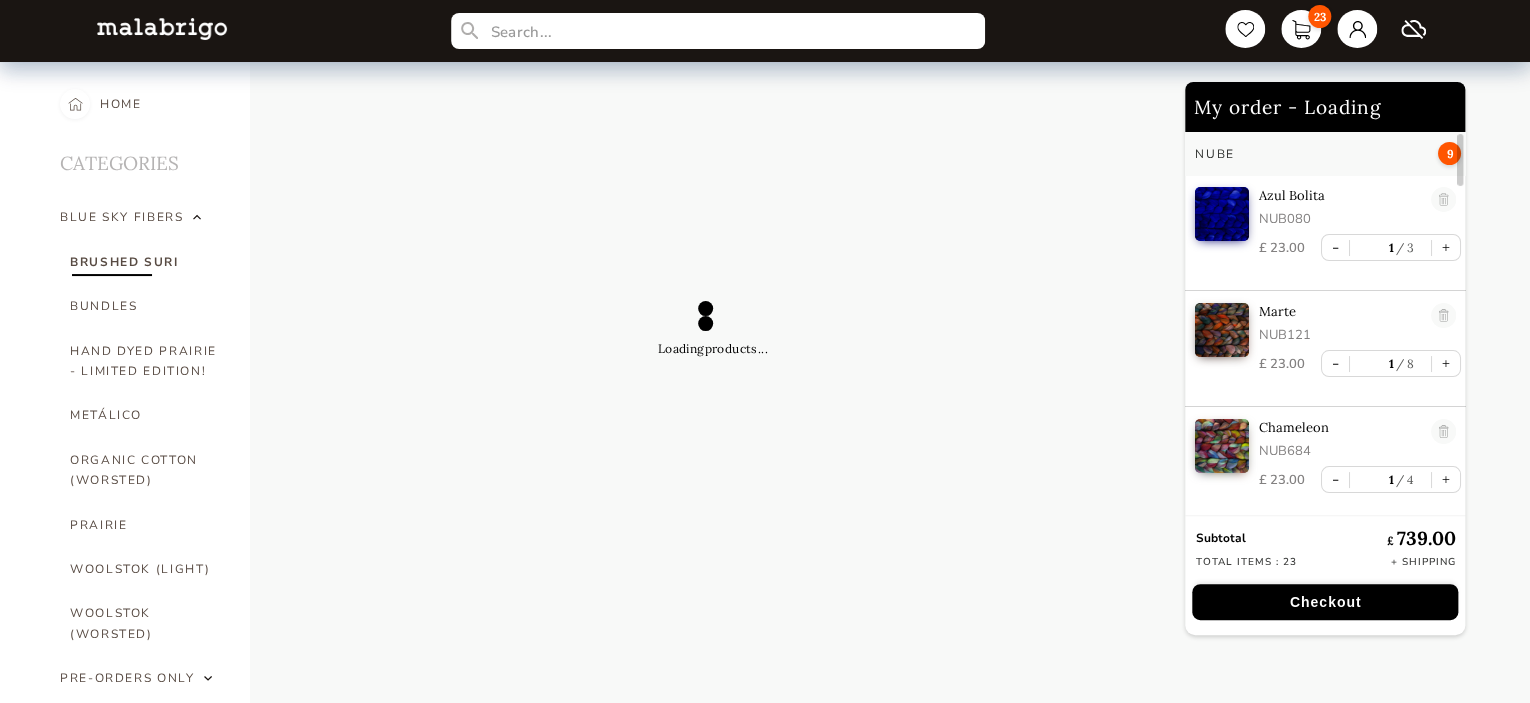 select on "INDEX" 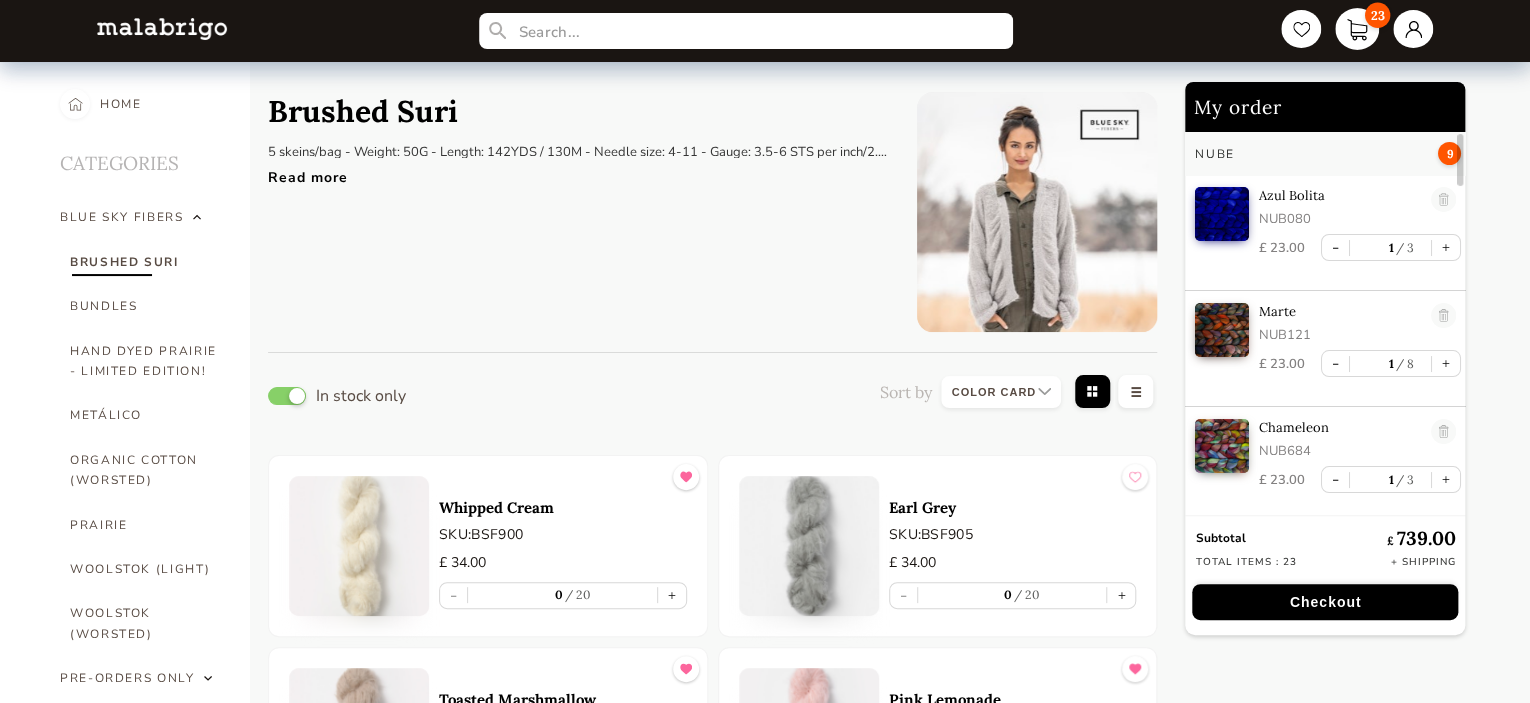 click on "23" at bounding box center [1357, 29] 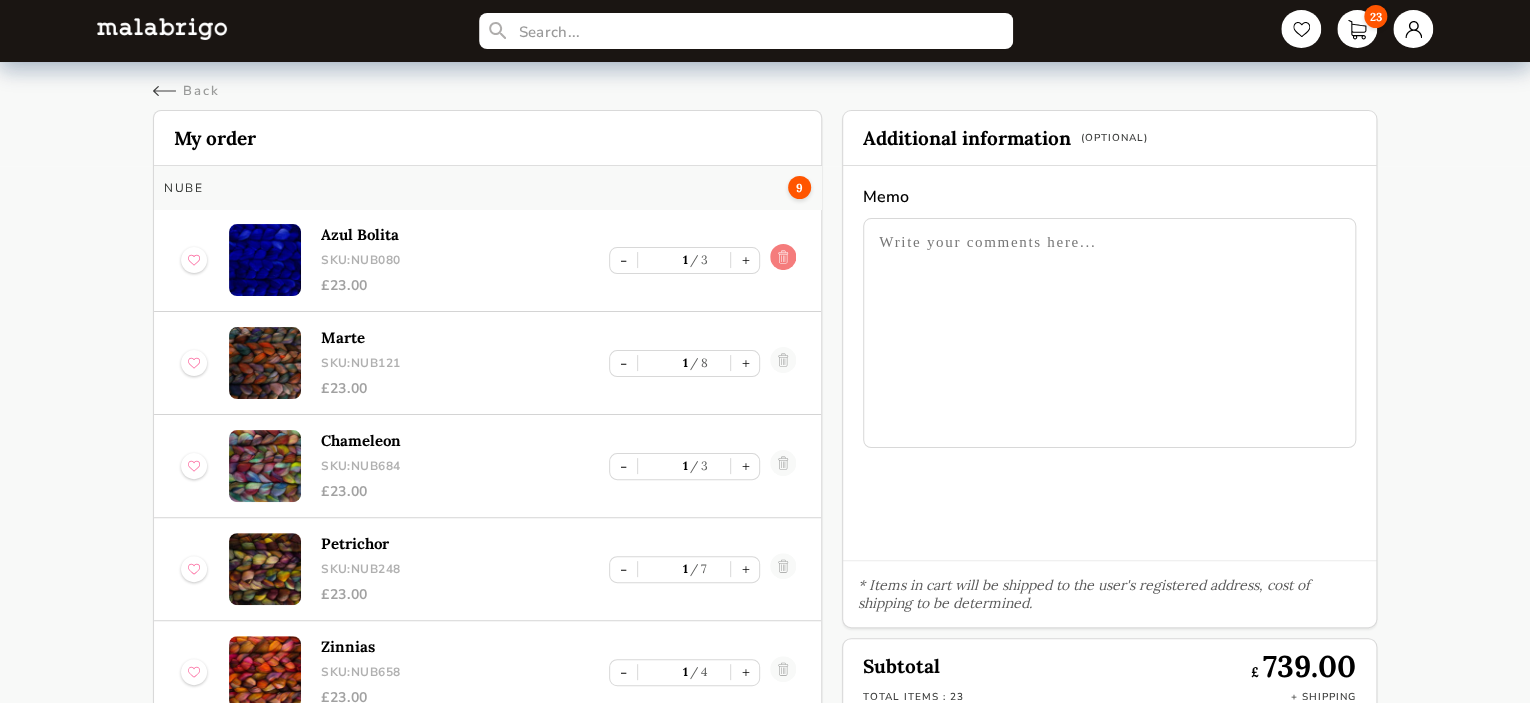 click at bounding box center [783, 260] 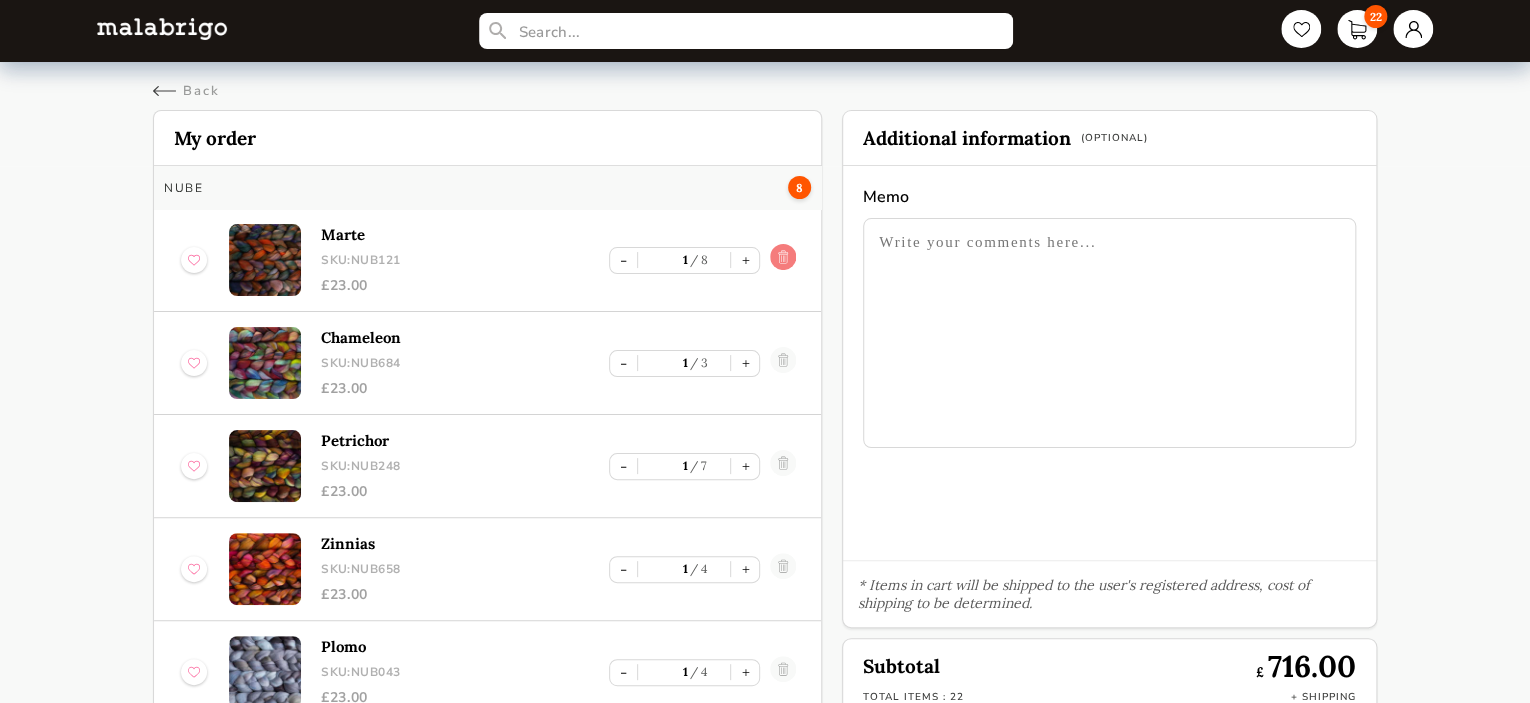 click at bounding box center [783, 260] 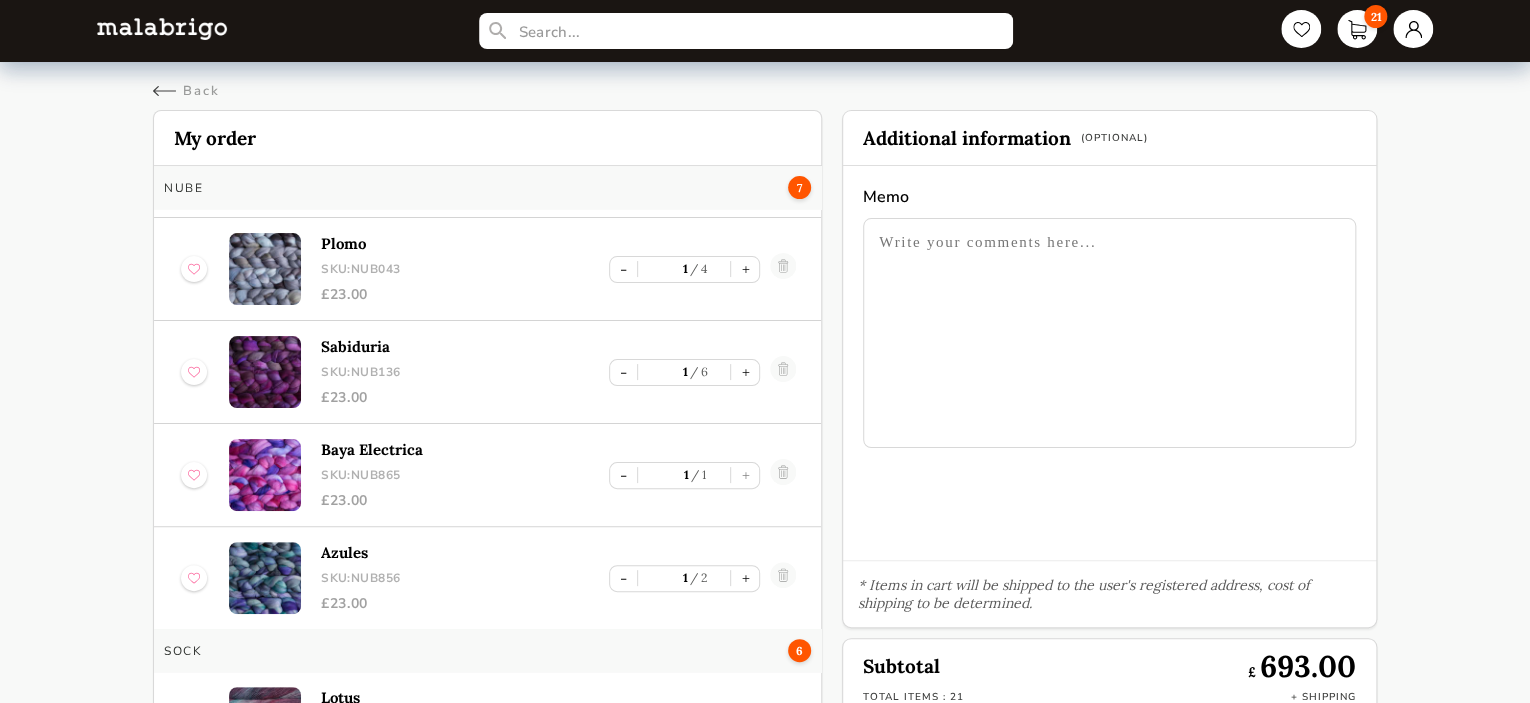 scroll, scrollTop: 297, scrollLeft: 0, axis: vertical 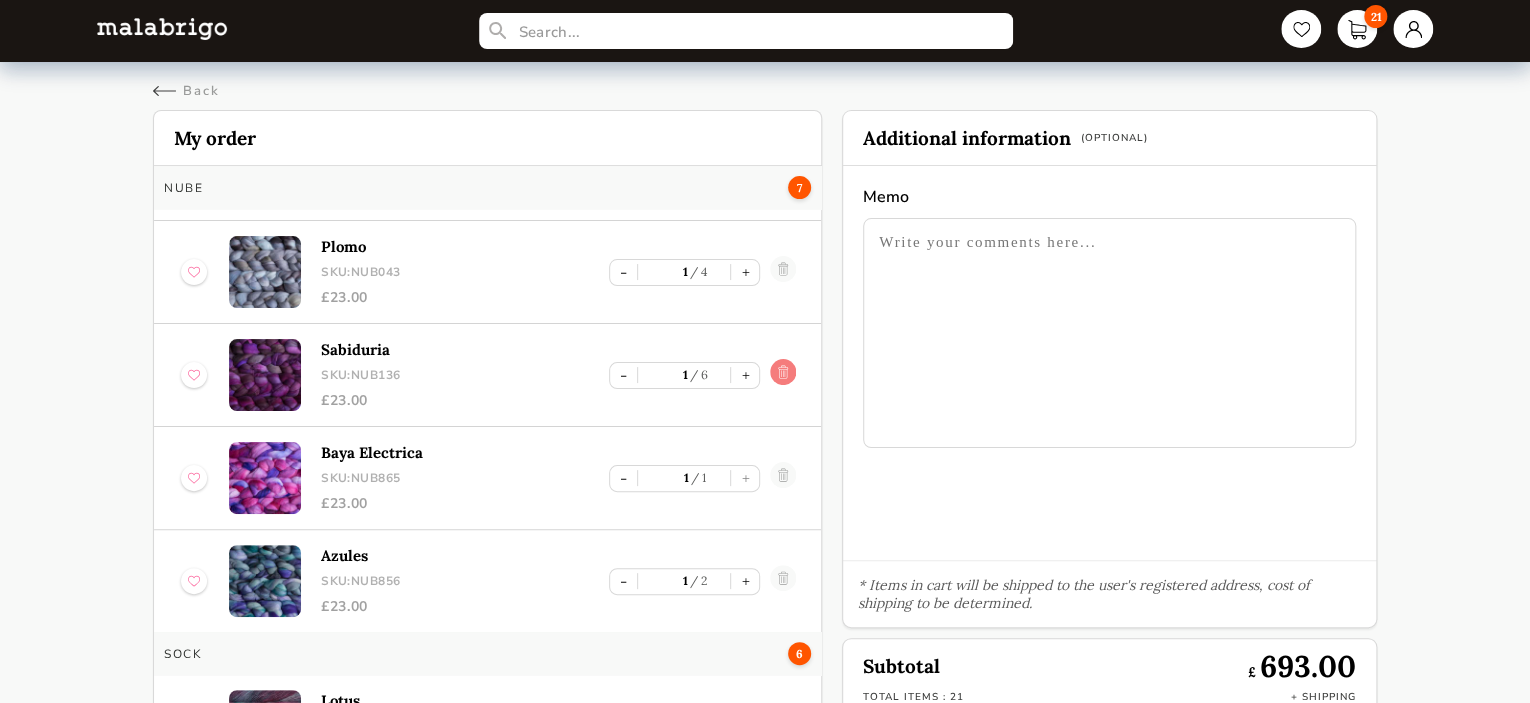 click at bounding box center (783, 375) 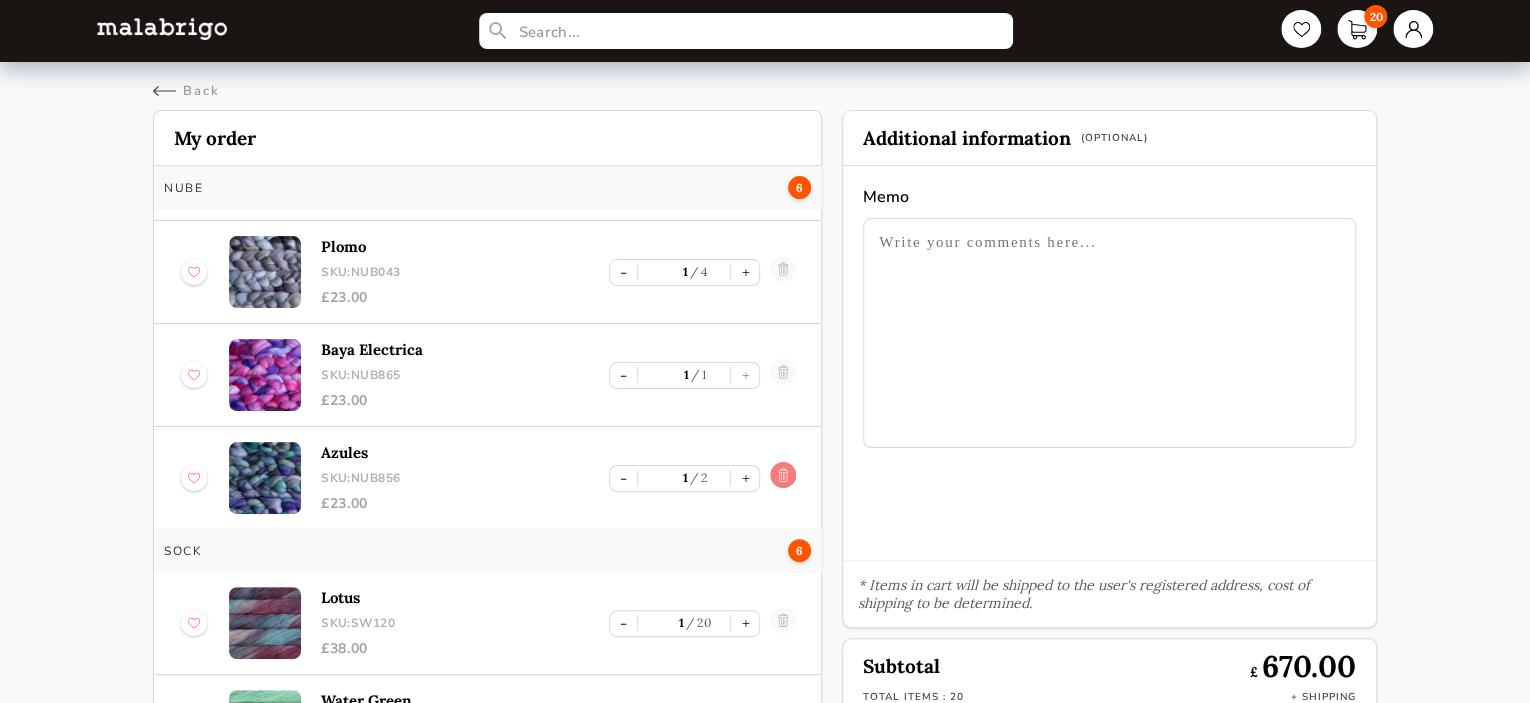 click at bounding box center [783, 478] 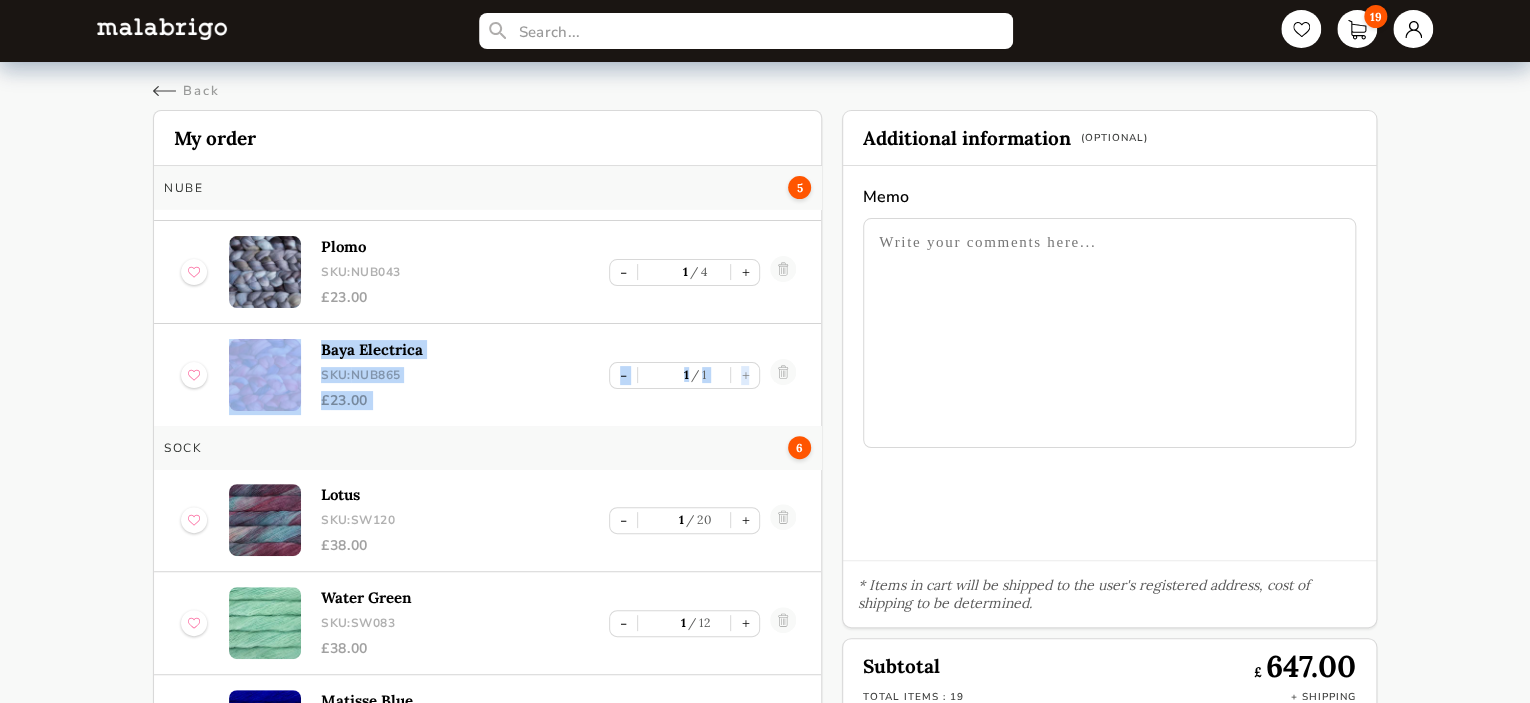drag, startPoint x: 820, startPoint y: 361, endPoint x: 813, endPoint y: 310, distance: 51.47815 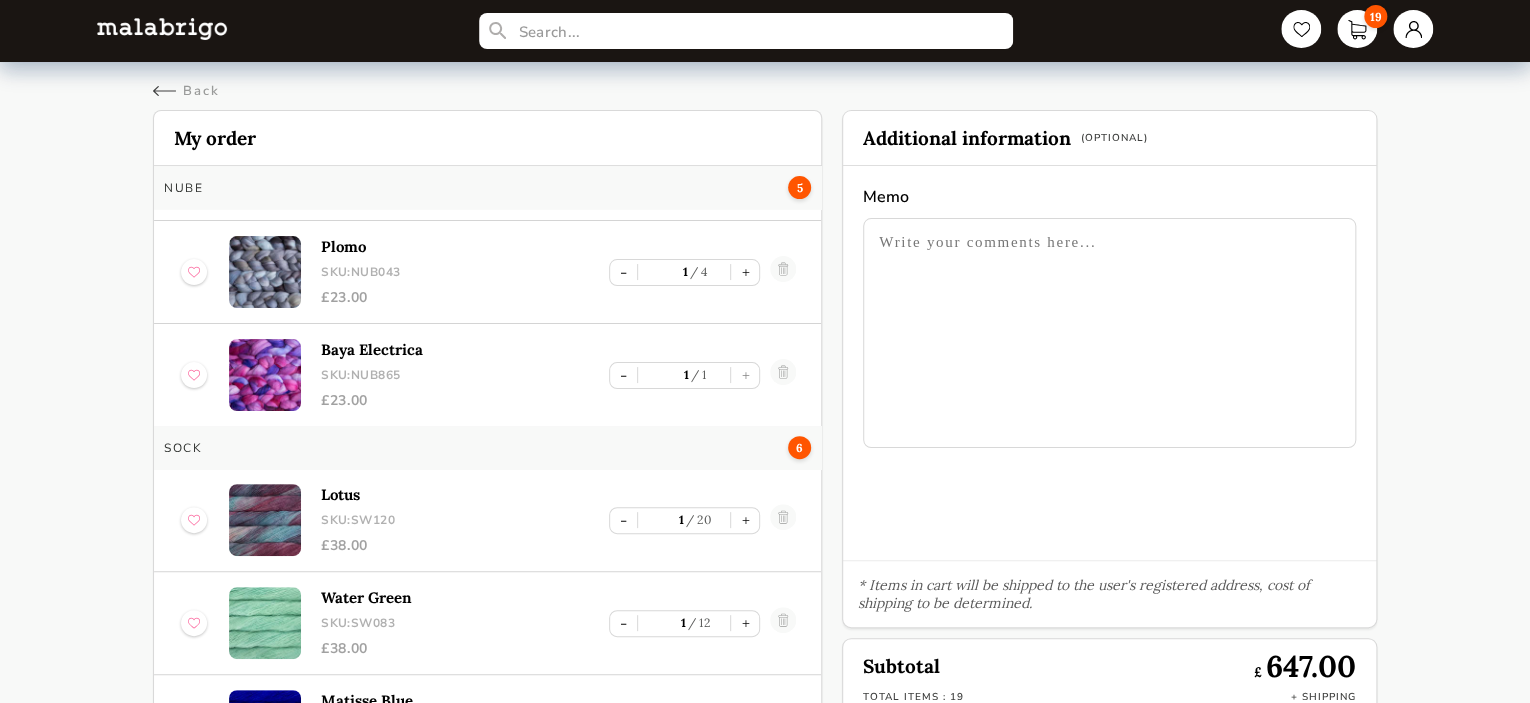 click on "My order Nube 5 Chameleon SKU:  NUB684 £ 23.00 - 1 3 + Petrichor SKU:  NUB248 £ 23.00 - 1 7 + Zinnias SKU:  NUB658 £ 23.00 - 1 4 + Plomo SKU:  NUB043 £ 23.00 - 1 4 + Baya Electrica SKU:  NUB865 £ 23.00 - 1 1 + Sock 6 Lotus SKU:  SW120 £ 38.00 - 1 20 + Water Green SKU:  SW083 £ 38.00 - 1 12 + Matisse Blue SKU:  SW415 £ 38.00 - 1 12 + Cian SKU:  SW683 £ 38.00 - 1 15 + Kris SKU:  SW725 £ 38.00 - 1 11 + Disfraz SKU:  SW734 £ 38.00 - 1 6 + Ultimate Sock 8 Arco Iris SKU:  US866 £ 38.00 - 1 13 + Aniversario SKU:  US005 £ 38.00 - 1 15 + Wabi Sabi SKU:  US252 £ 38.00 - 1 20 + NEW Old Rose SKU:  US115 £ 38.00 - 1 9 + Magenta SKU:  US214 £ 38.00 - 1 20 + Rosalinda SKU:  US398 £ 38.00 - 1 20 + Indiecita SKU:  US416 £ 38.00 - 1 20 + Zinnias SKU:  US658 £ 38.00 - 1 18 + Additional information  (Optional) Memo * Items in cart will be shipped to the user's registered address, cost of shipping to be determined. Subtotal £   647.00 Total items : 19 + Shipping Place order" at bounding box center [765, 455] 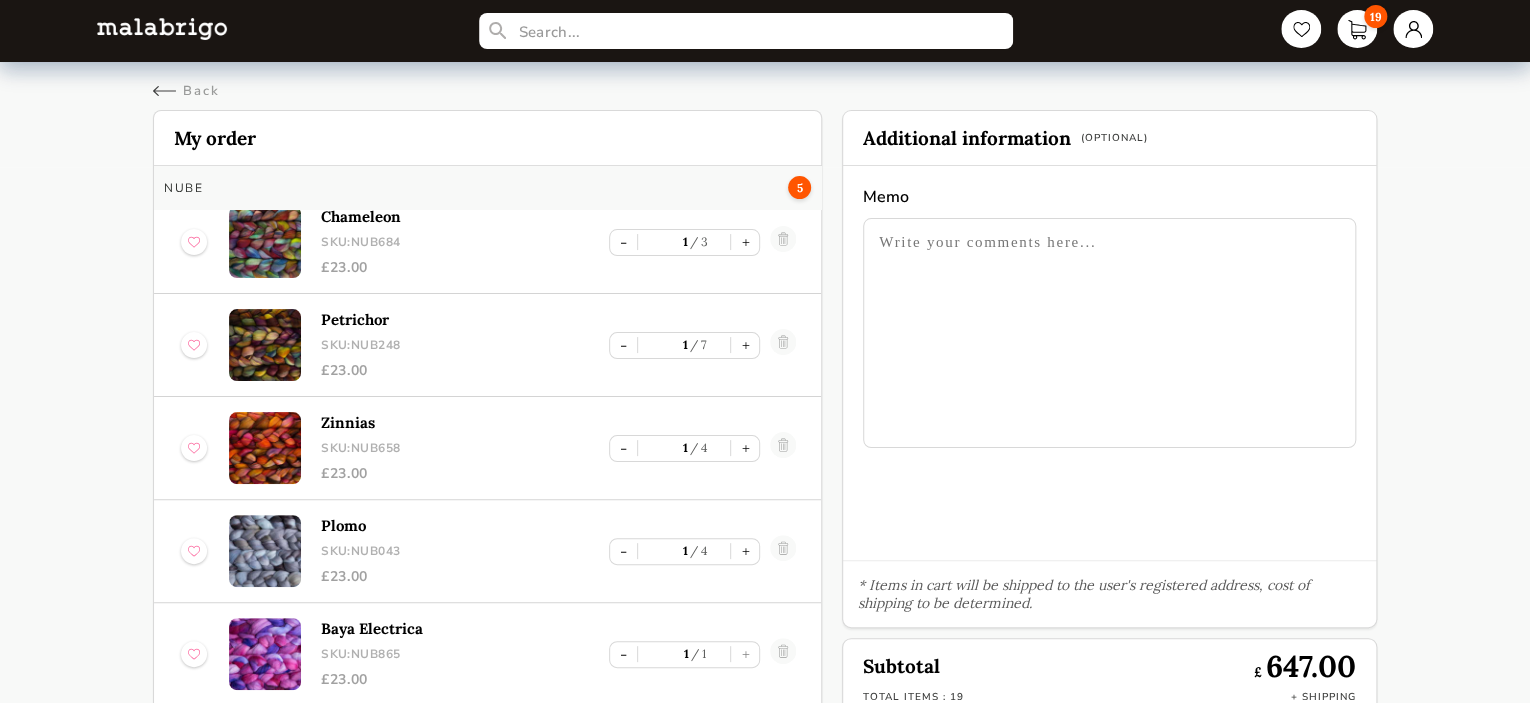 scroll, scrollTop: 0, scrollLeft: 0, axis: both 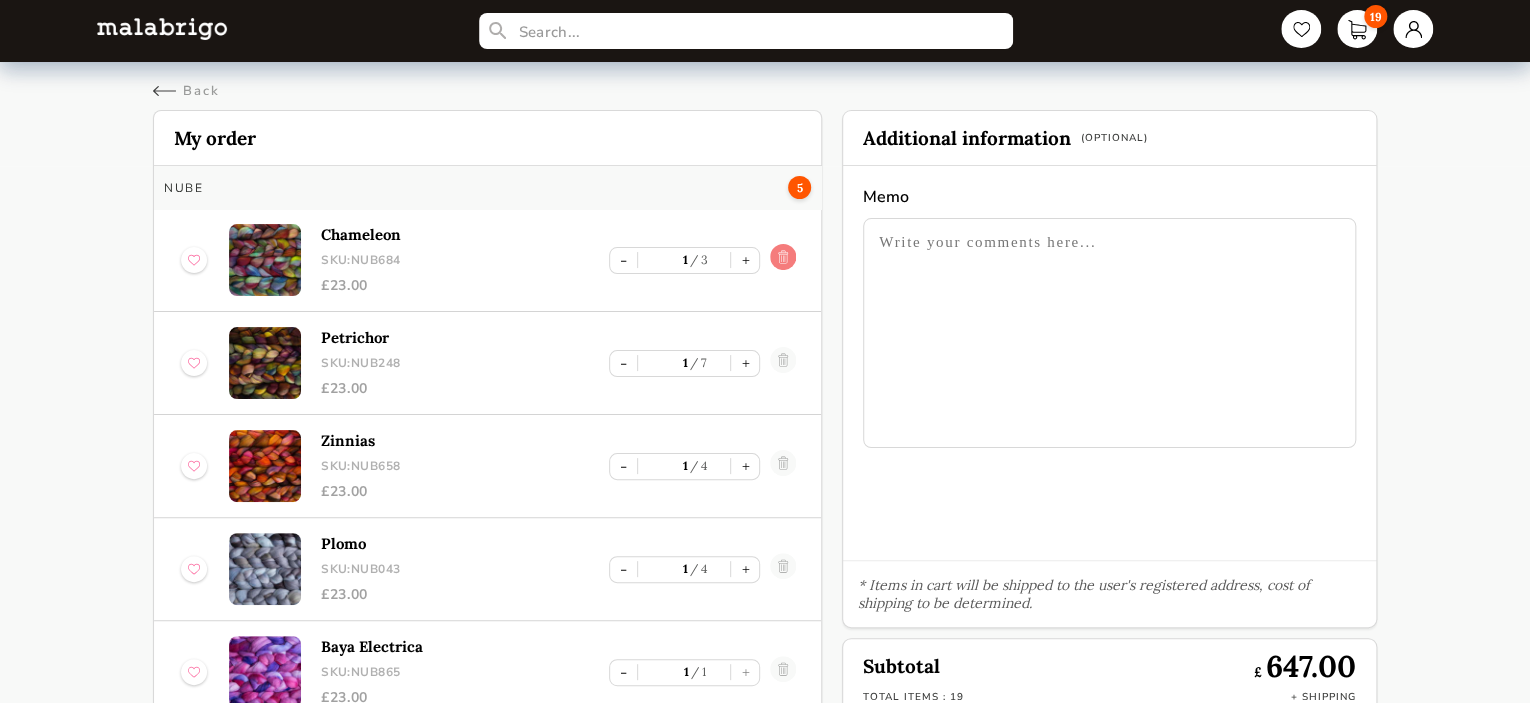 click at bounding box center (783, 260) 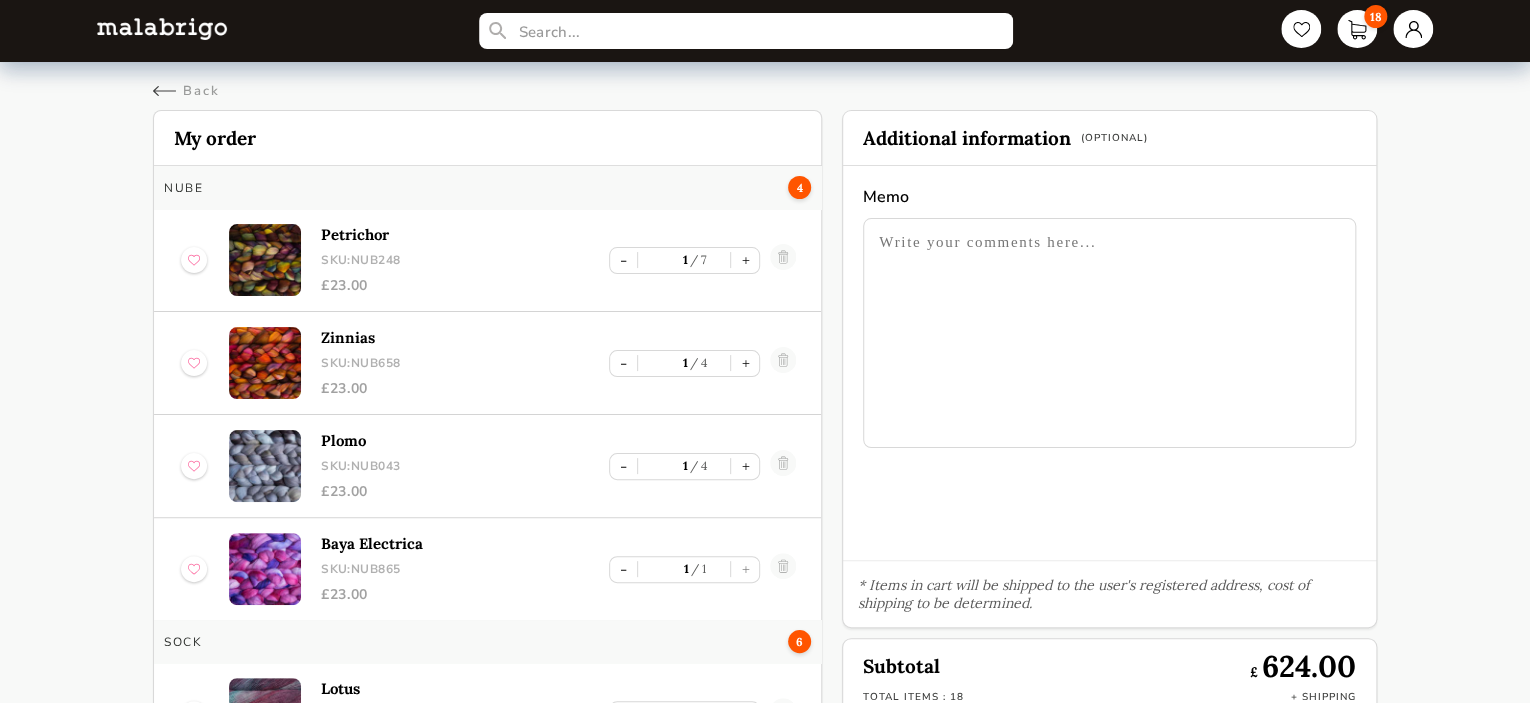 click at bounding box center [783, 260] 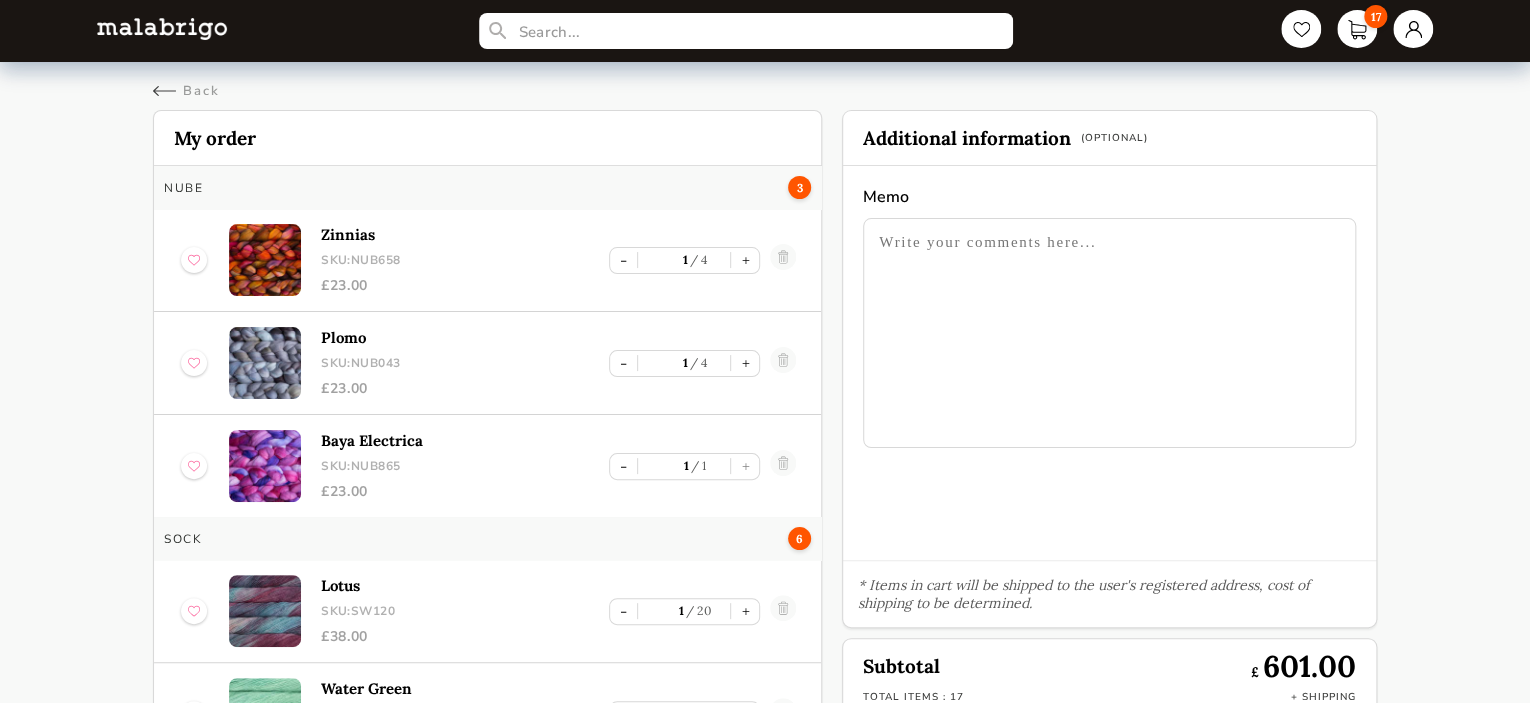 drag, startPoint x: 155, startPoint y: 31, endPoint x: 70, endPoint y: 123, distance: 125.25574 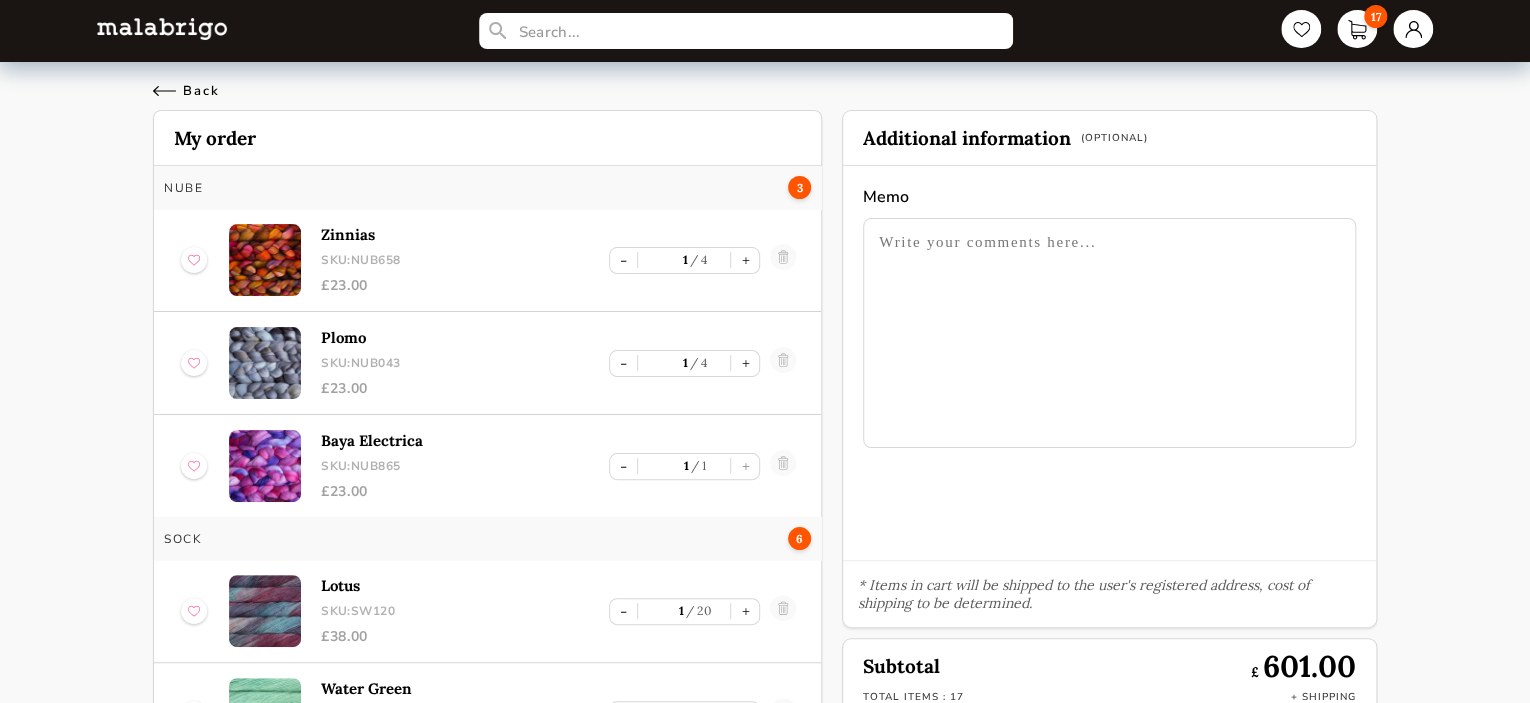 click on "Back" at bounding box center [186, 91] 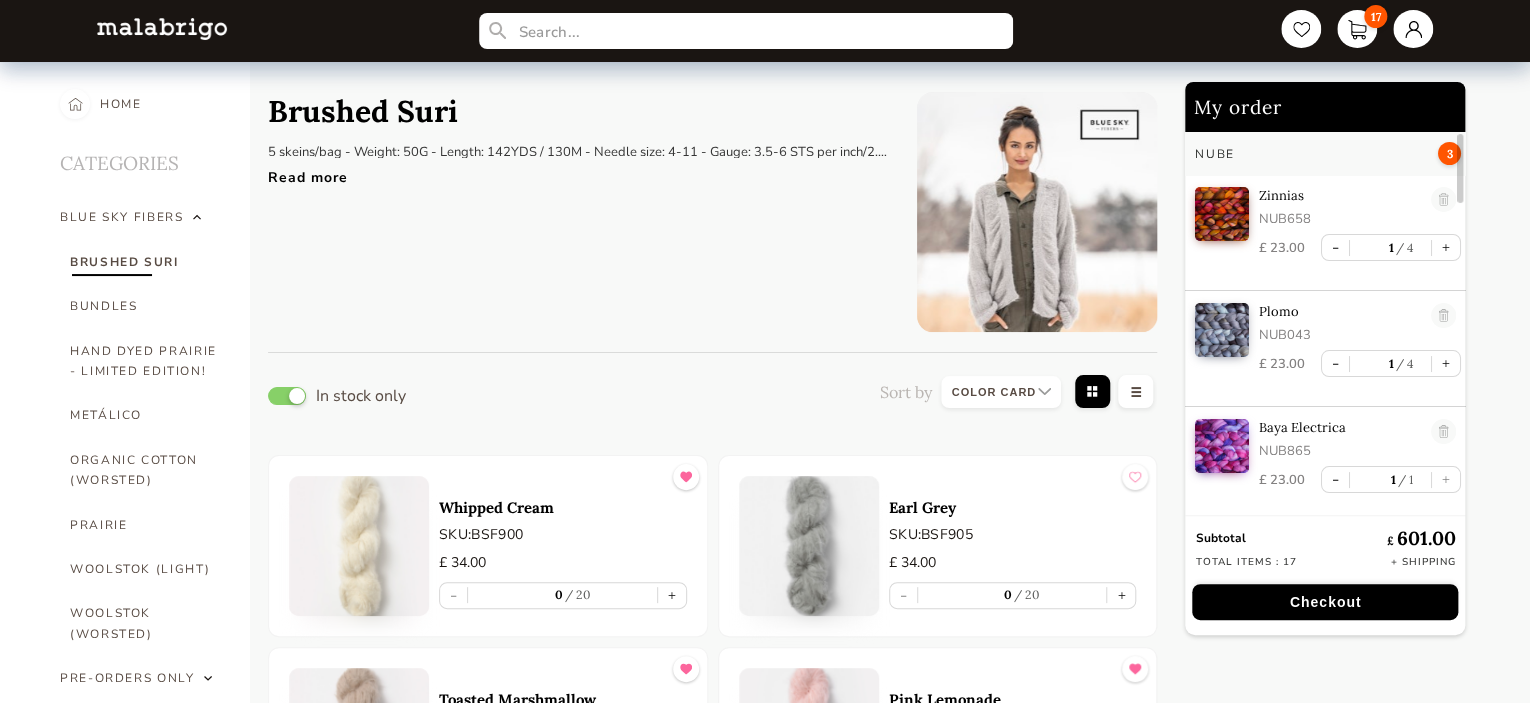scroll, scrollTop: 0, scrollLeft: 0, axis: both 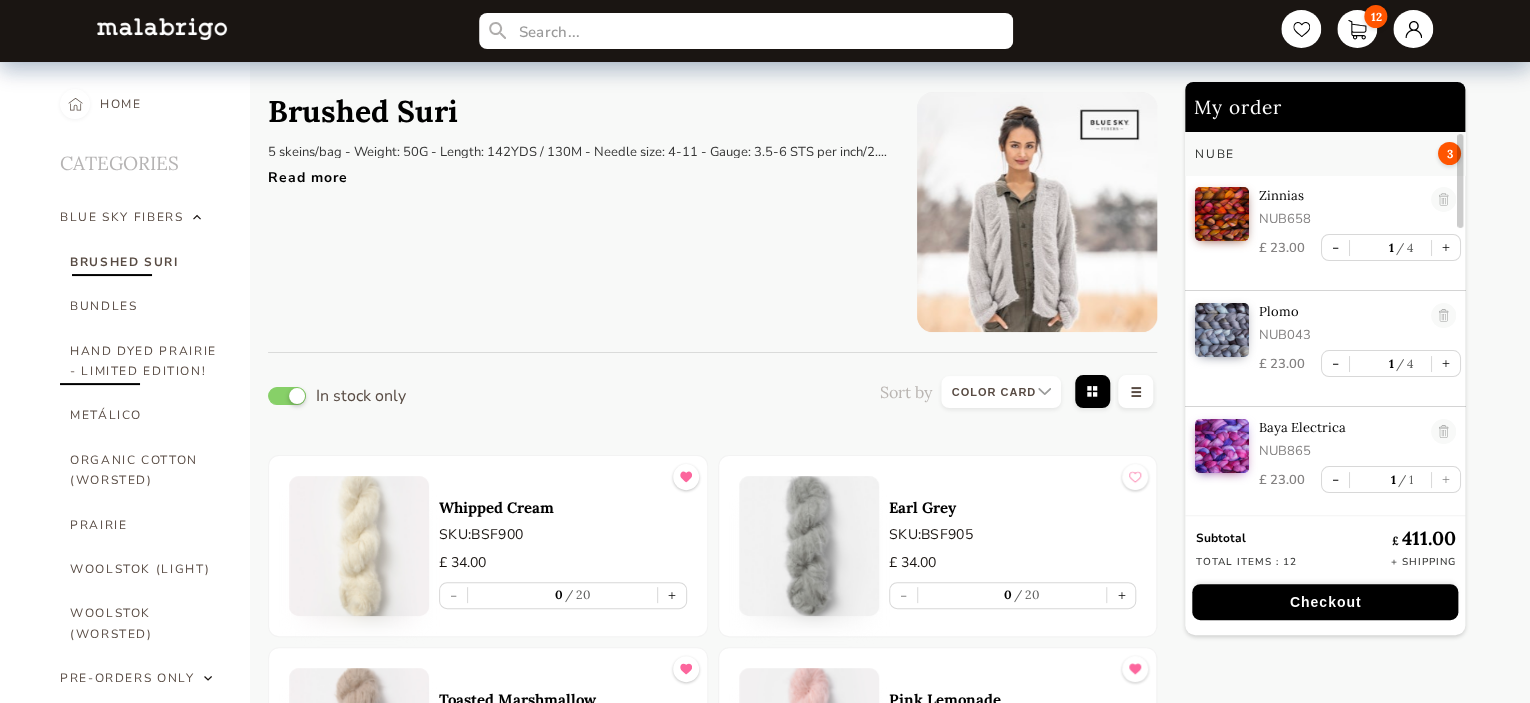 click on "HAND DYED PRAIRIE - LIMITED EDITION!" at bounding box center [145, 361] 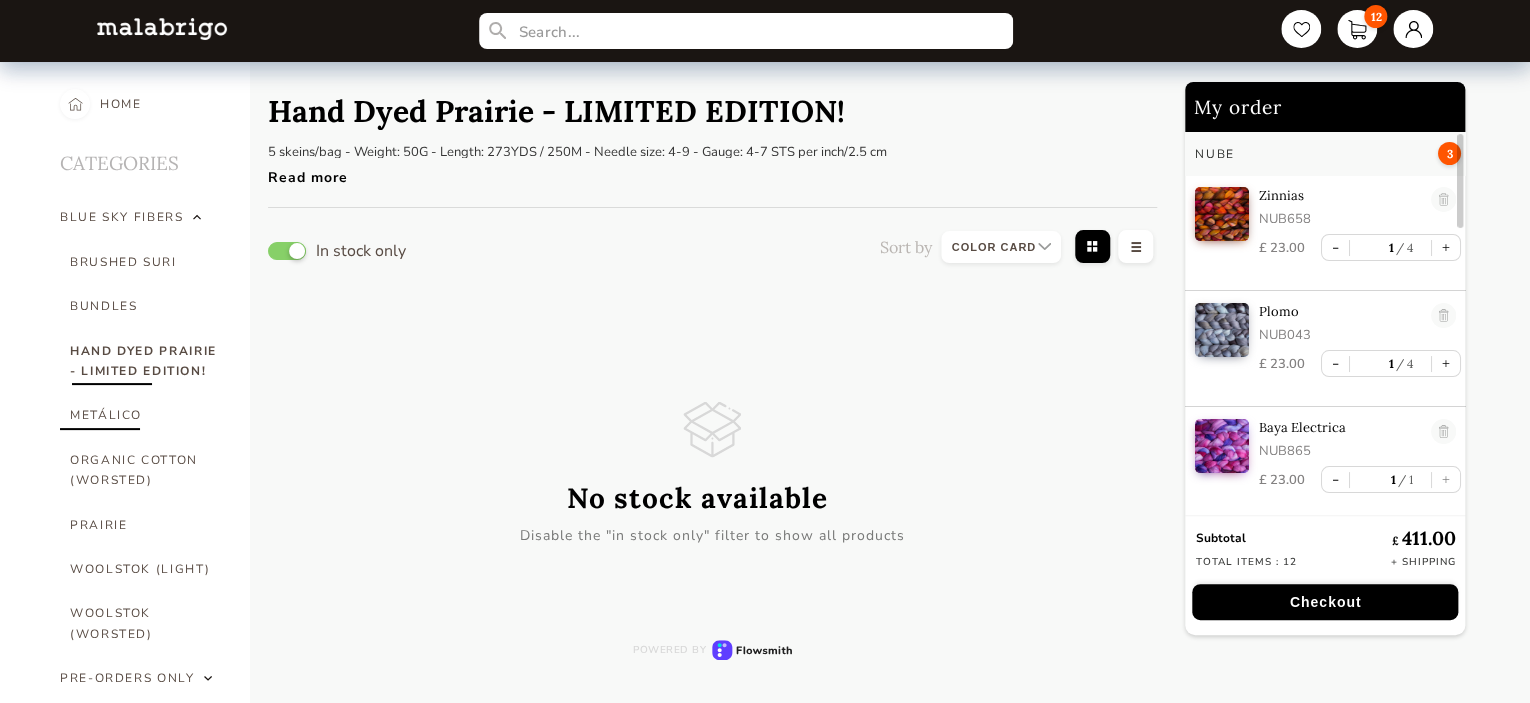 click on "METÁLICO" at bounding box center [145, 415] 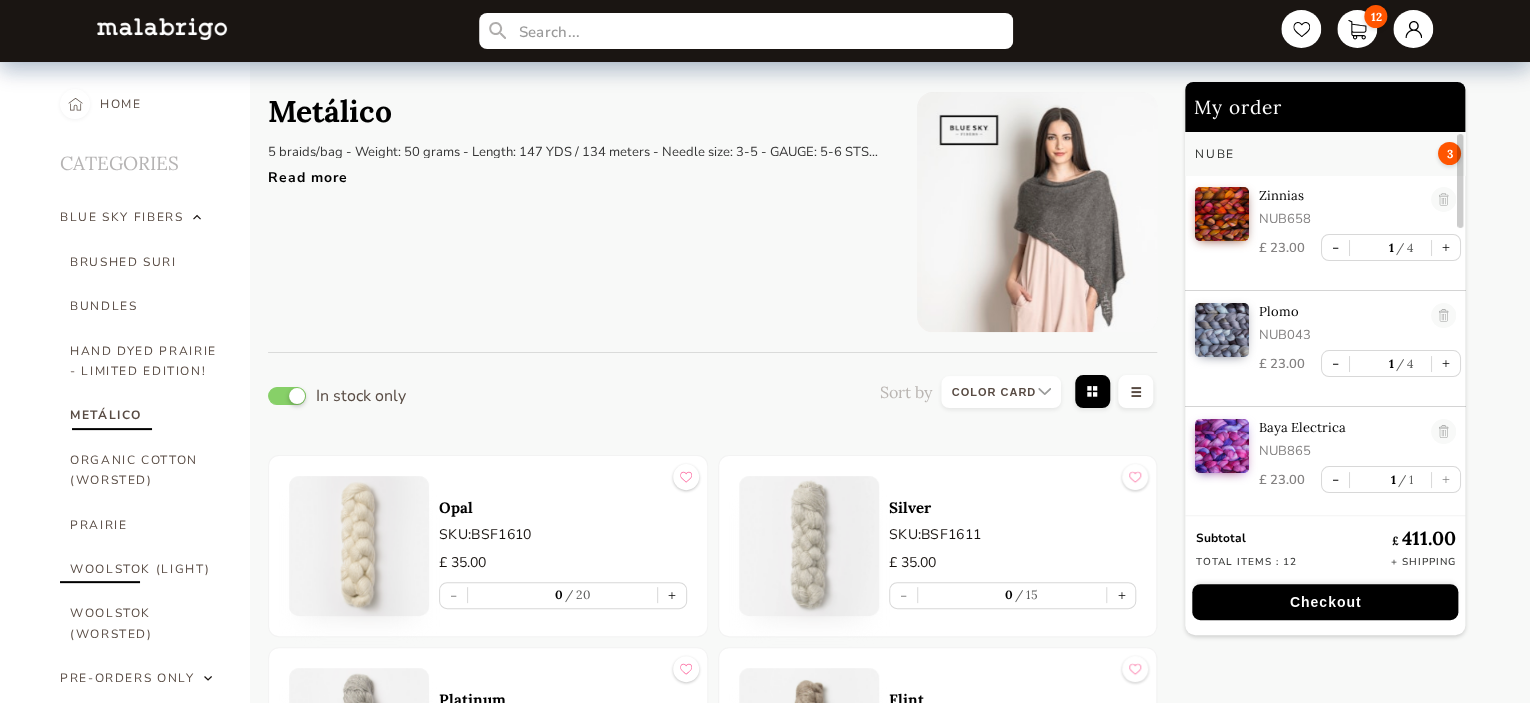 click on "WOOLSTOK (LIGHT)" at bounding box center (145, 569) 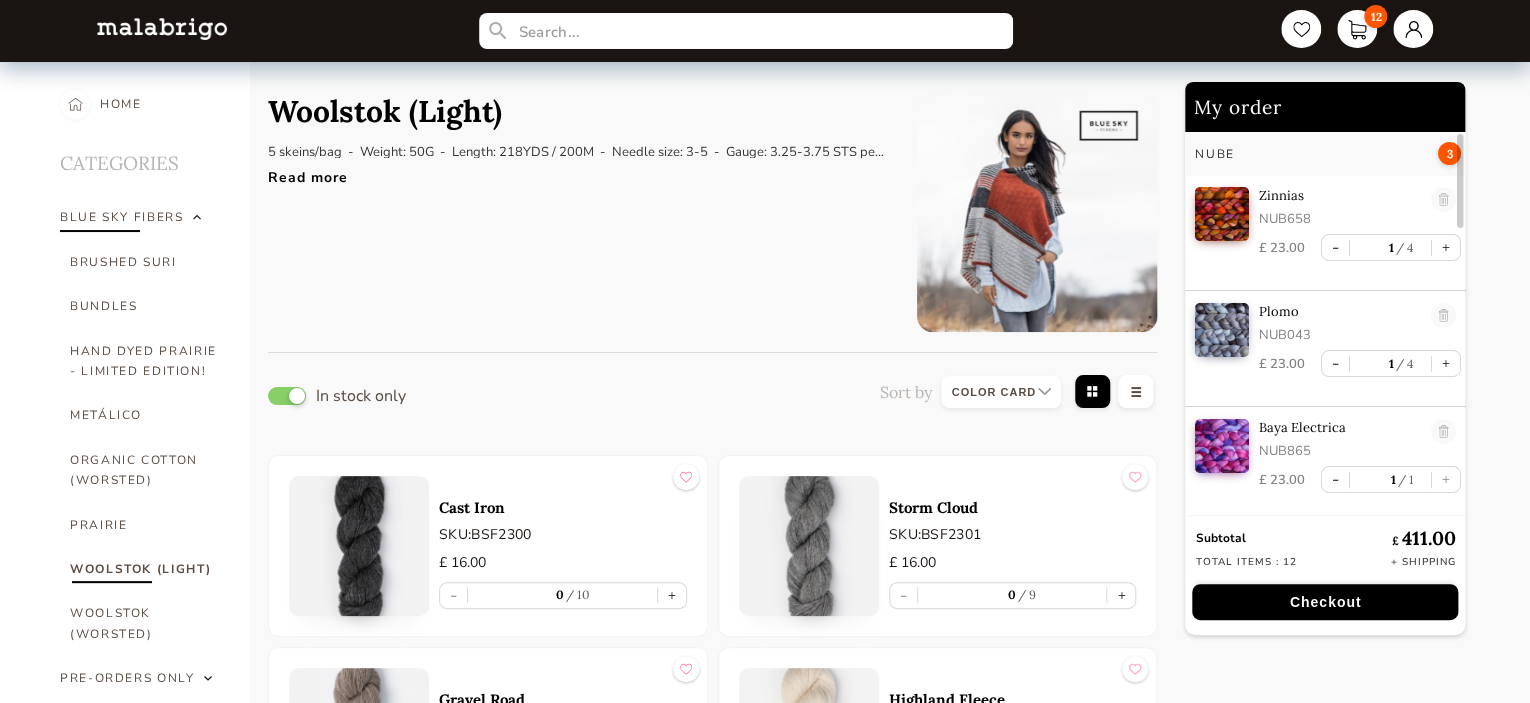 click at bounding box center (197, 217) 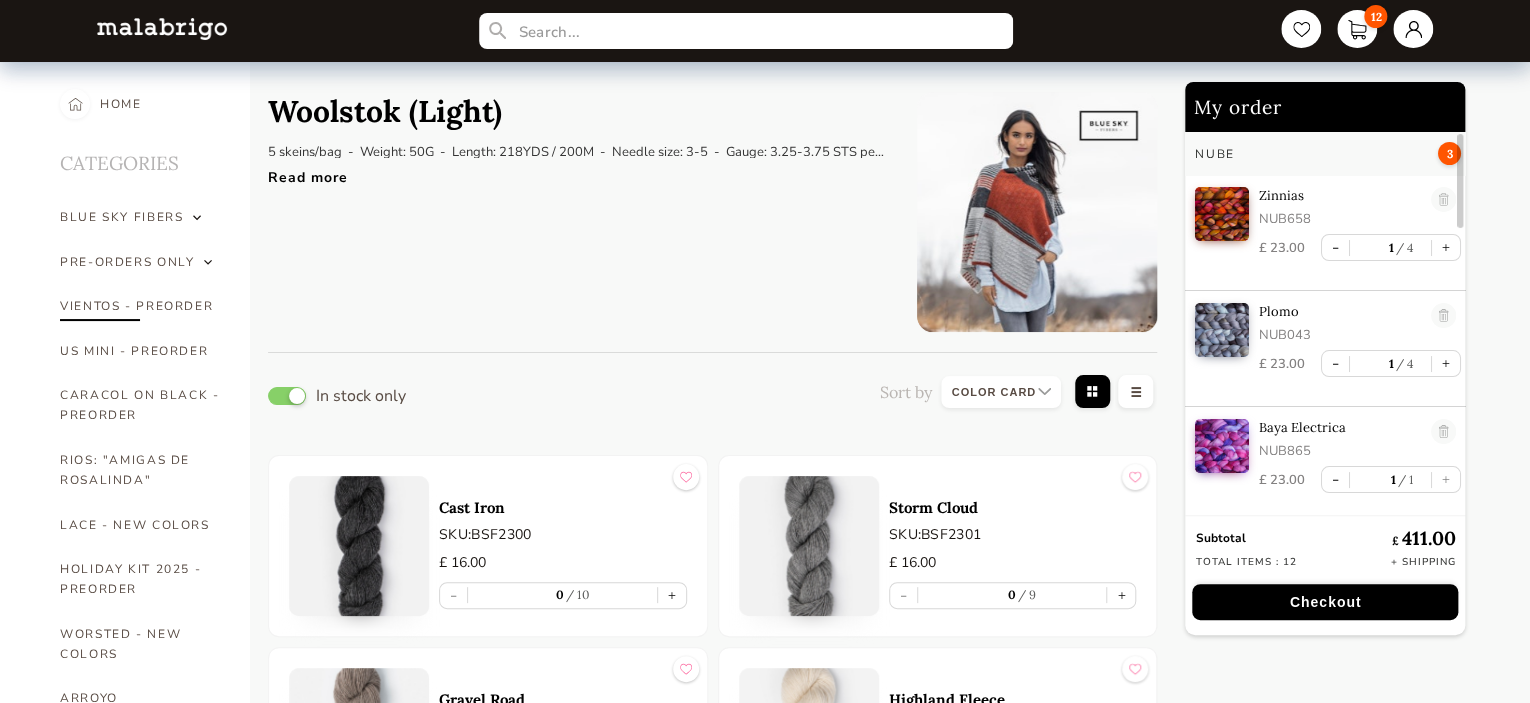 click on "VIENTOS - PREORDER" at bounding box center (140, 306) 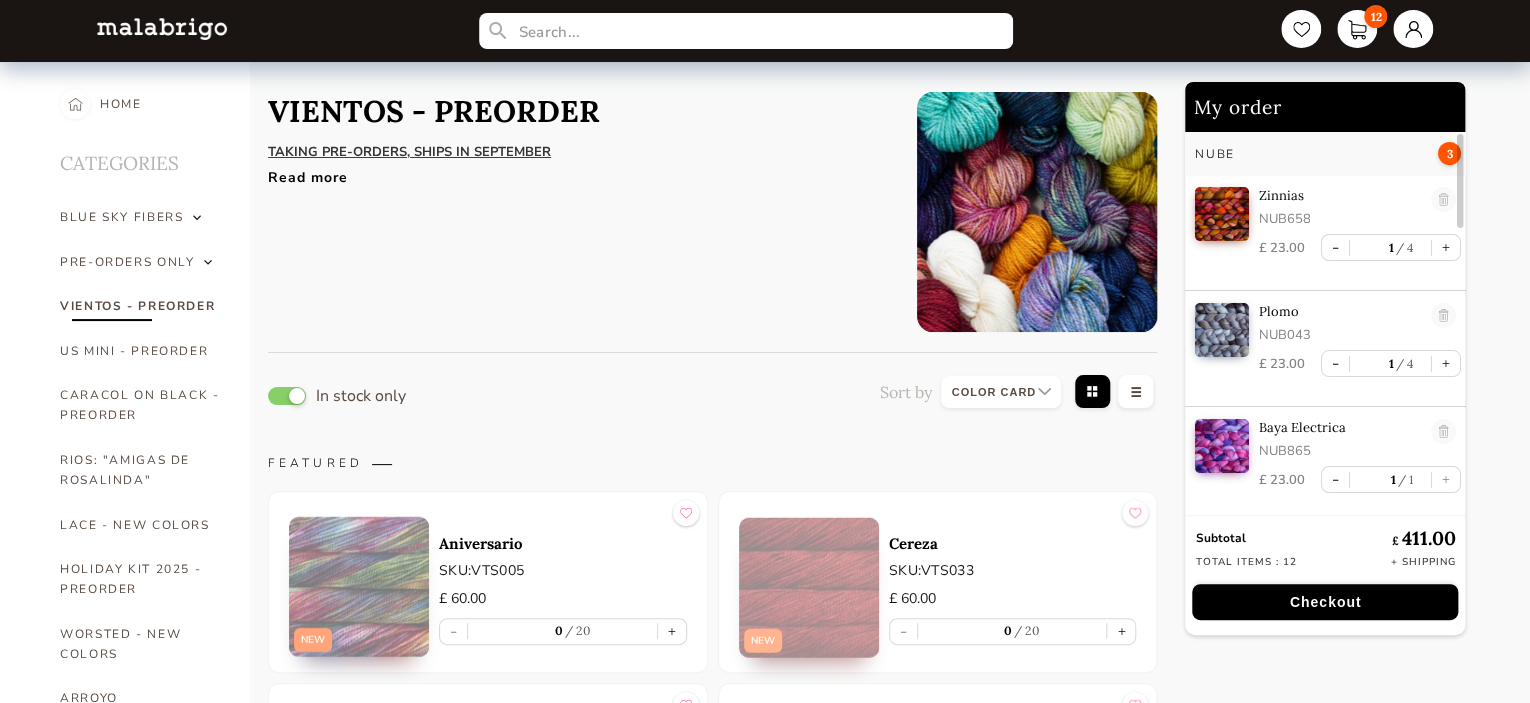 click on "TAKING PRE-ORDERS, SHIPS IN SEPTEMBER" at bounding box center (409, 152) 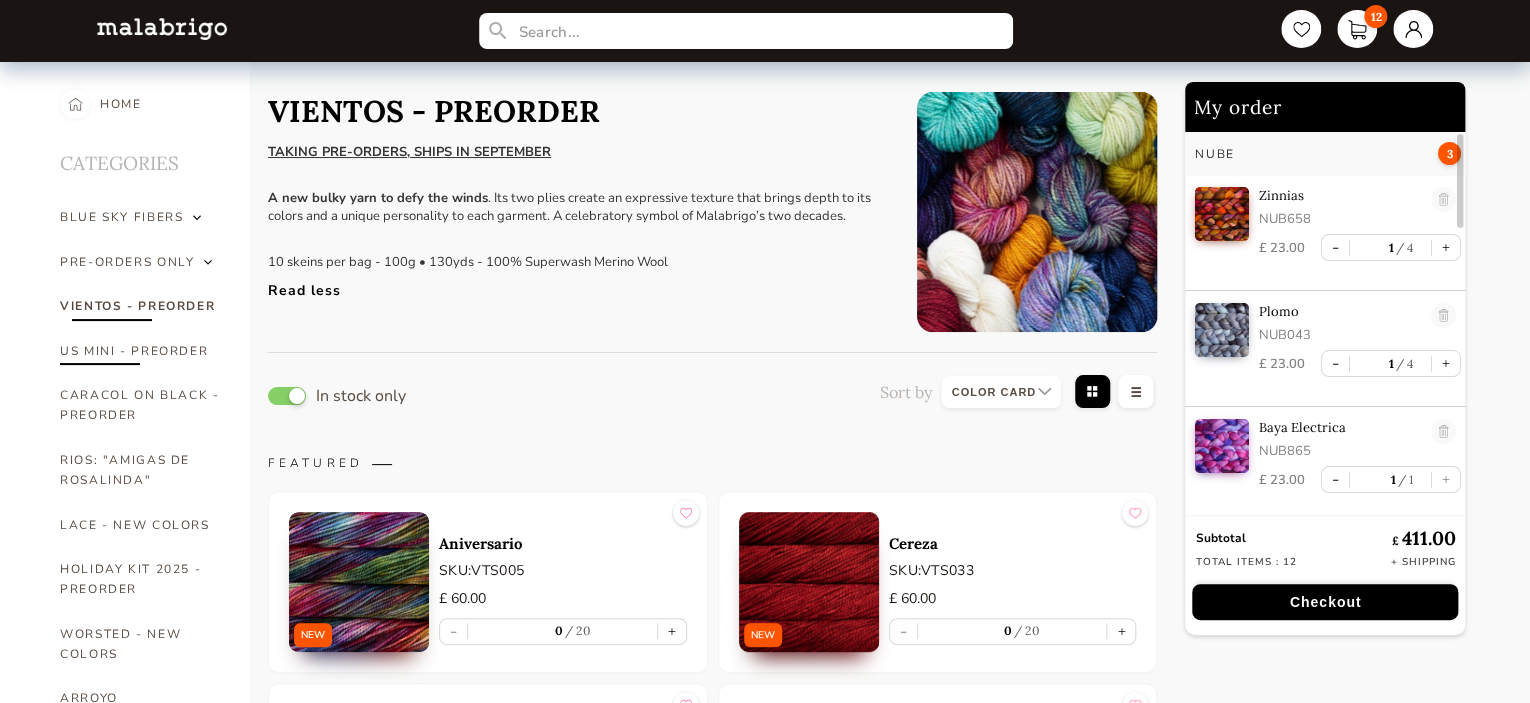 click on "US MINI - PREORDER" at bounding box center (140, 351) 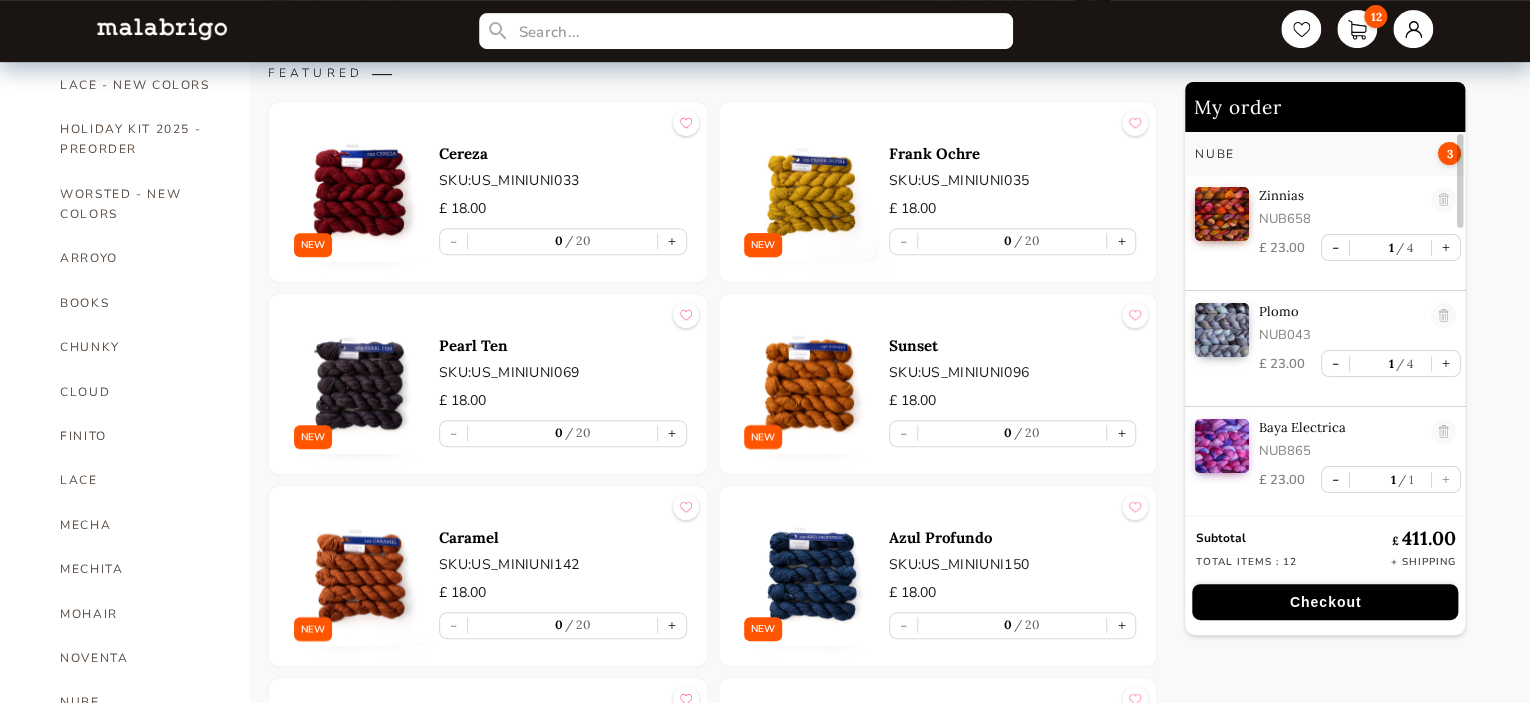 scroll, scrollTop: 443, scrollLeft: 0, axis: vertical 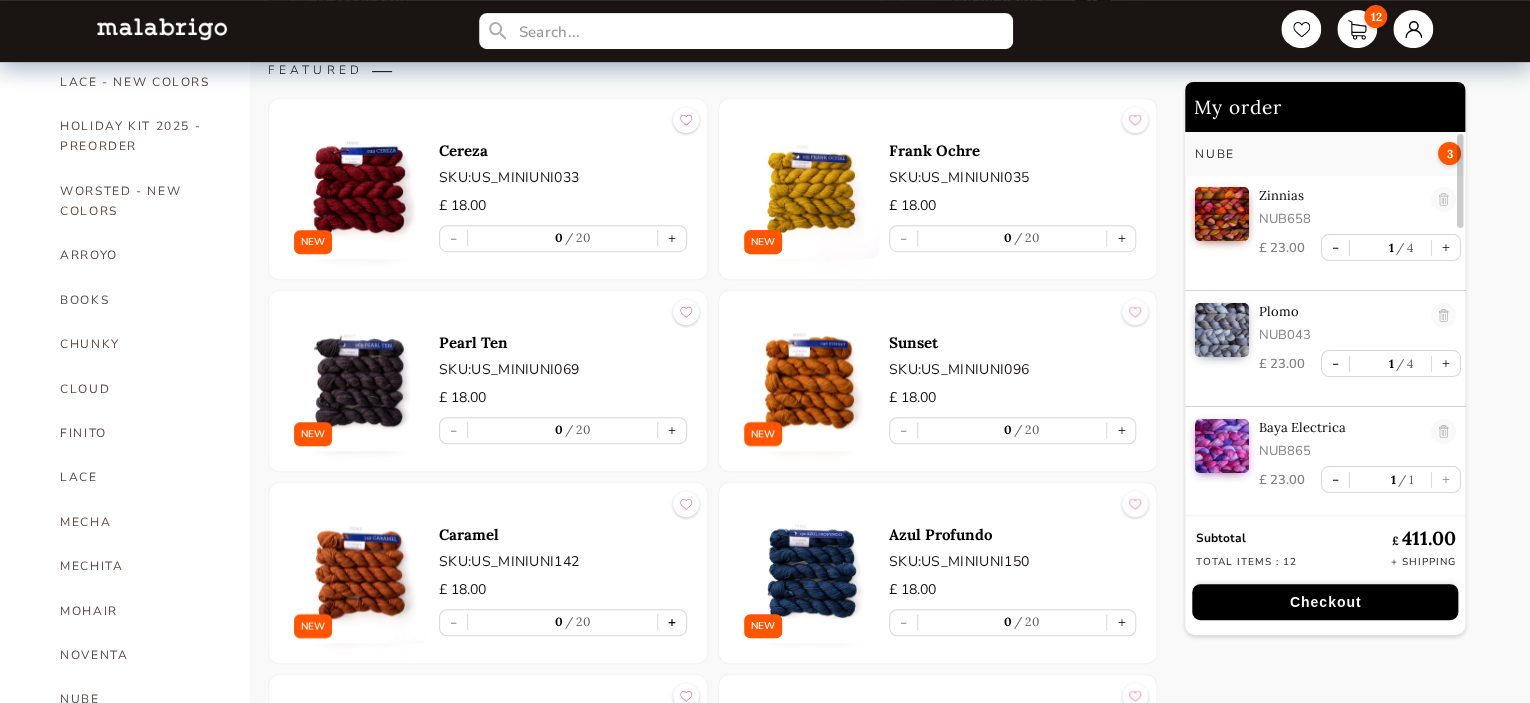 click on "+" at bounding box center [672, 622] 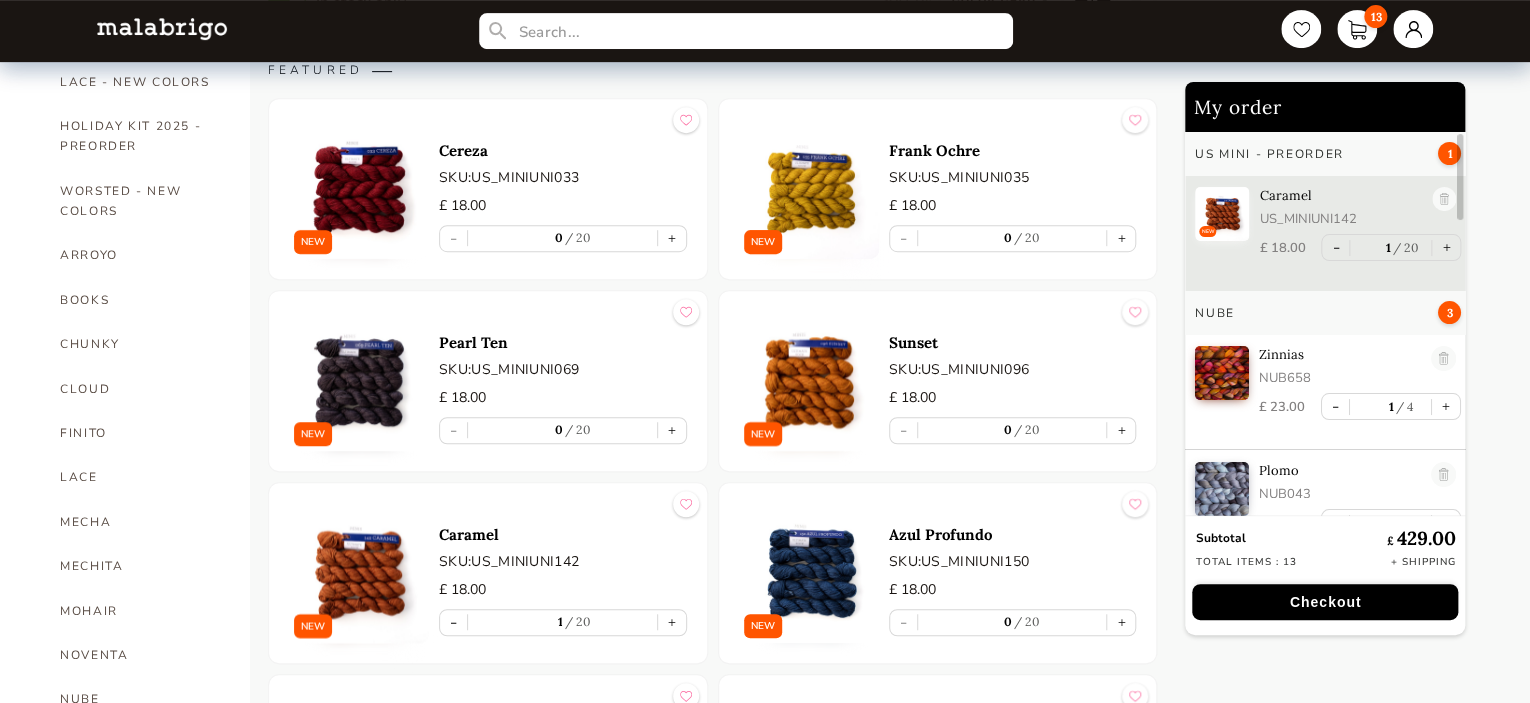 scroll, scrollTop: 1058, scrollLeft: 0, axis: vertical 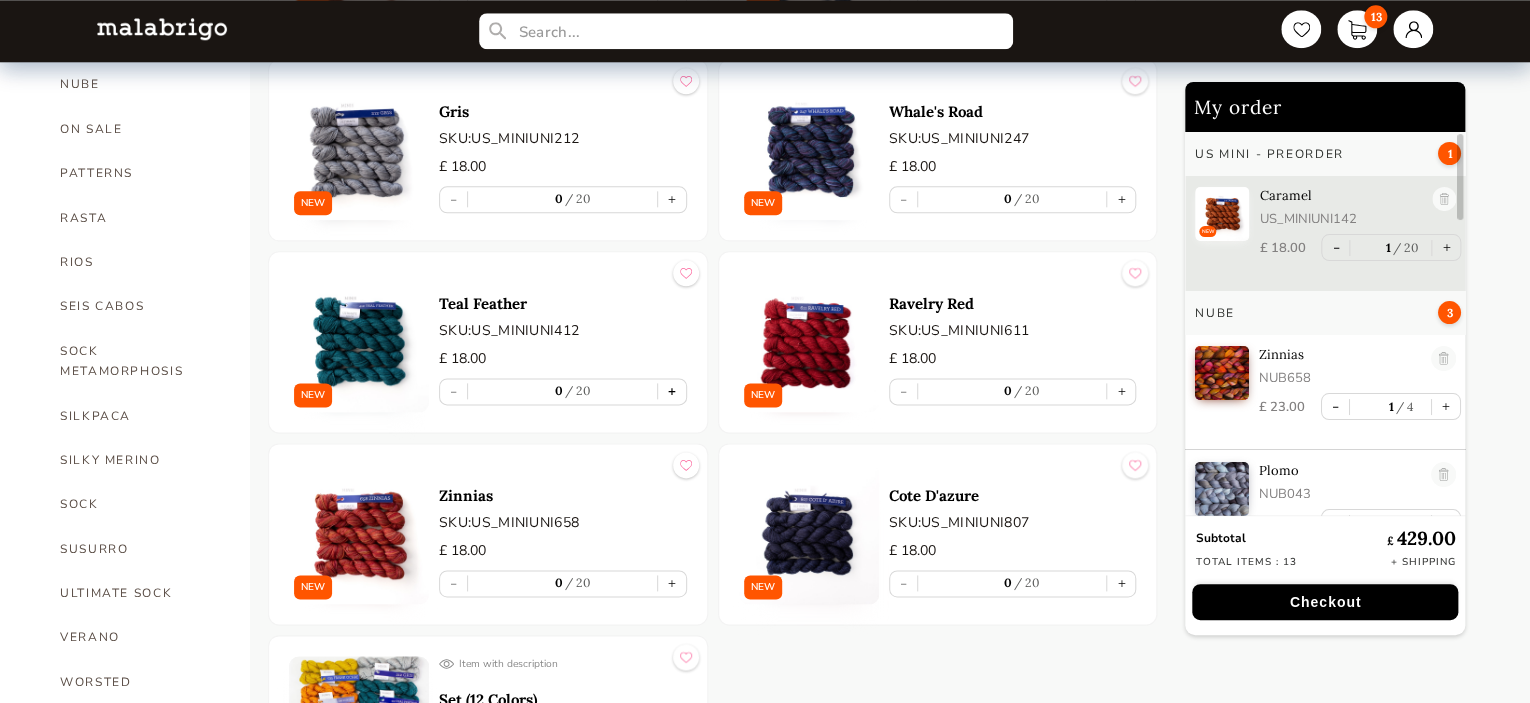 click on "+" at bounding box center [672, 391] 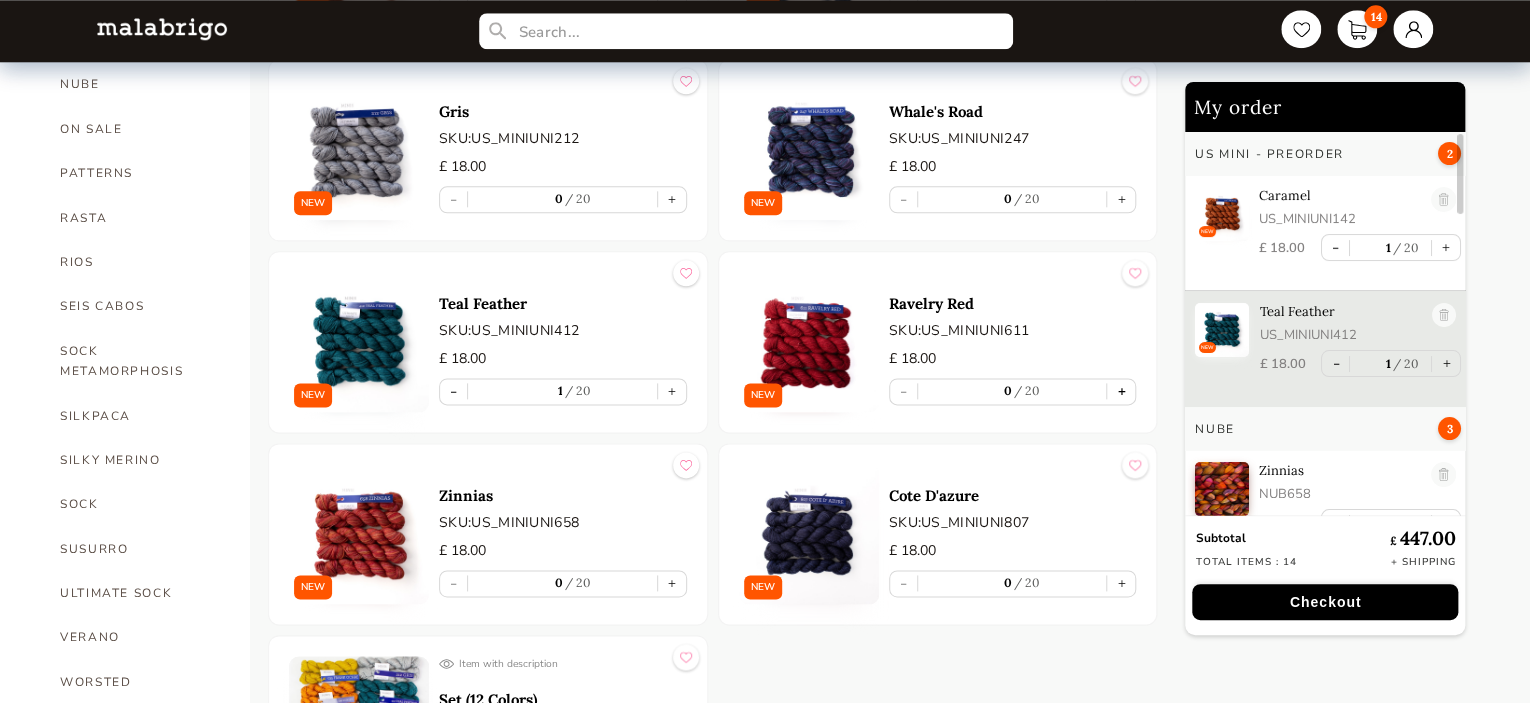 click on "+" at bounding box center [1121, 391] 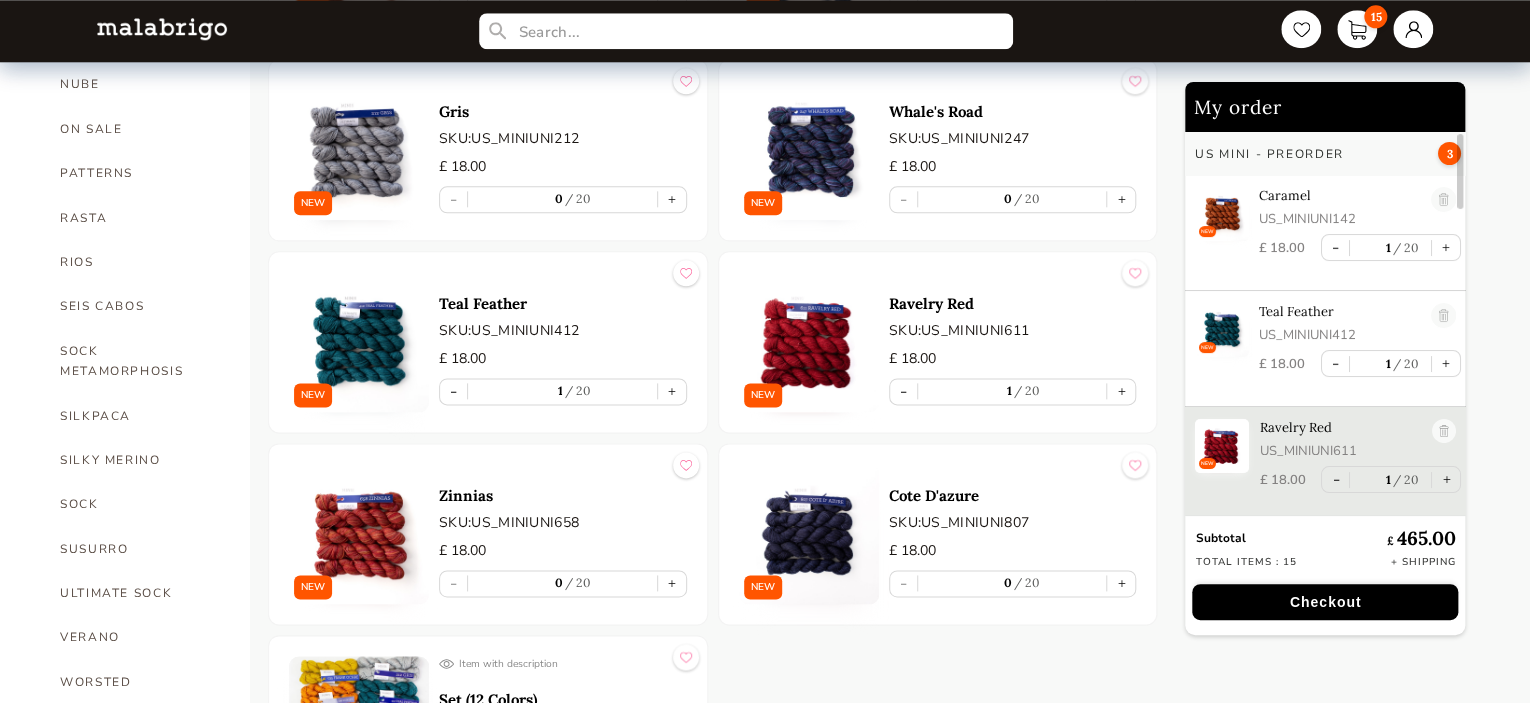scroll, scrollTop: 1673, scrollLeft: 0, axis: vertical 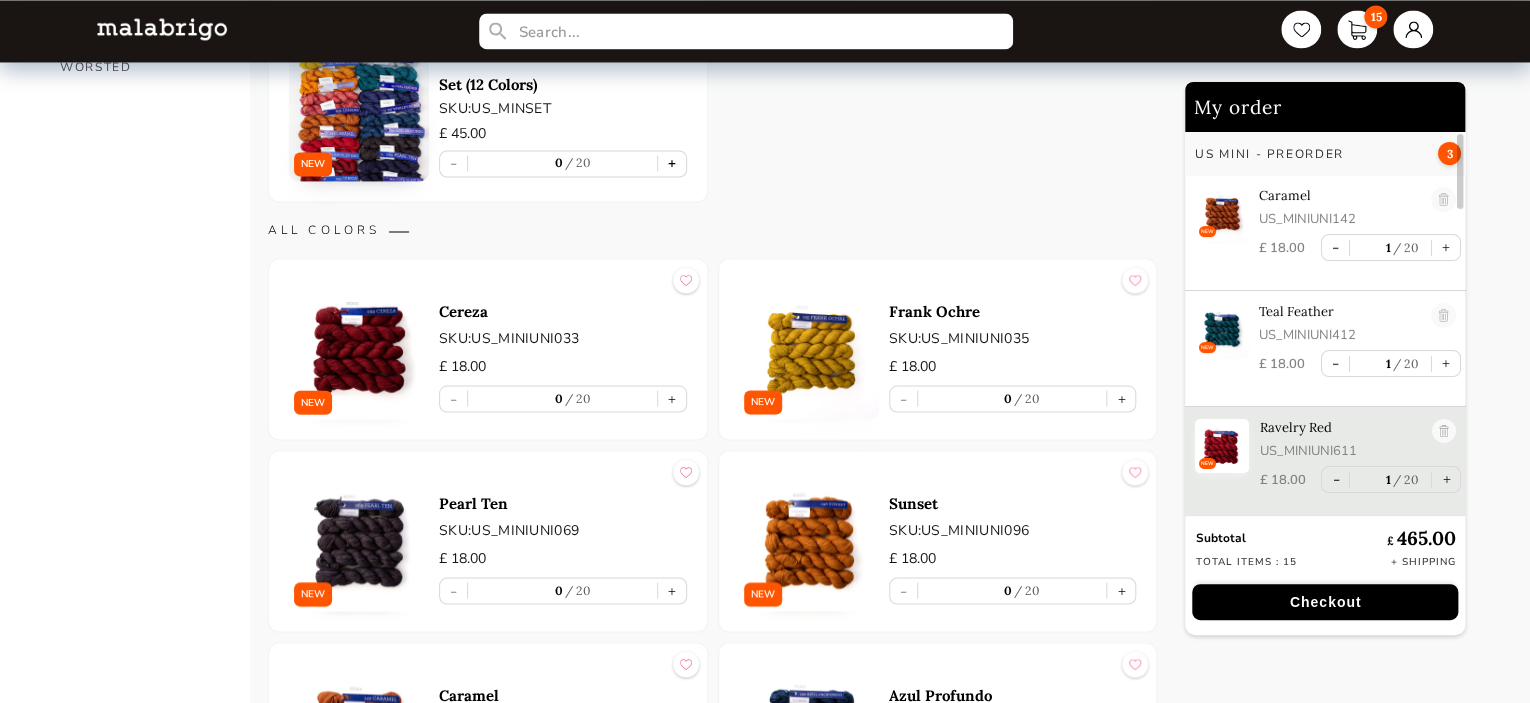 click on "+" at bounding box center [672, 163] 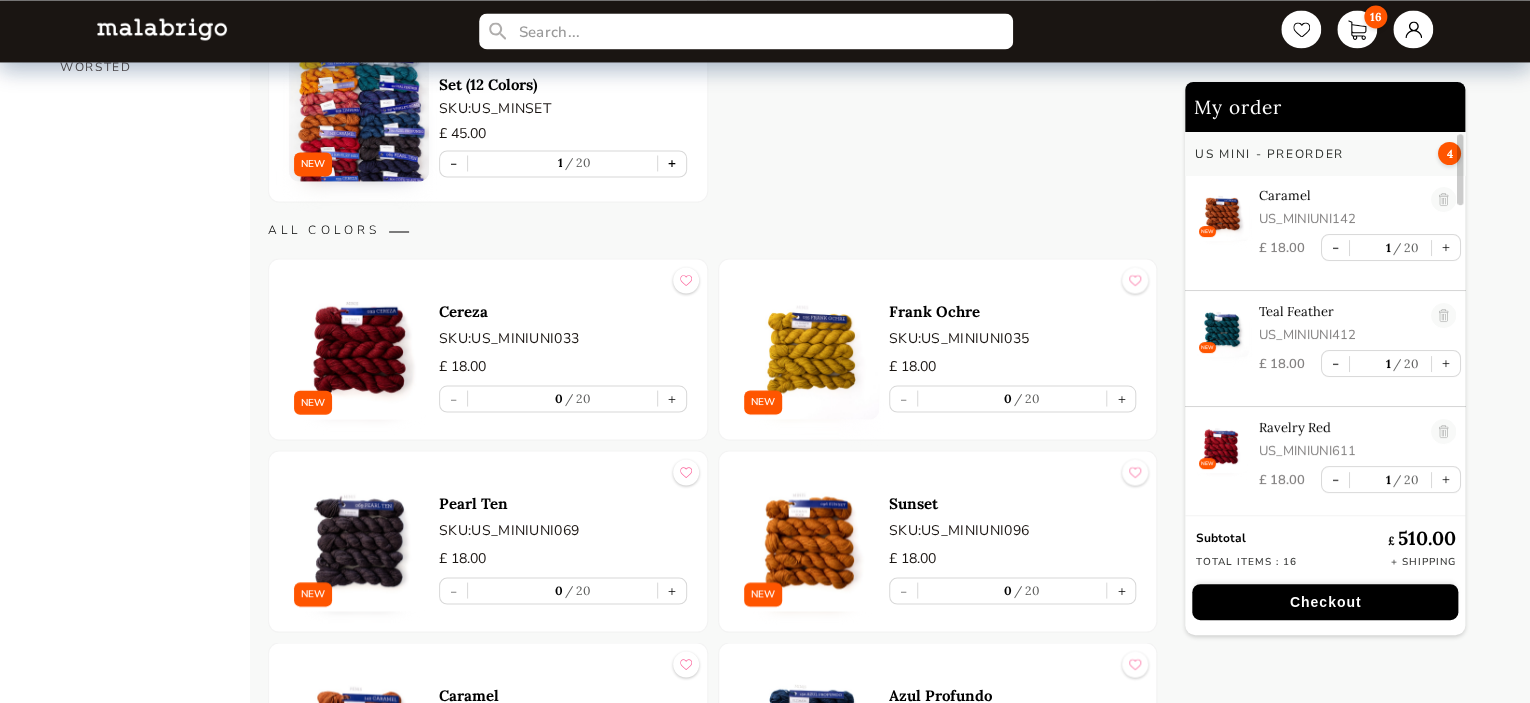scroll, scrollTop: 5, scrollLeft: 0, axis: vertical 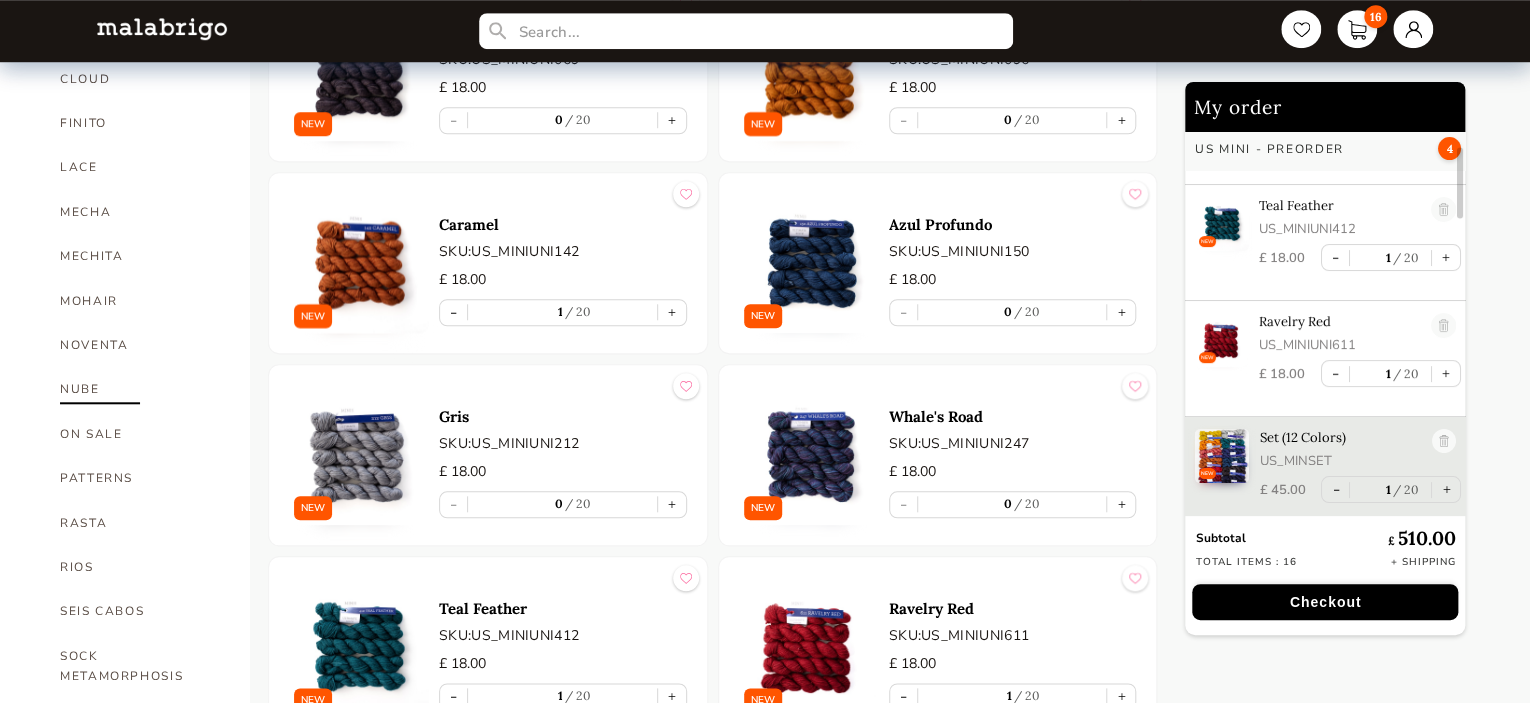 click on "NUBE" at bounding box center [140, 389] 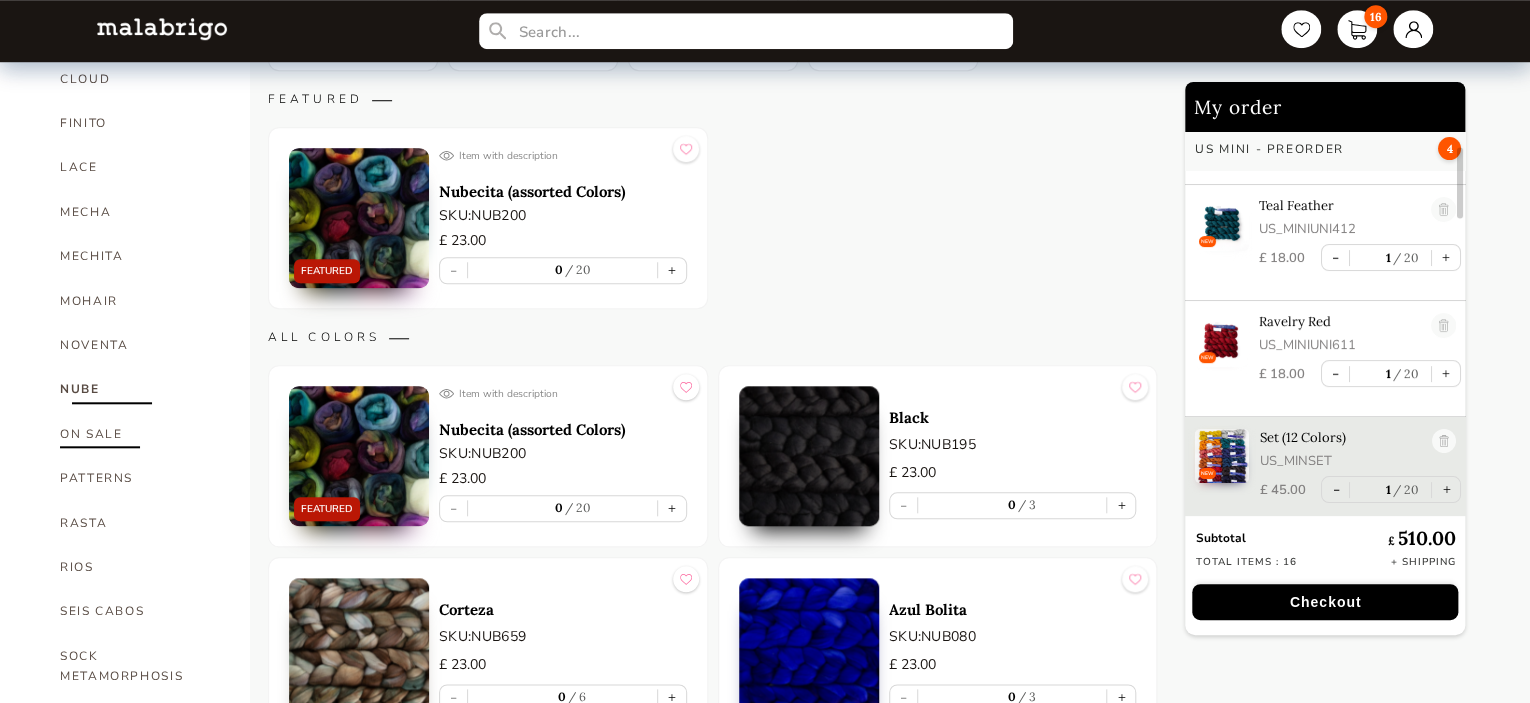 click on "ON SALE" at bounding box center (140, 434) 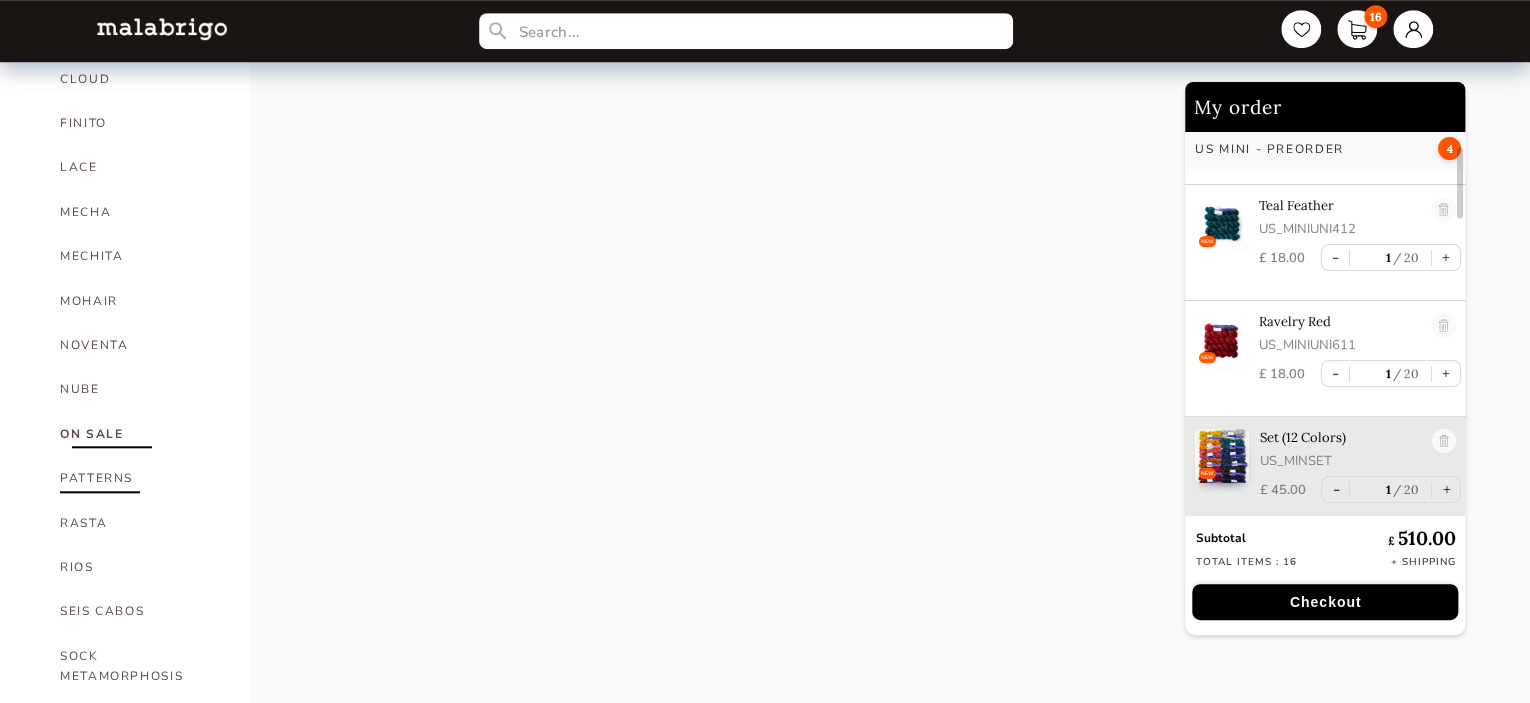 click on "PATTERNS" at bounding box center (140, 478) 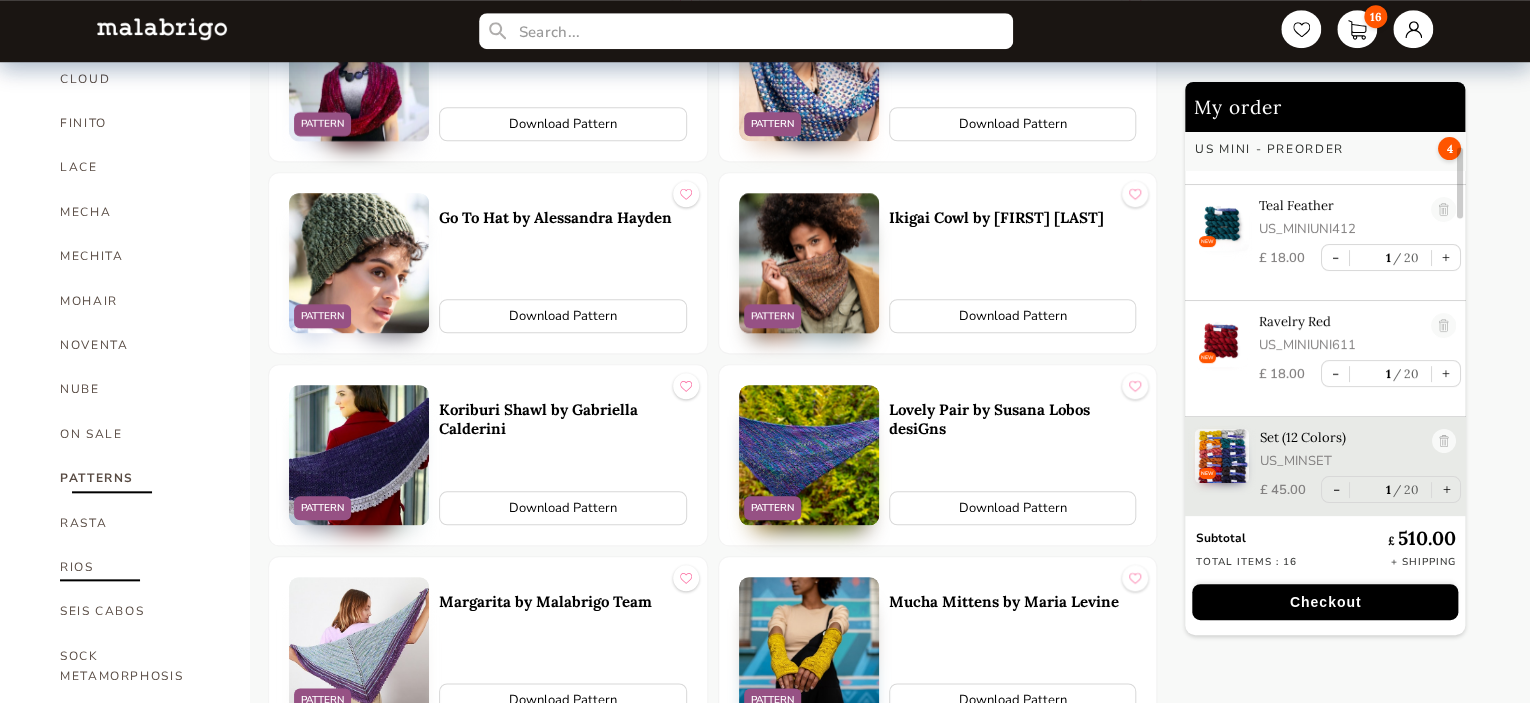 click on "RIOS" at bounding box center (140, 567) 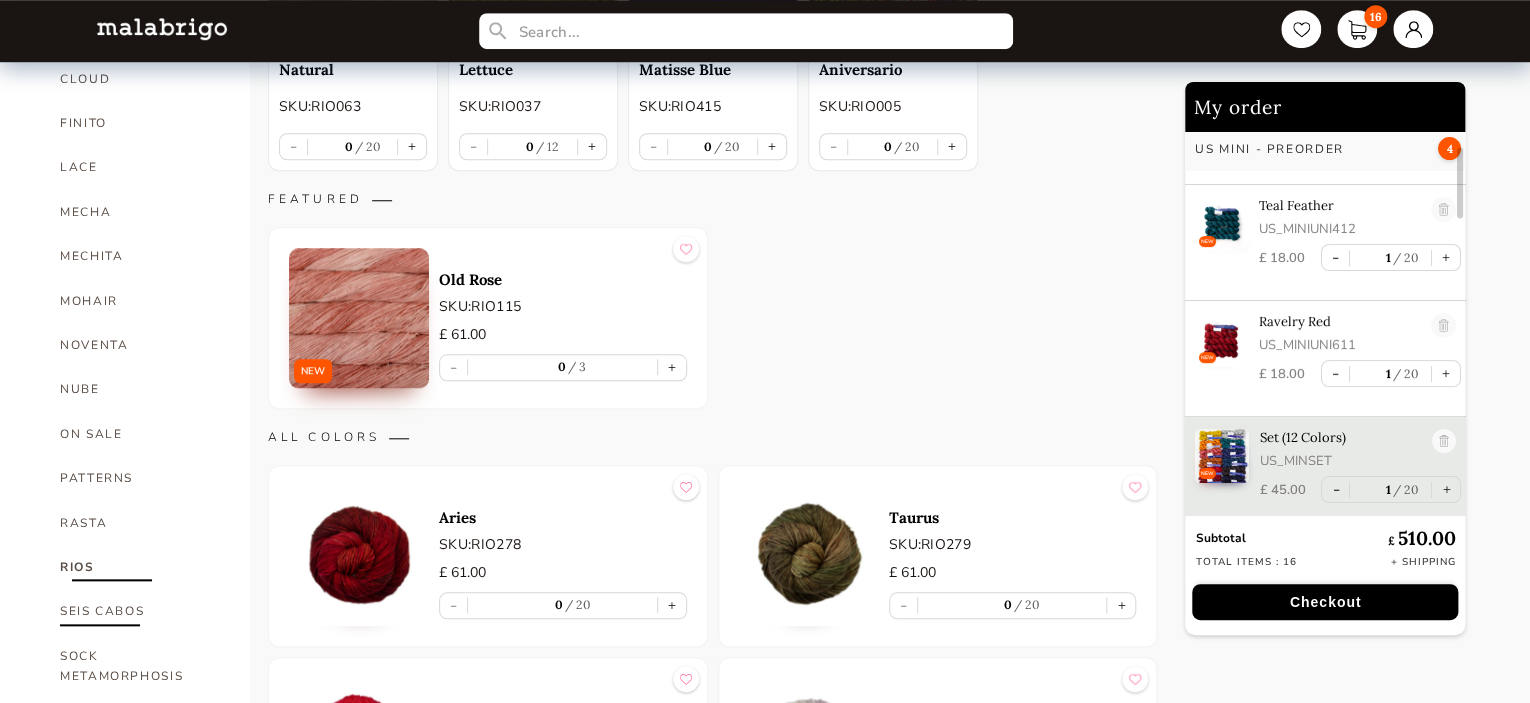 click on "SEIS CABOS" at bounding box center (140, 611) 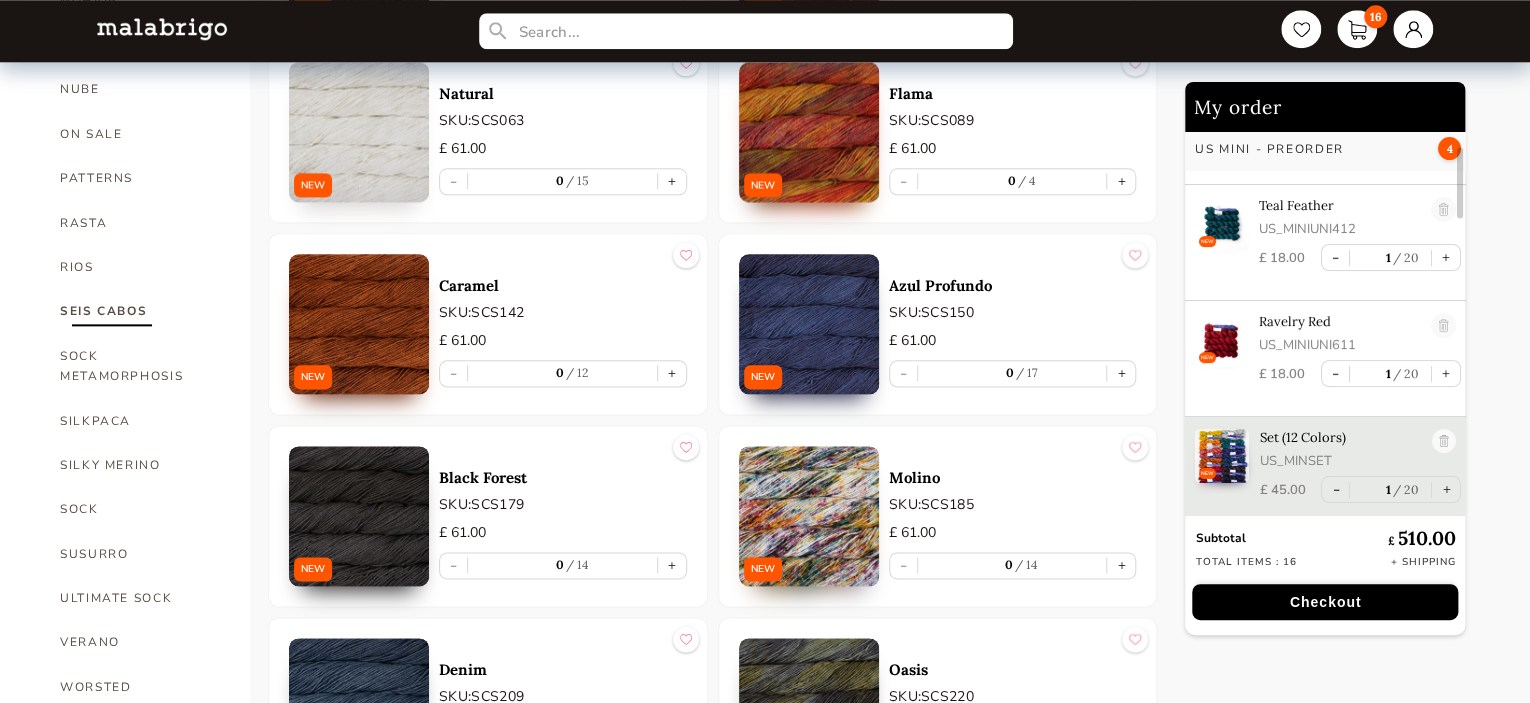 scroll, scrollTop: 1080, scrollLeft: 0, axis: vertical 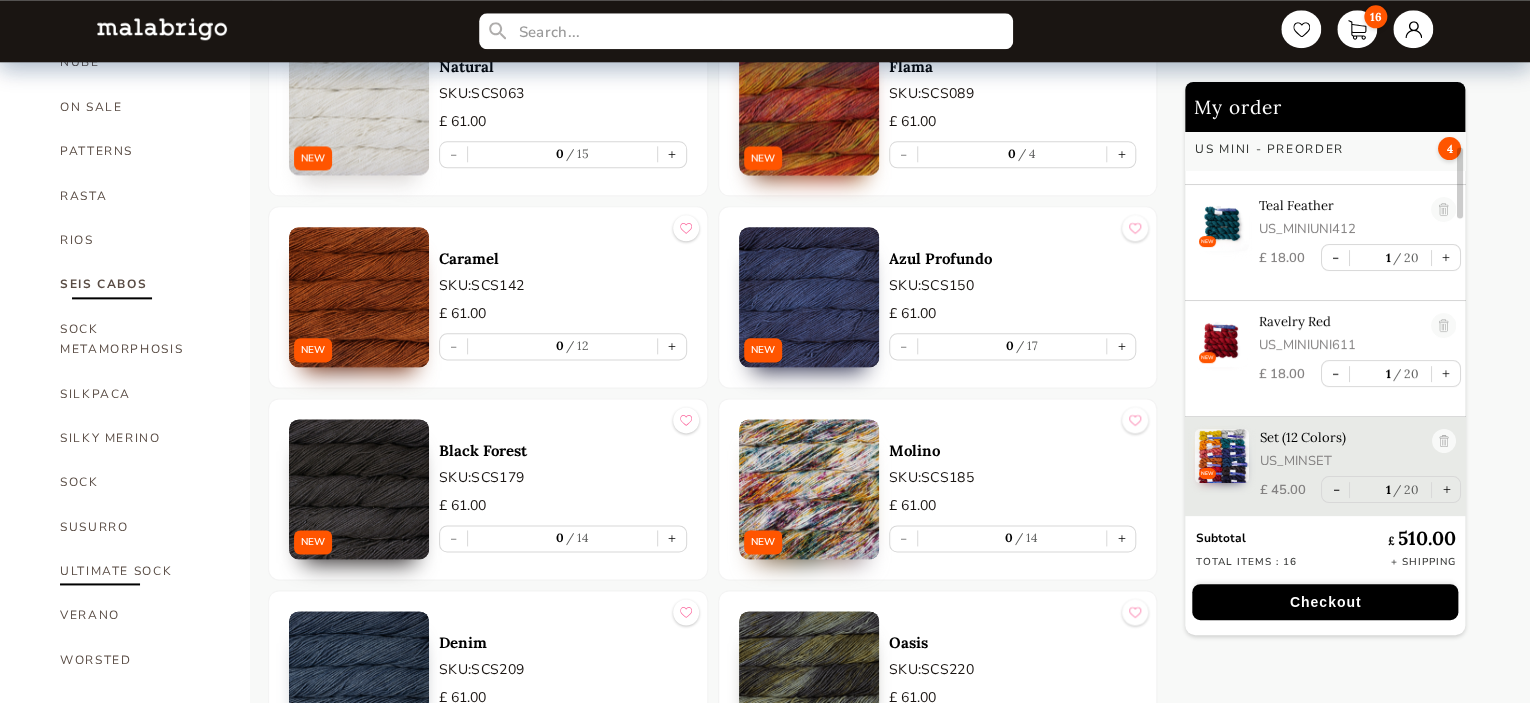 click on "ULTIMATE SOCK" at bounding box center [140, 571] 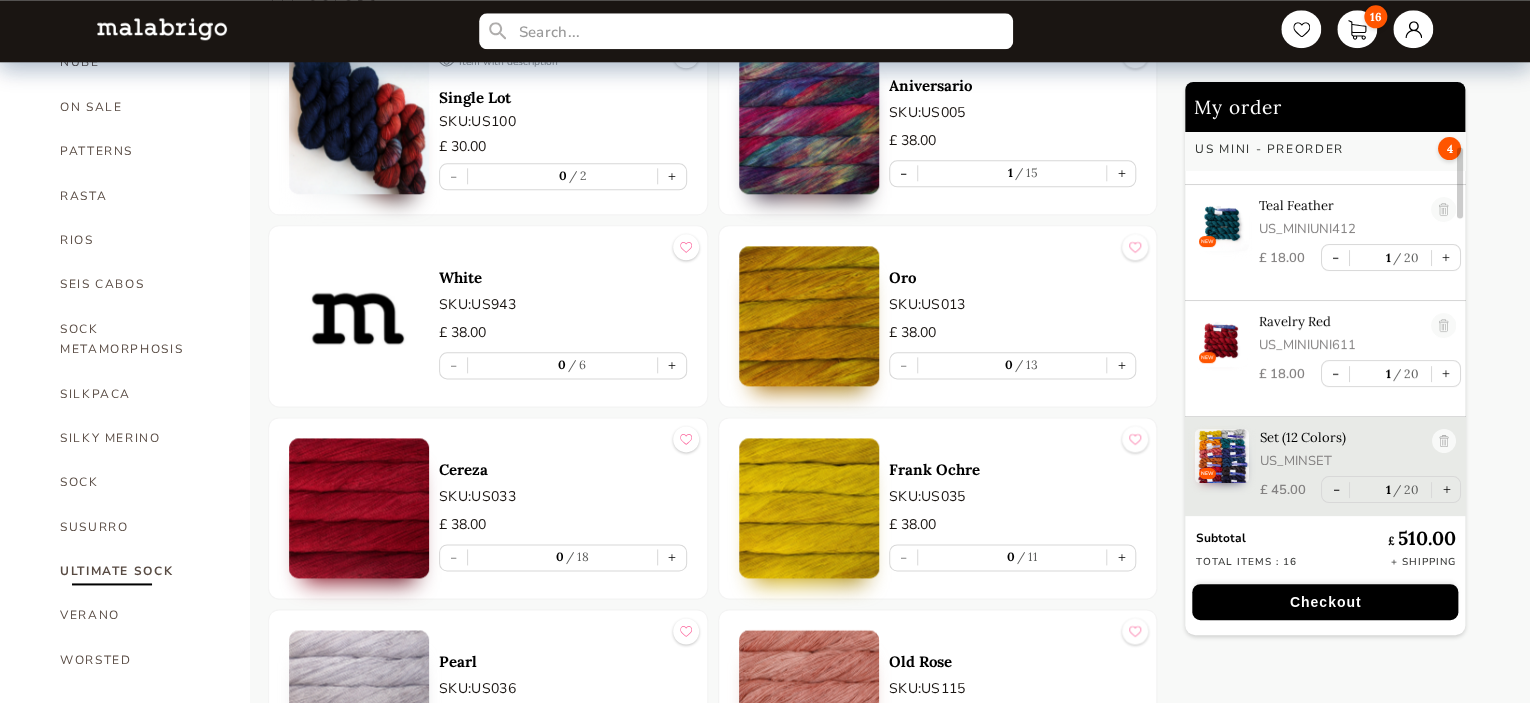 scroll, scrollTop: 464, scrollLeft: 0, axis: vertical 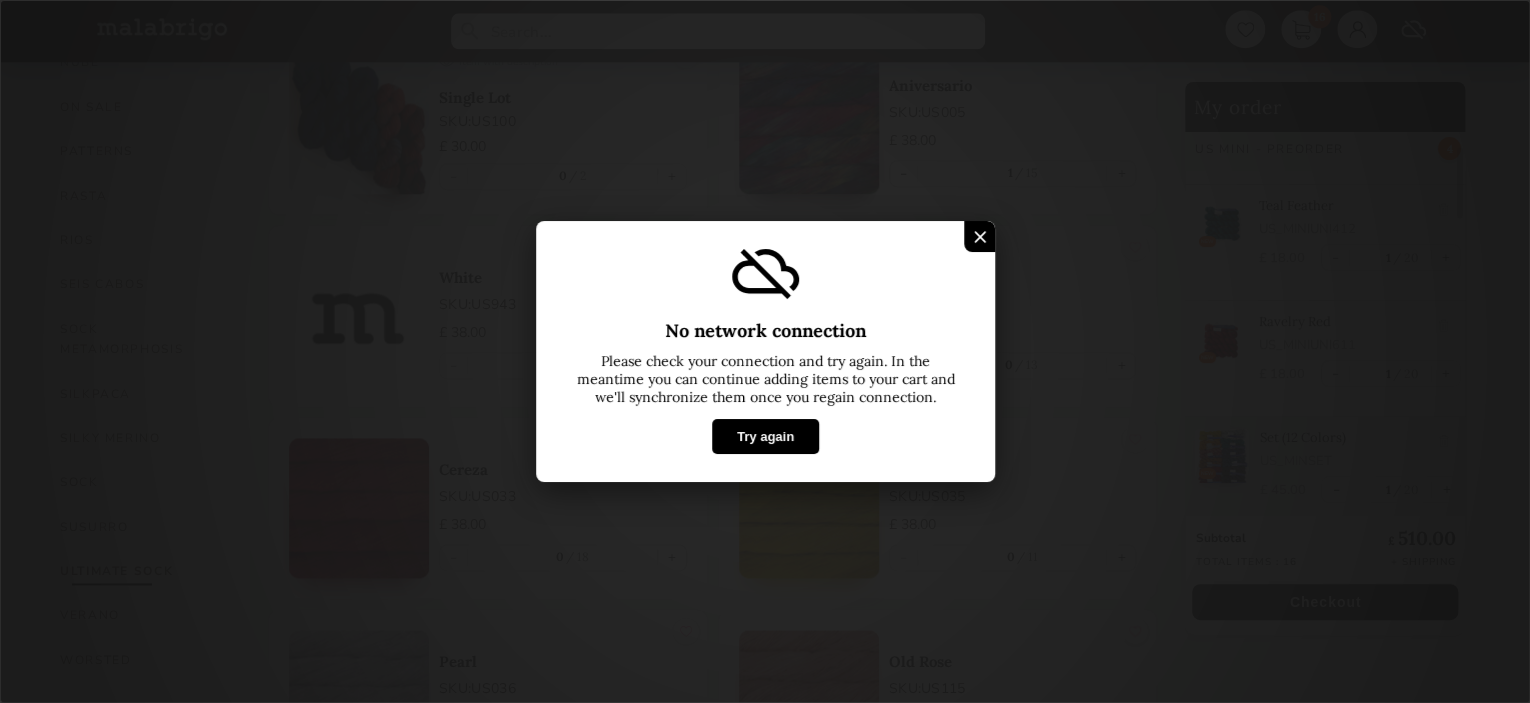 click on "Try again" at bounding box center (764, 436) 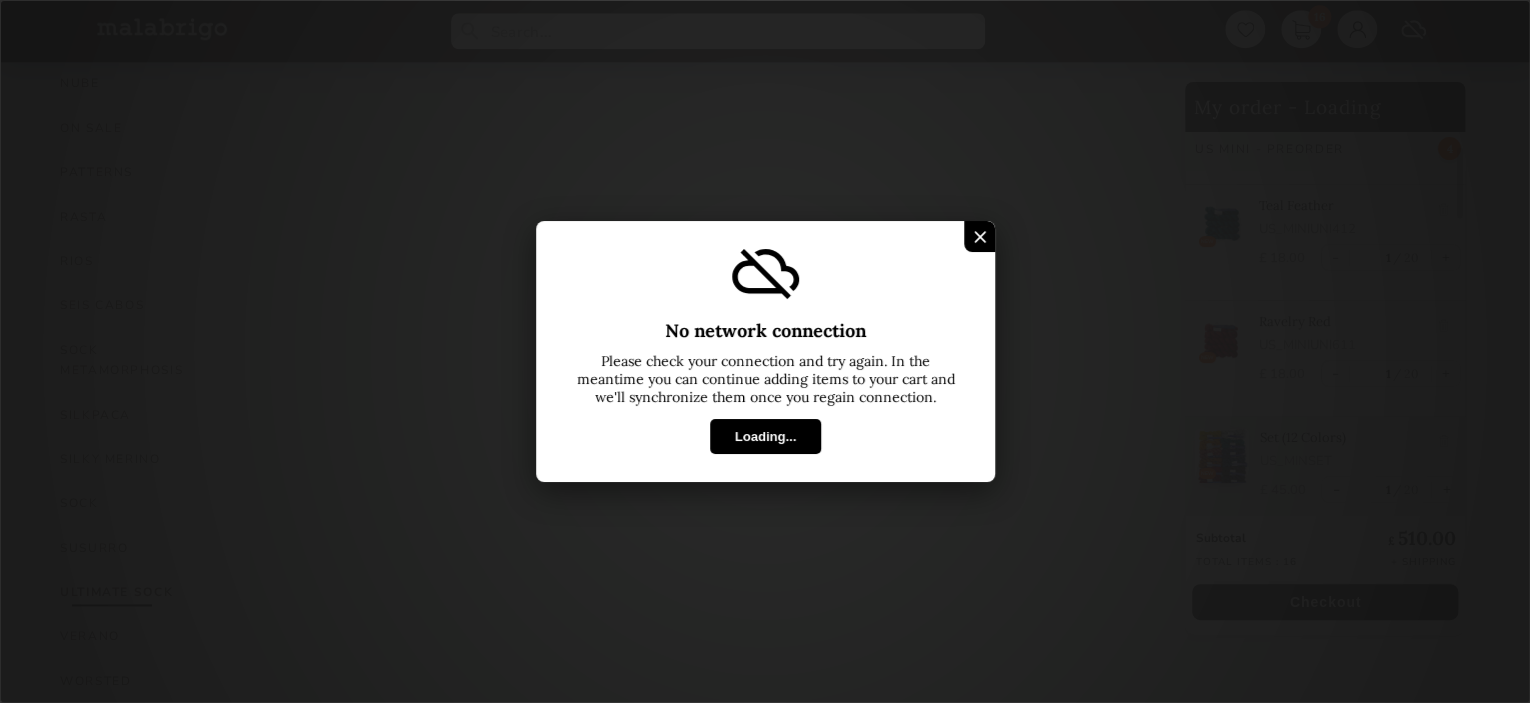 scroll, scrollTop: 1059, scrollLeft: 0, axis: vertical 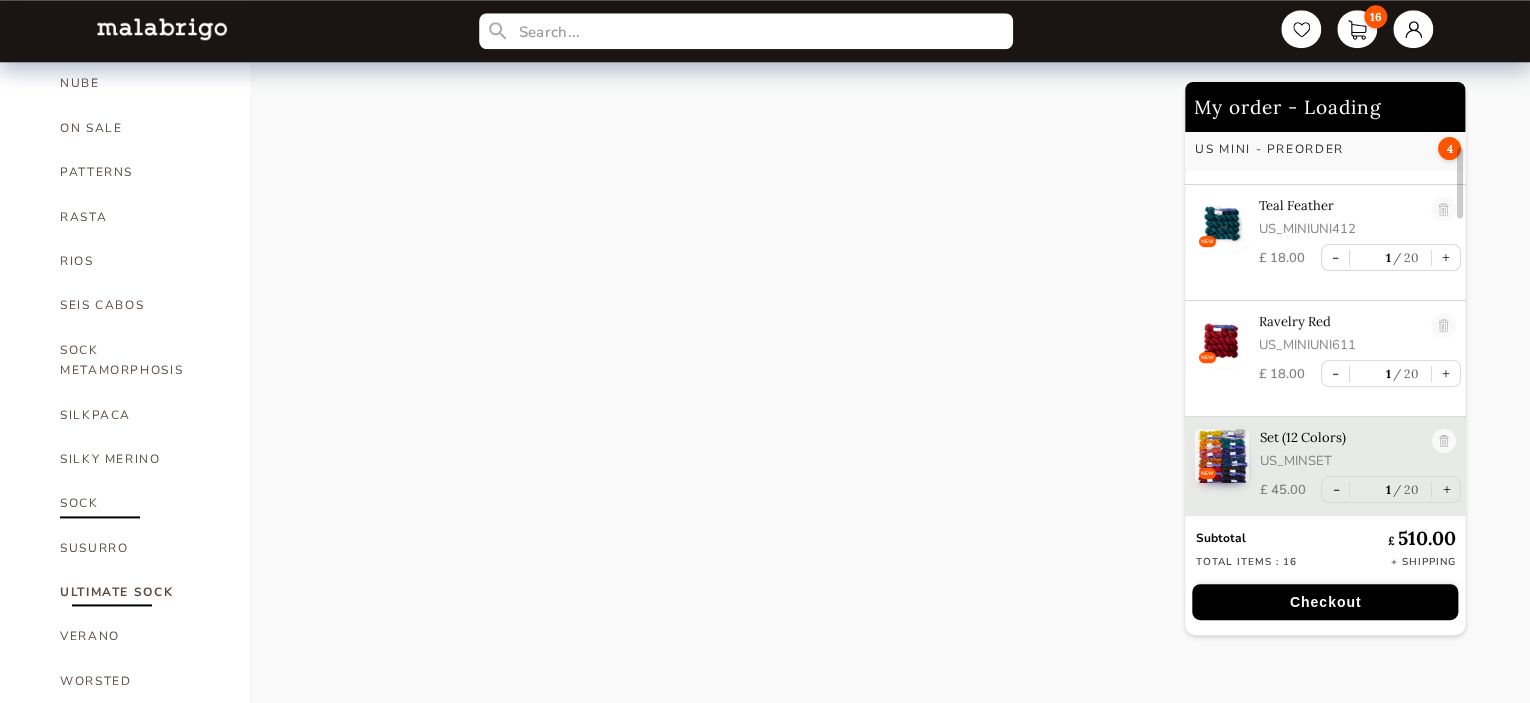 click on "SOCK" at bounding box center [140, 503] 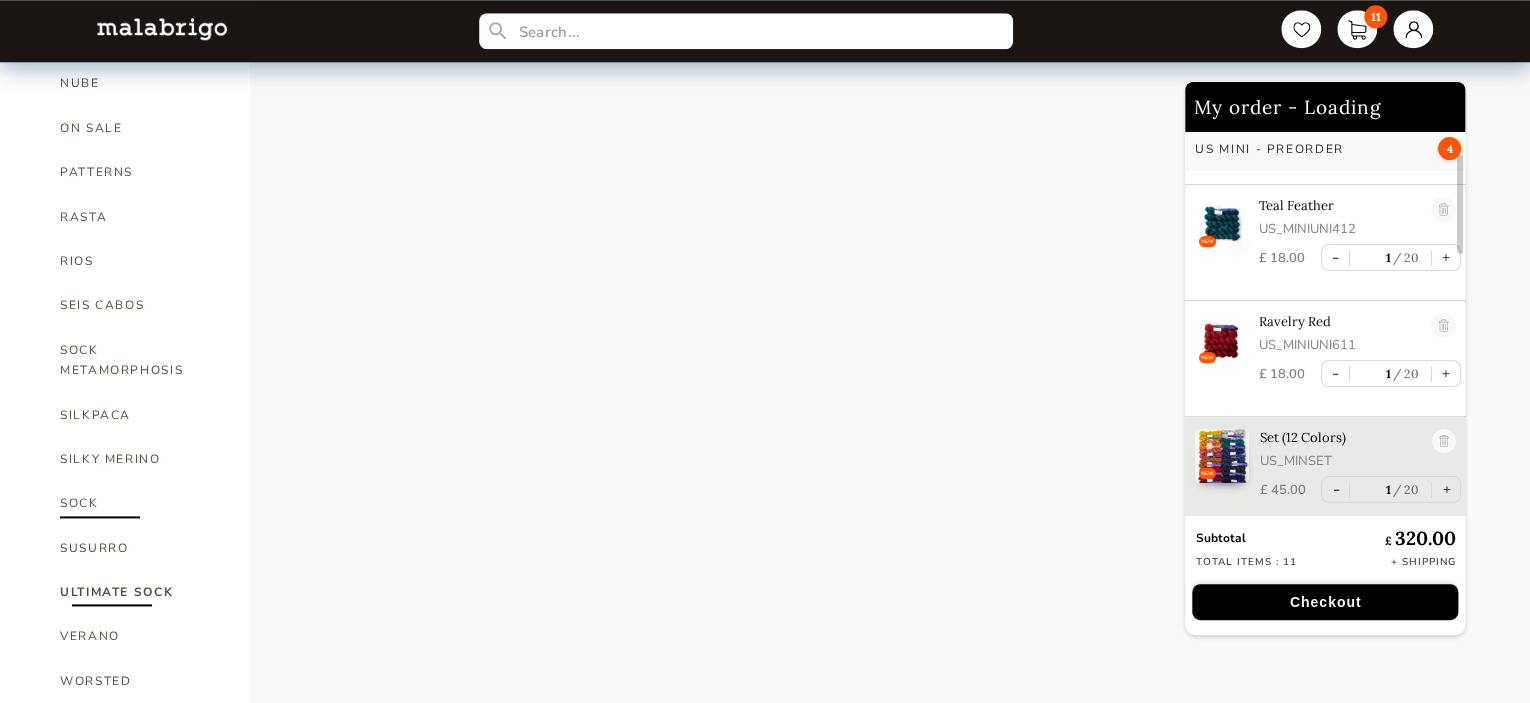 click on "SOCK" at bounding box center [140, 503] 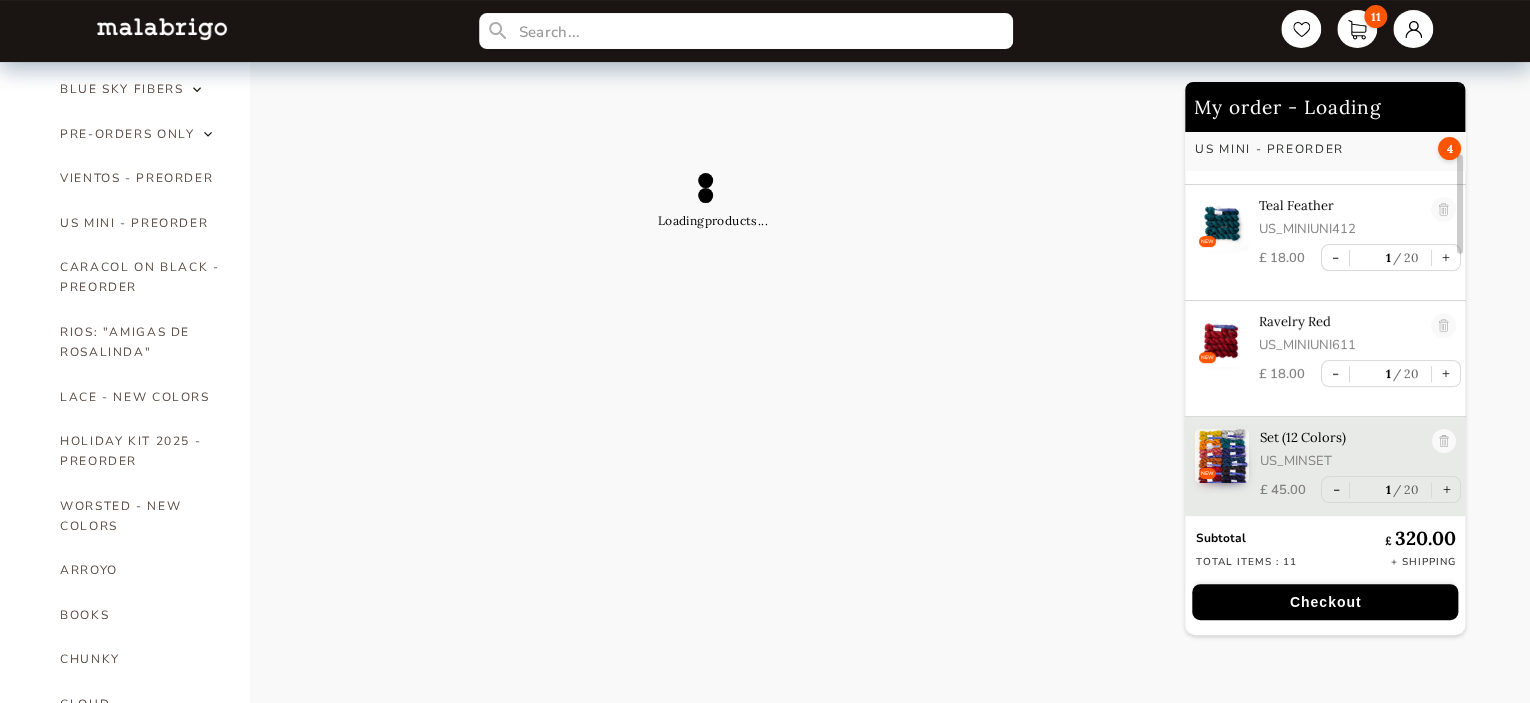 scroll, scrollTop: 0, scrollLeft: 0, axis: both 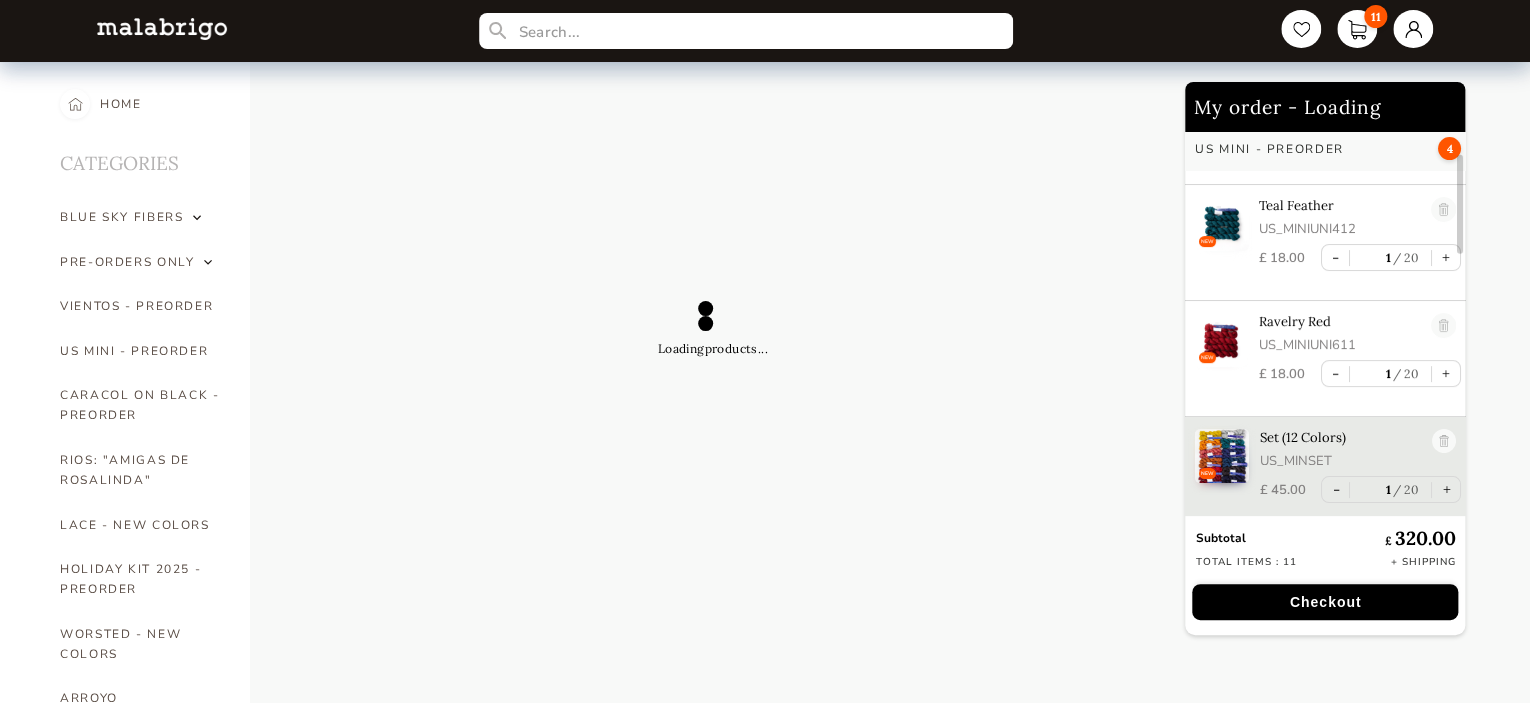 select on "INDEX" 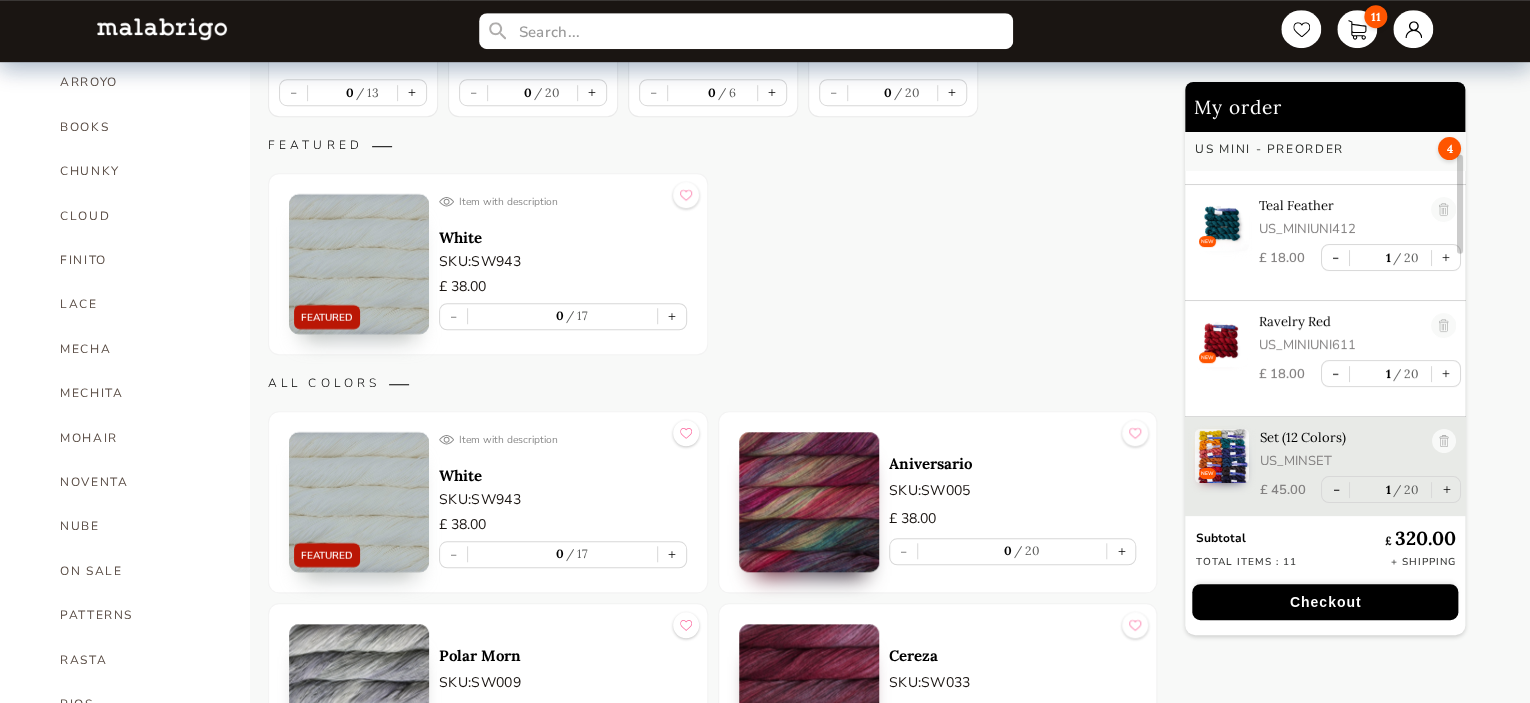 scroll, scrollTop: 1231, scrollLeft: 0, axis: vertical 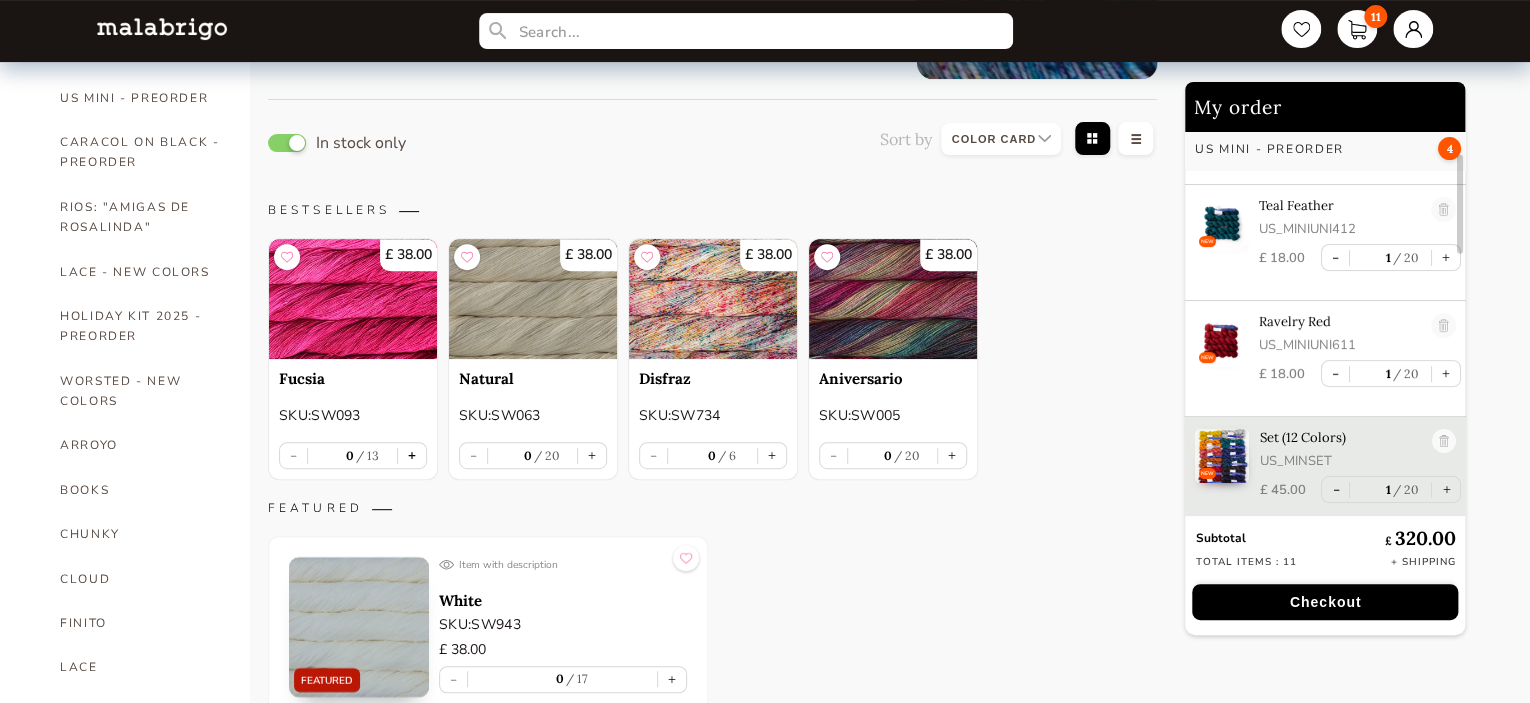 click on "+" at bounding box center (412, 455) 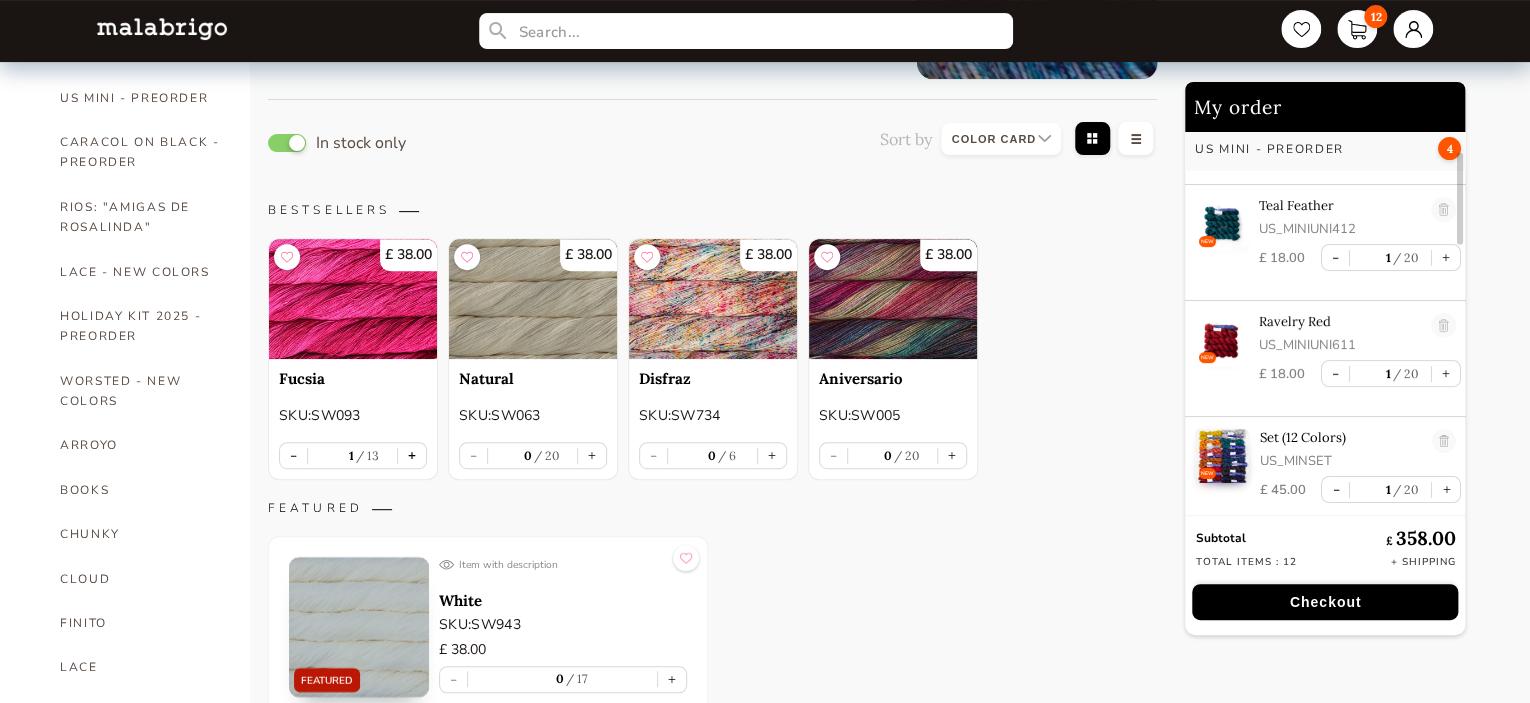 type on "1" 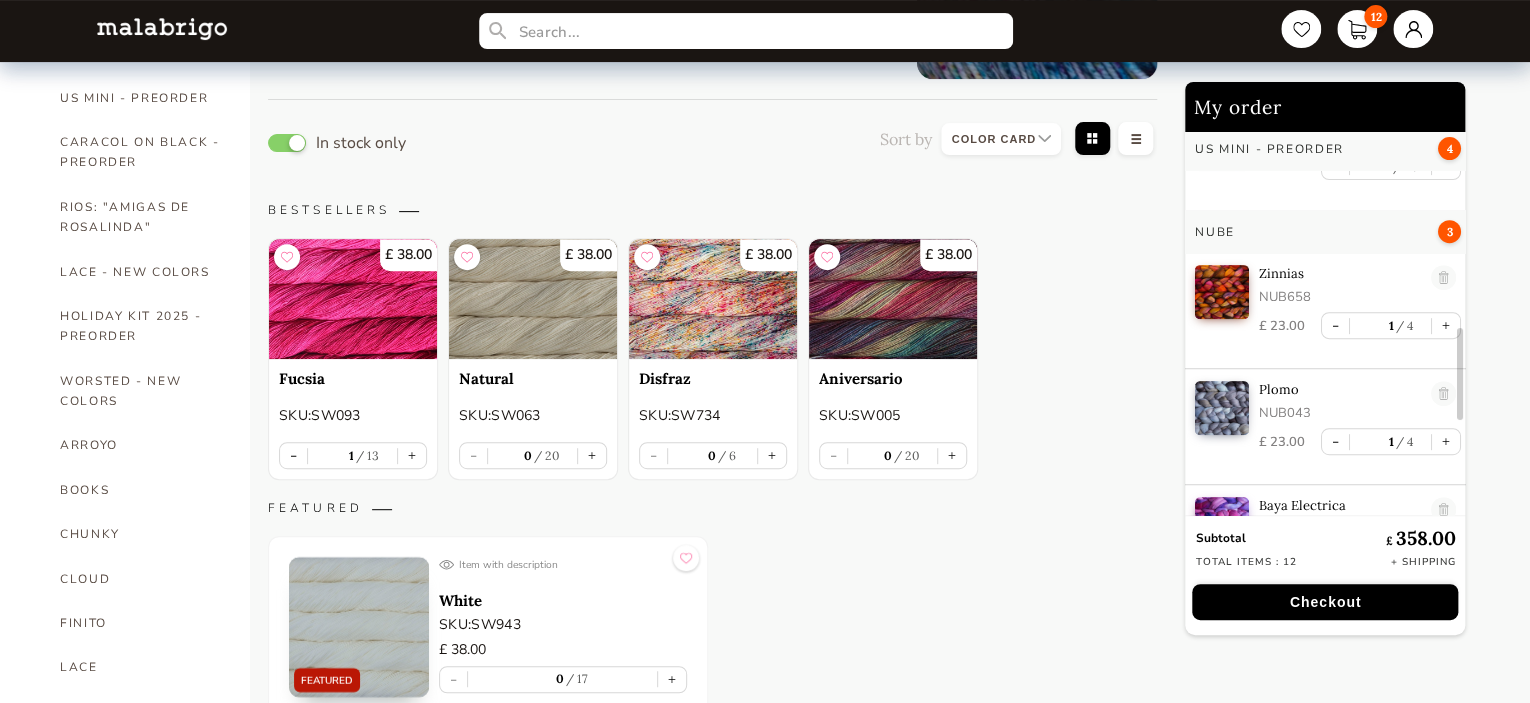 scroll, scrollTop: 1000, scrollLeft: 0, axis: vertical 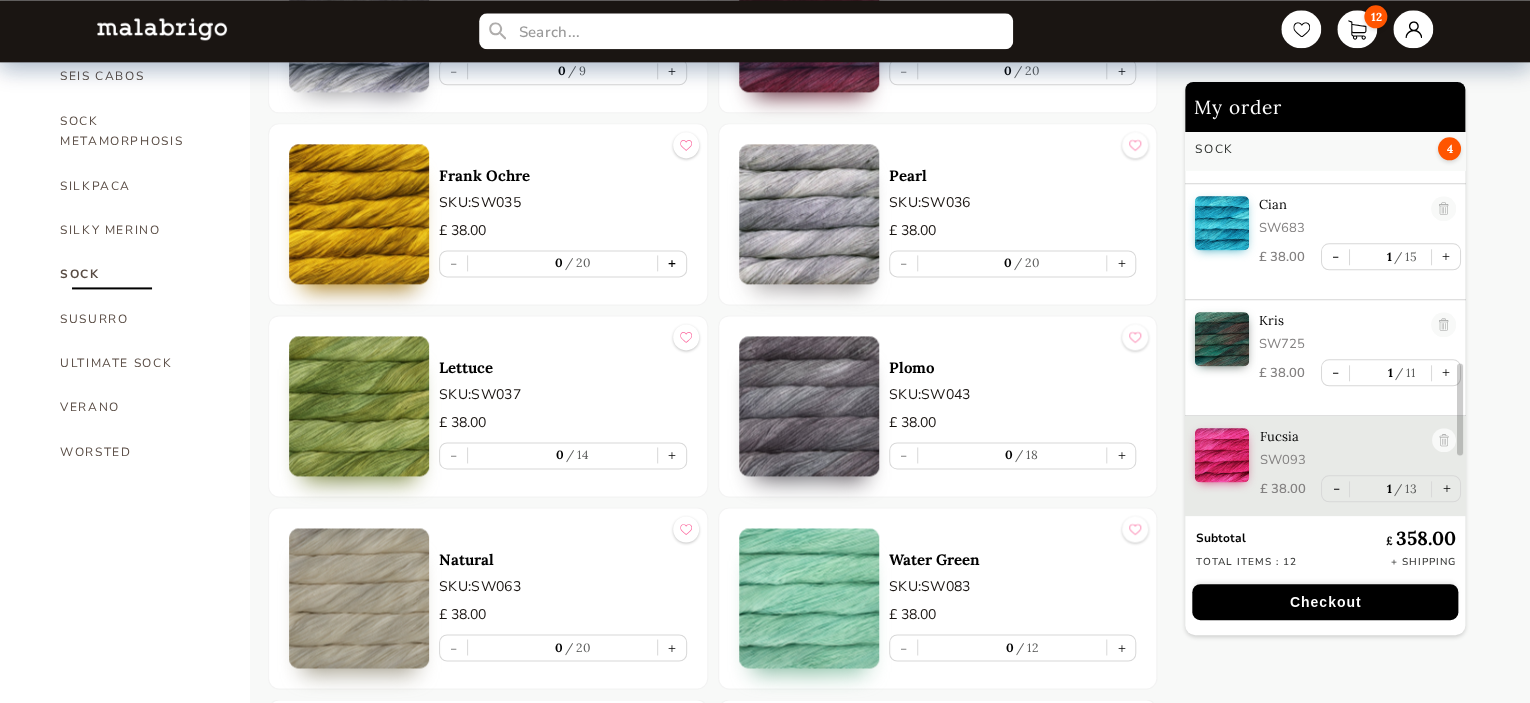 click on "+" at bounding box center [672, 263] 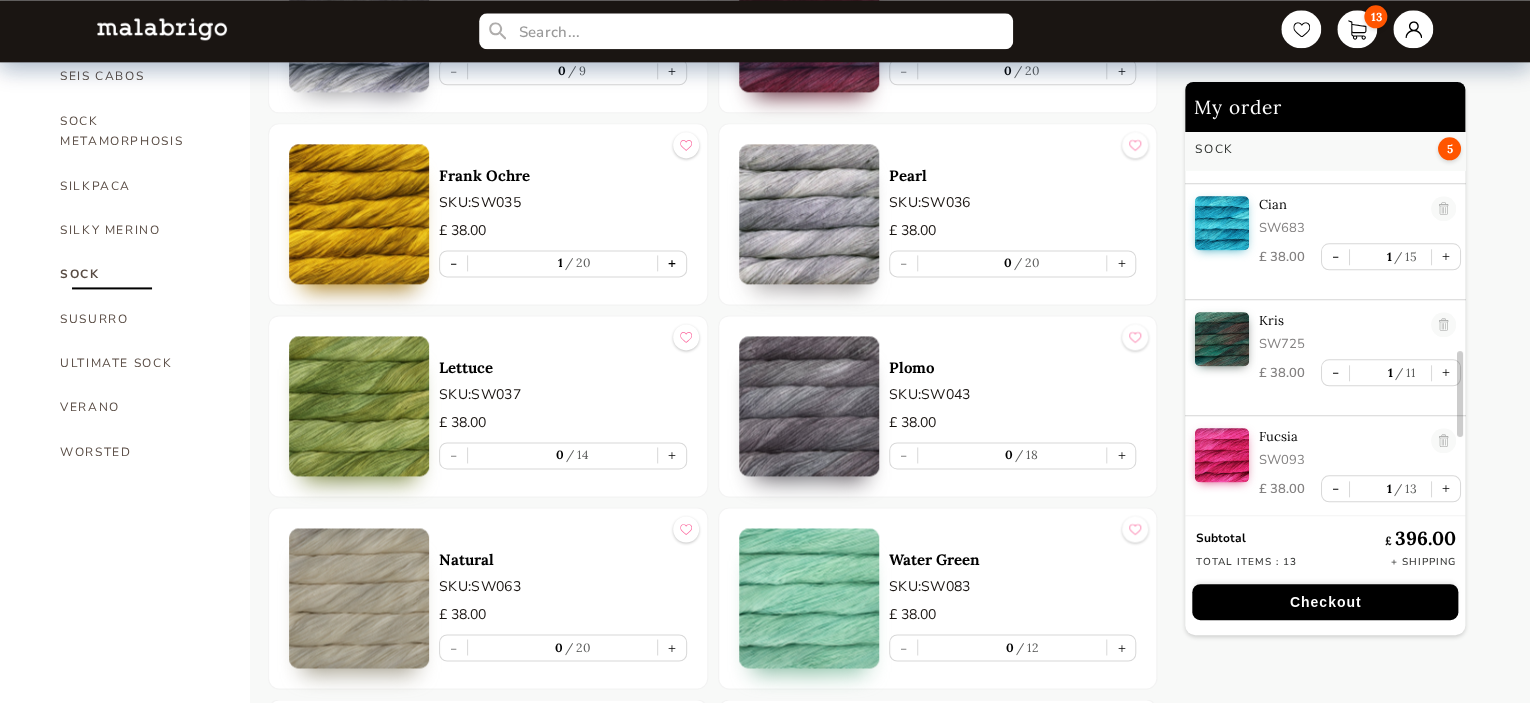 scroll, scrollTop: 1116, scrollLeft: 0, axis: vertical 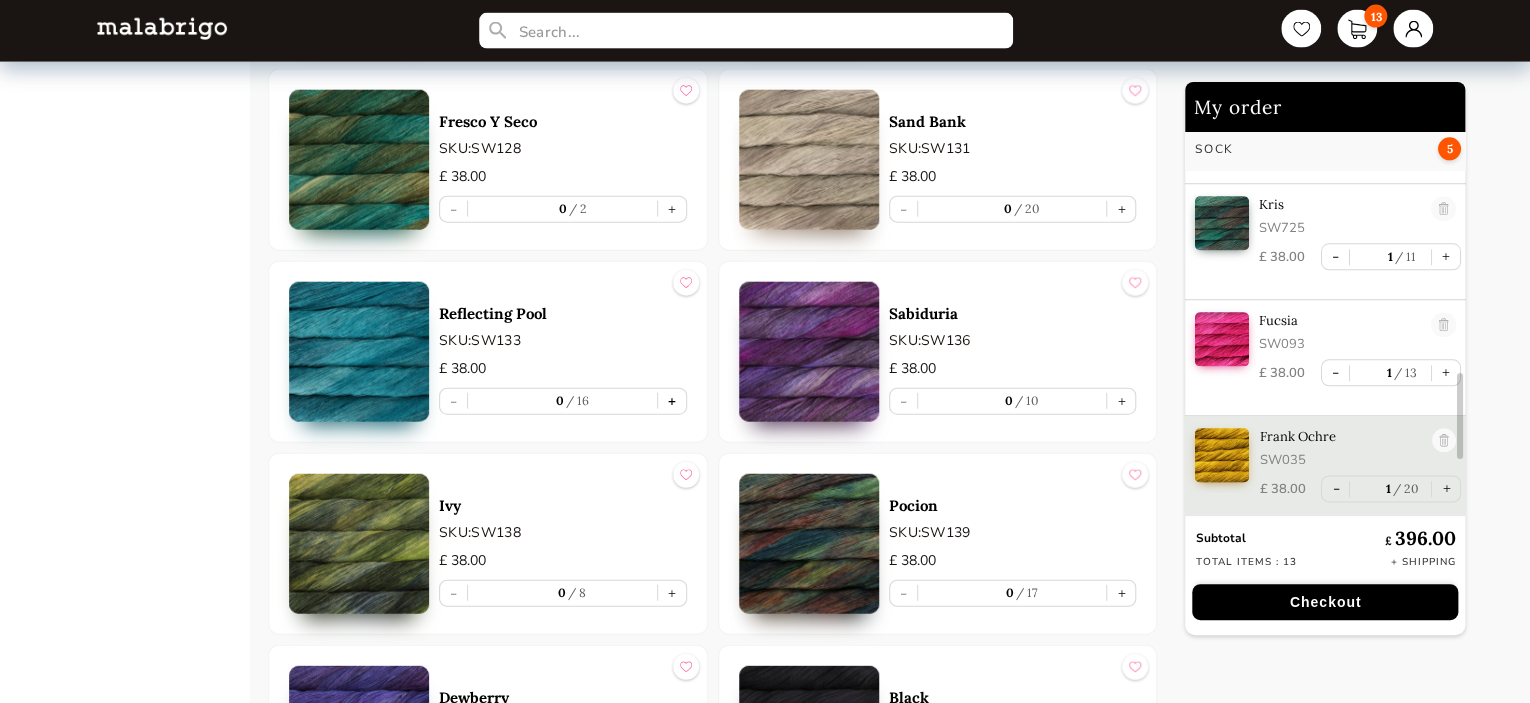 click on "+" at bounding box center (672, 401) 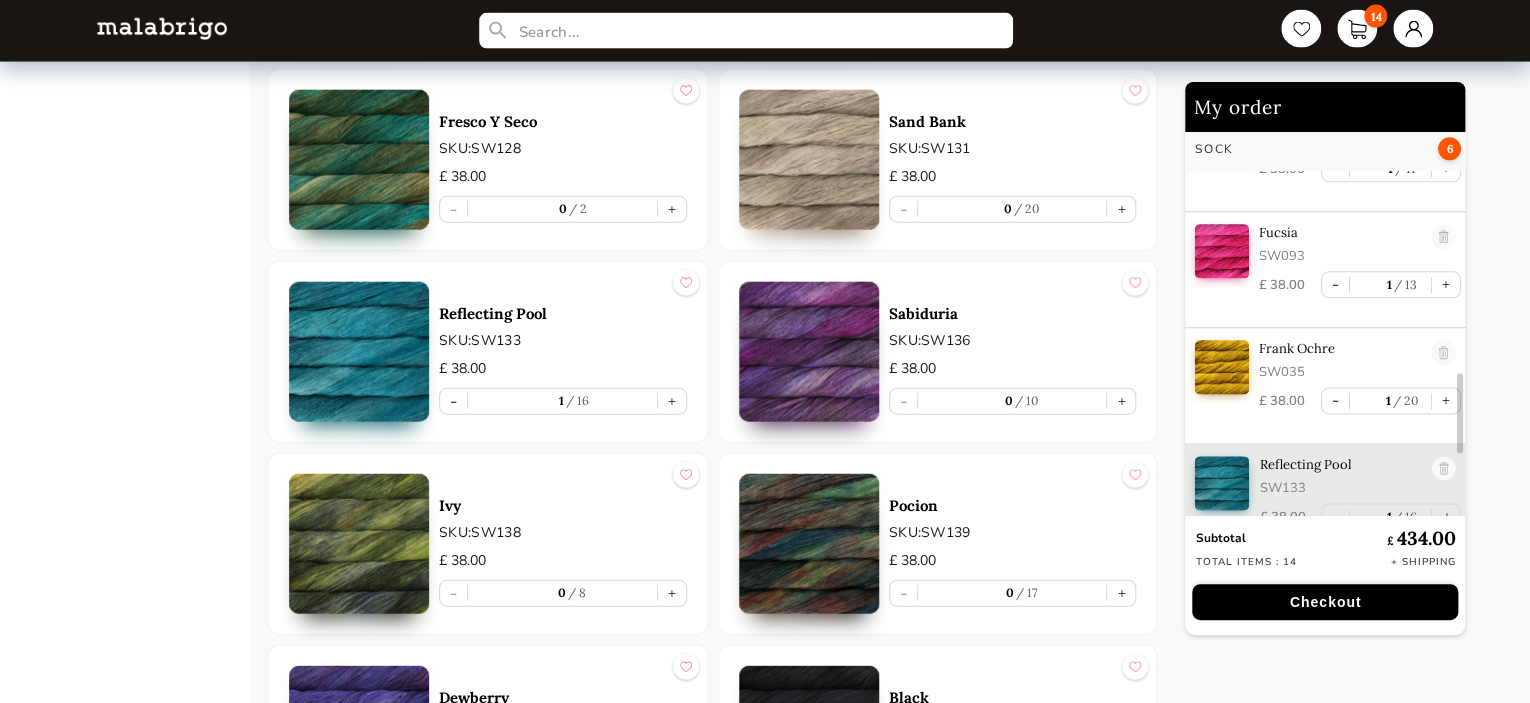 scroll, scrollTop: 1232, scrollLeft: 0, axis: vertical 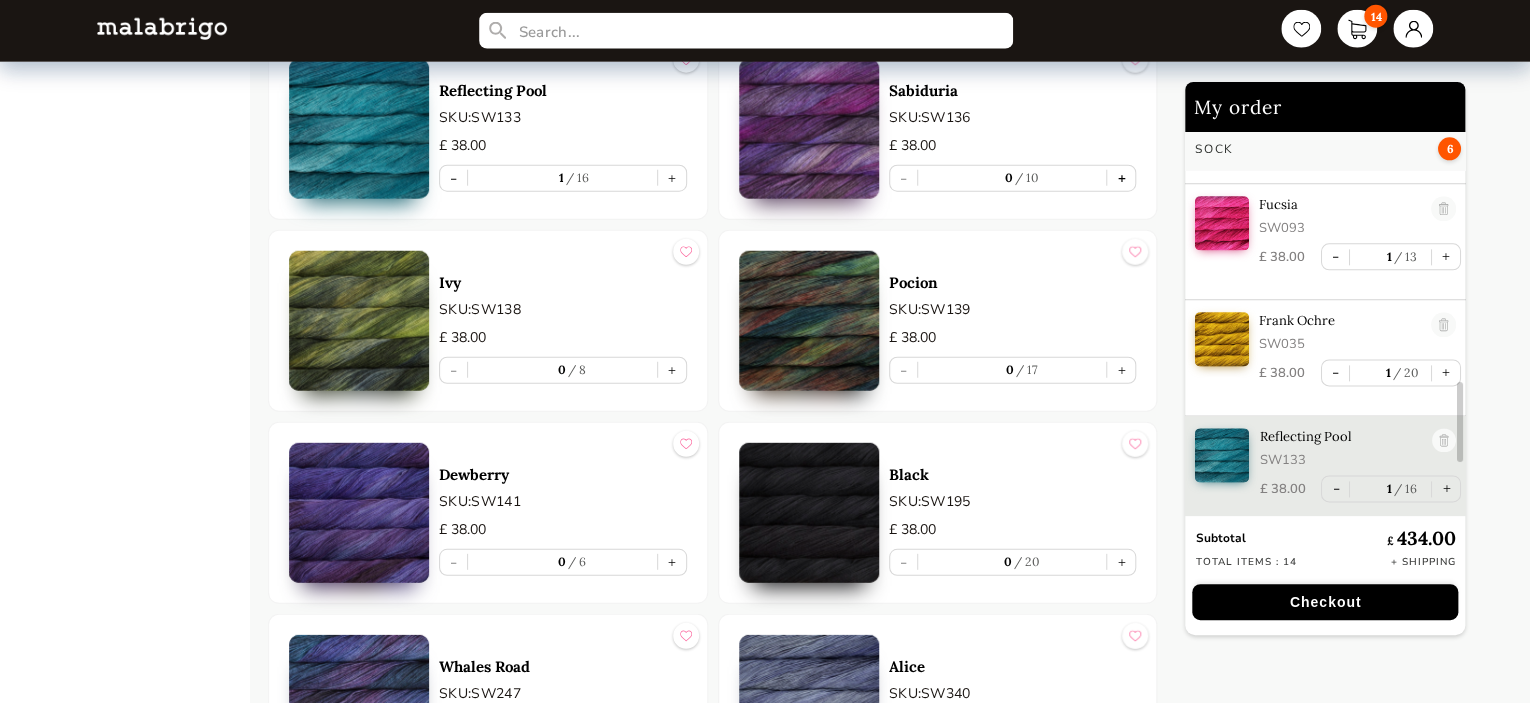 click on "+" at bounding box center (1121, 178) 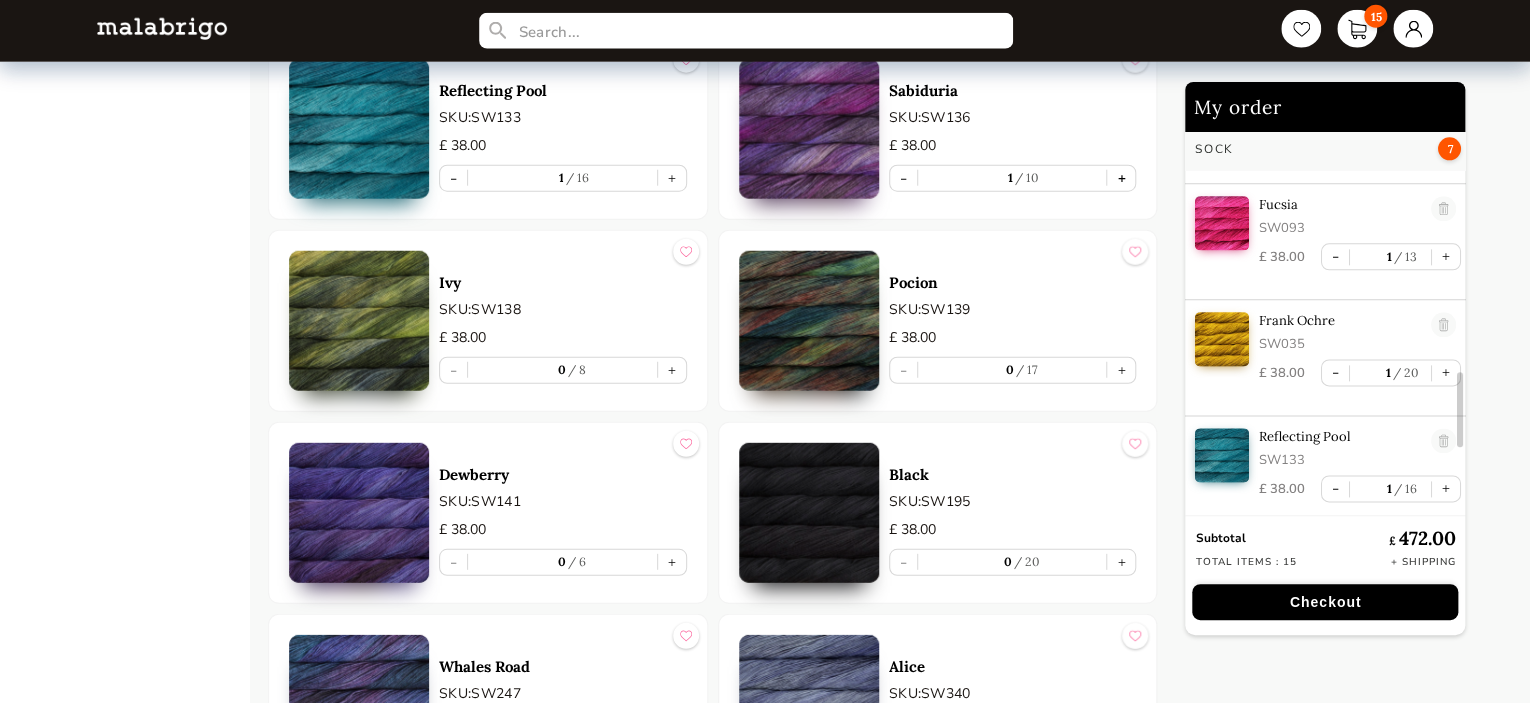 scroll, scrollTop: 1357, scrollLeft: 0, axis: vertical 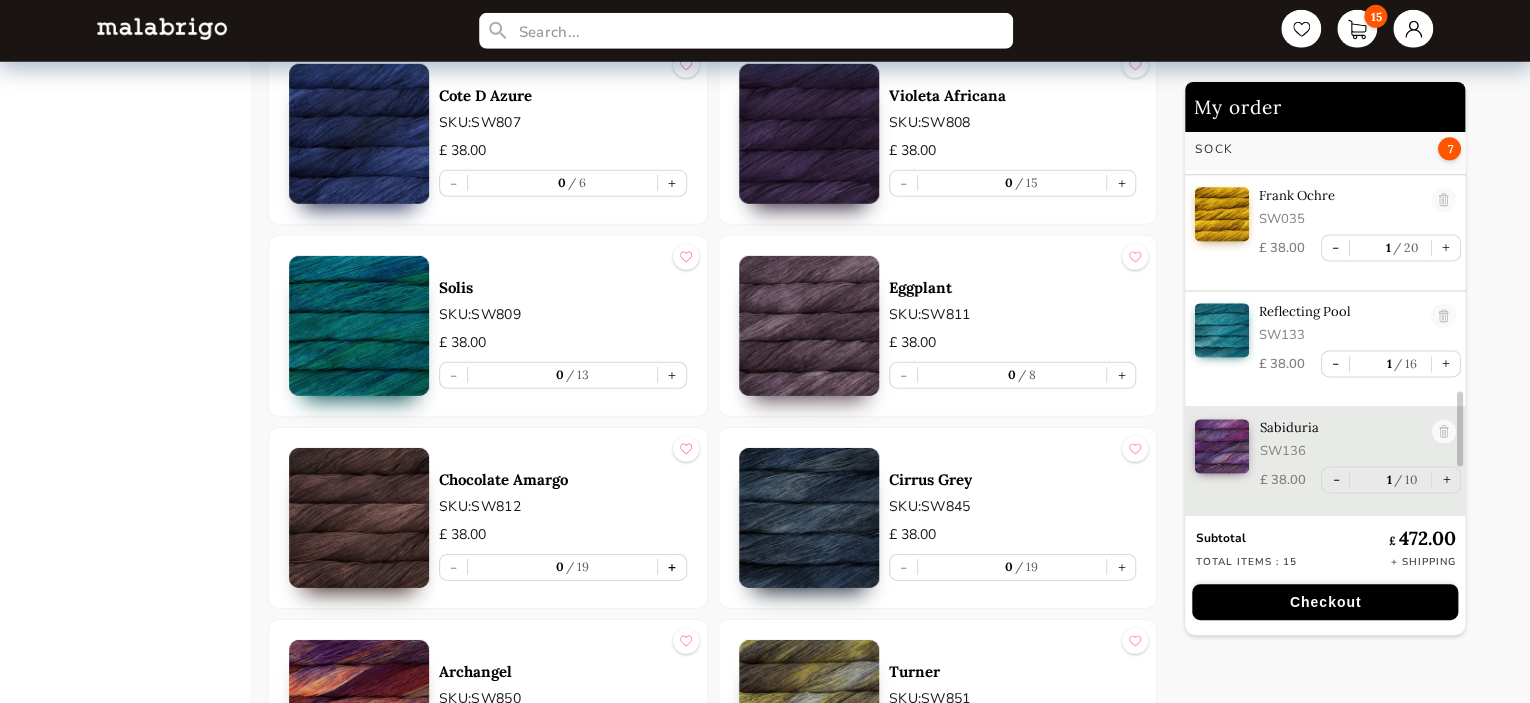 click on "+" at bounding box center [672, 567] 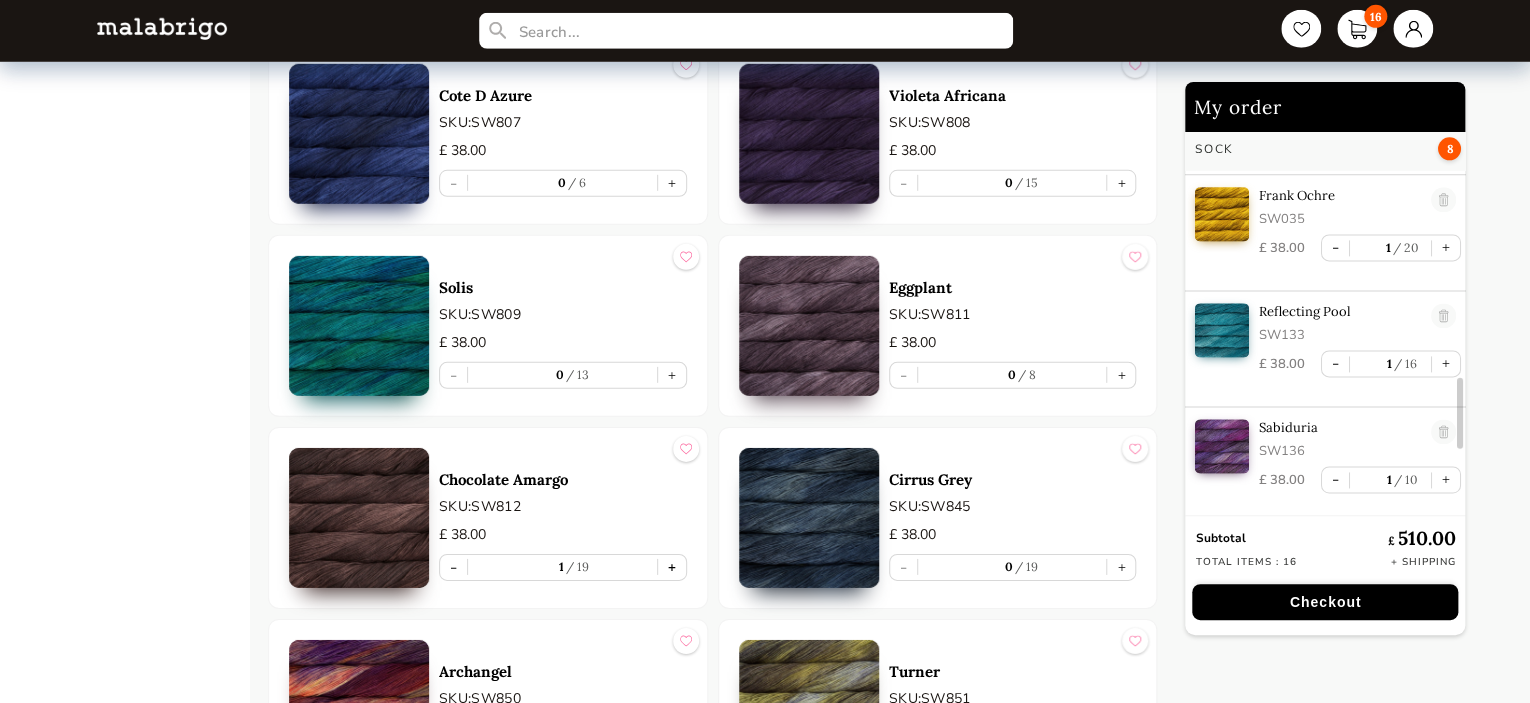 scroll, scrollTop: 1464, scrollLeft: 0, axis: vertical 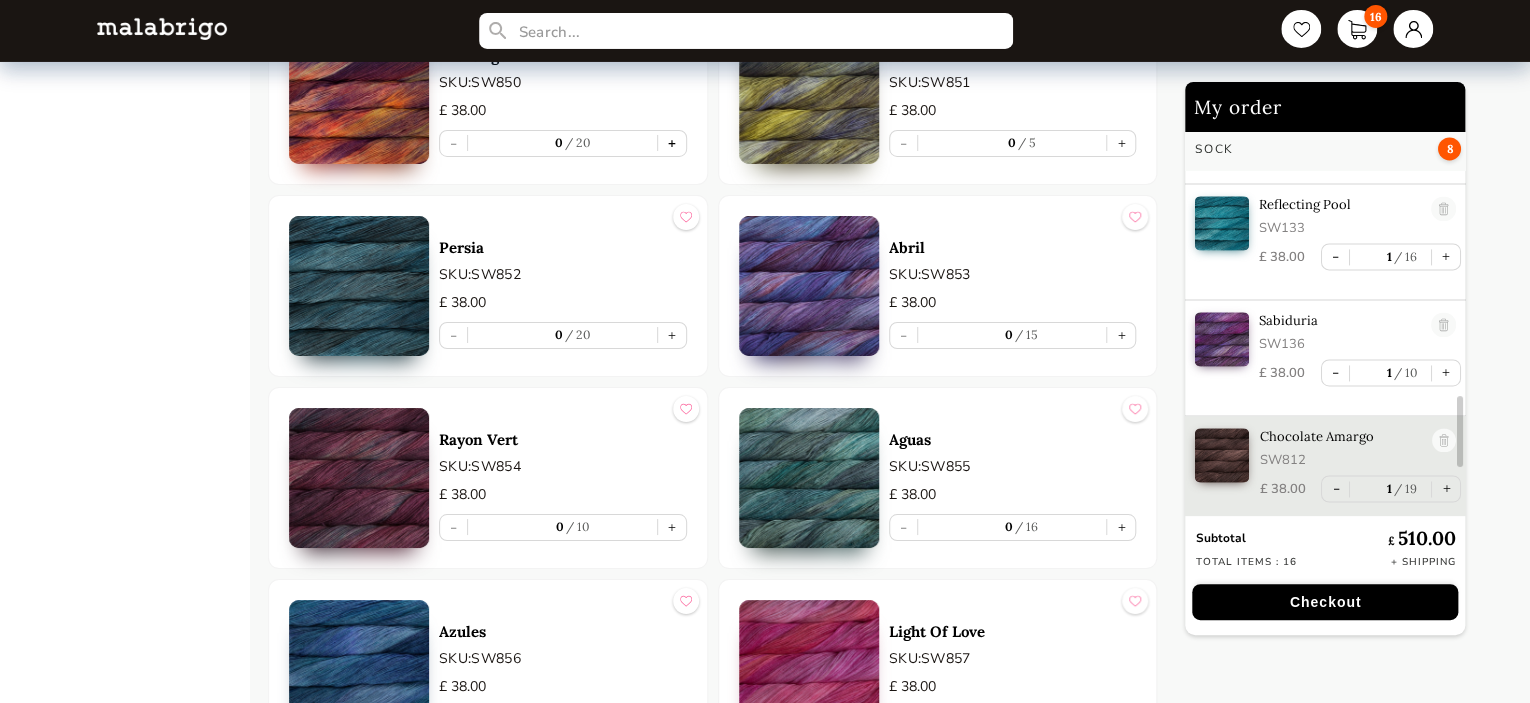 click on "+" at bounding box center [672, 143] 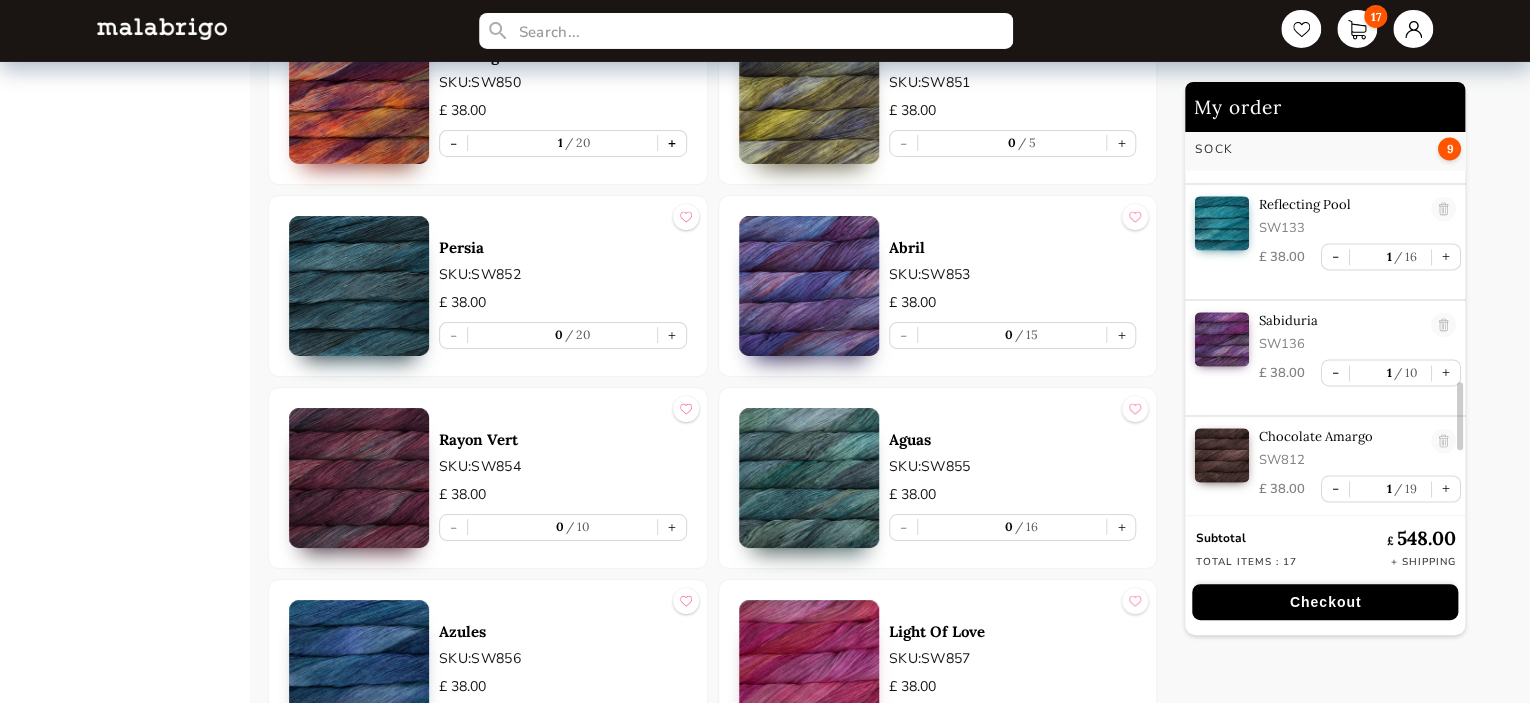 scroll, scrollTop: 1580, scrollLeft: 0, axis: vertical 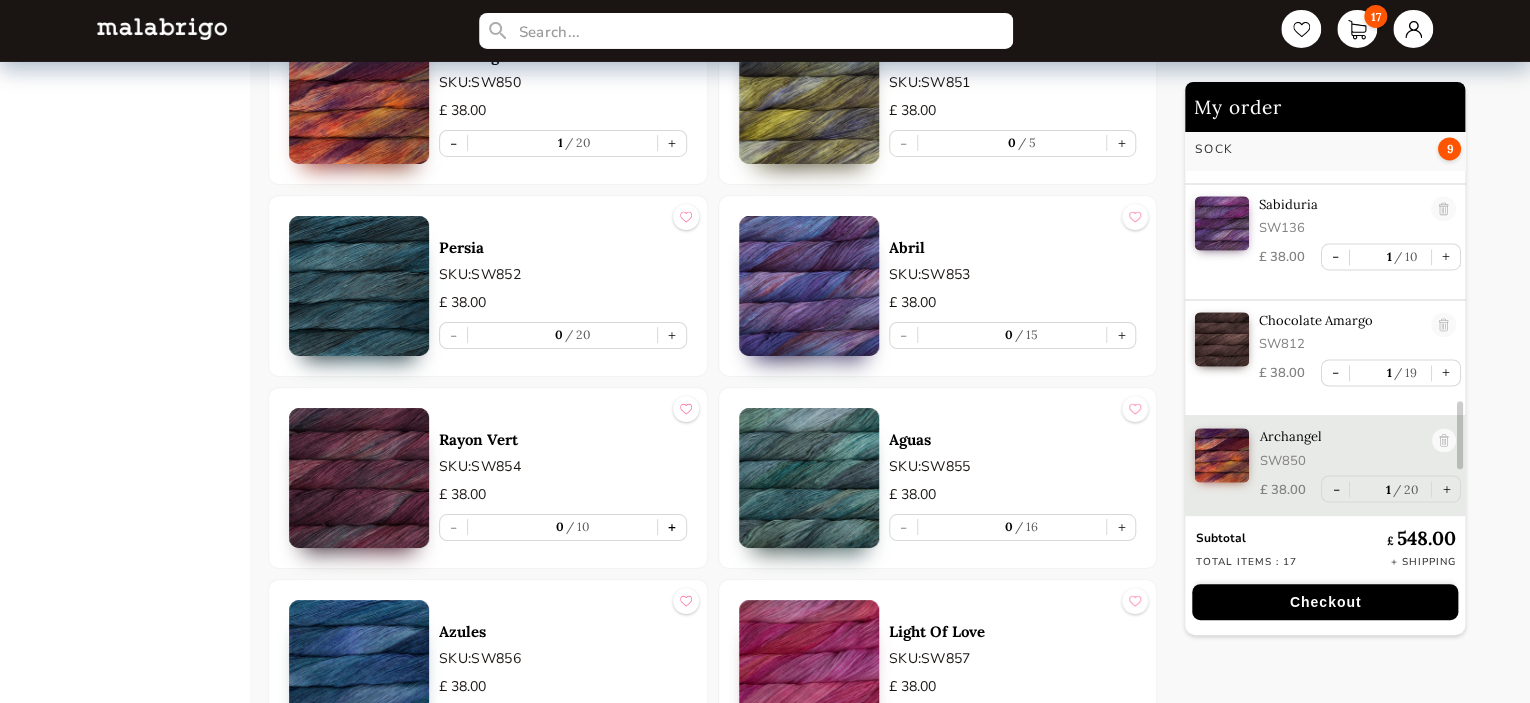 click on "+" at bounding box center [672, 527] 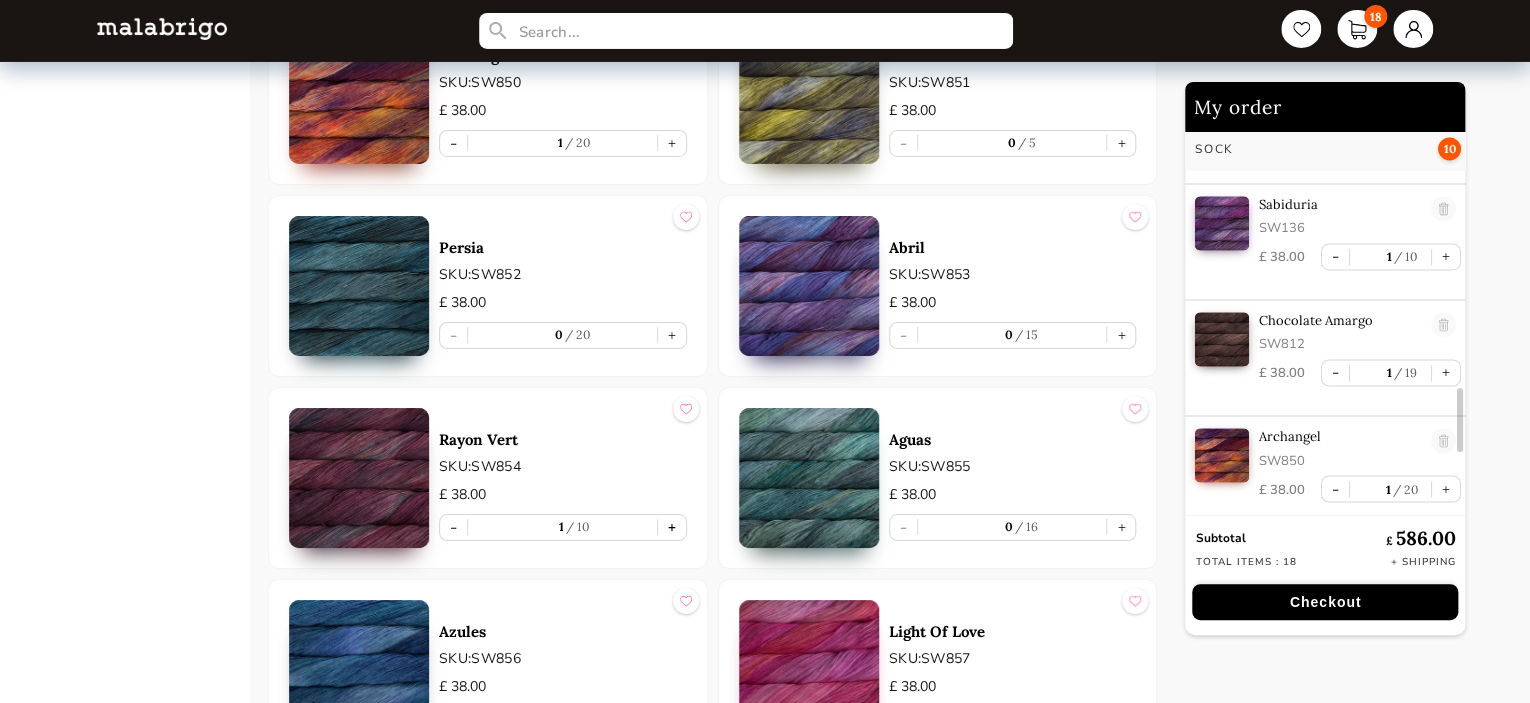 type on "1" 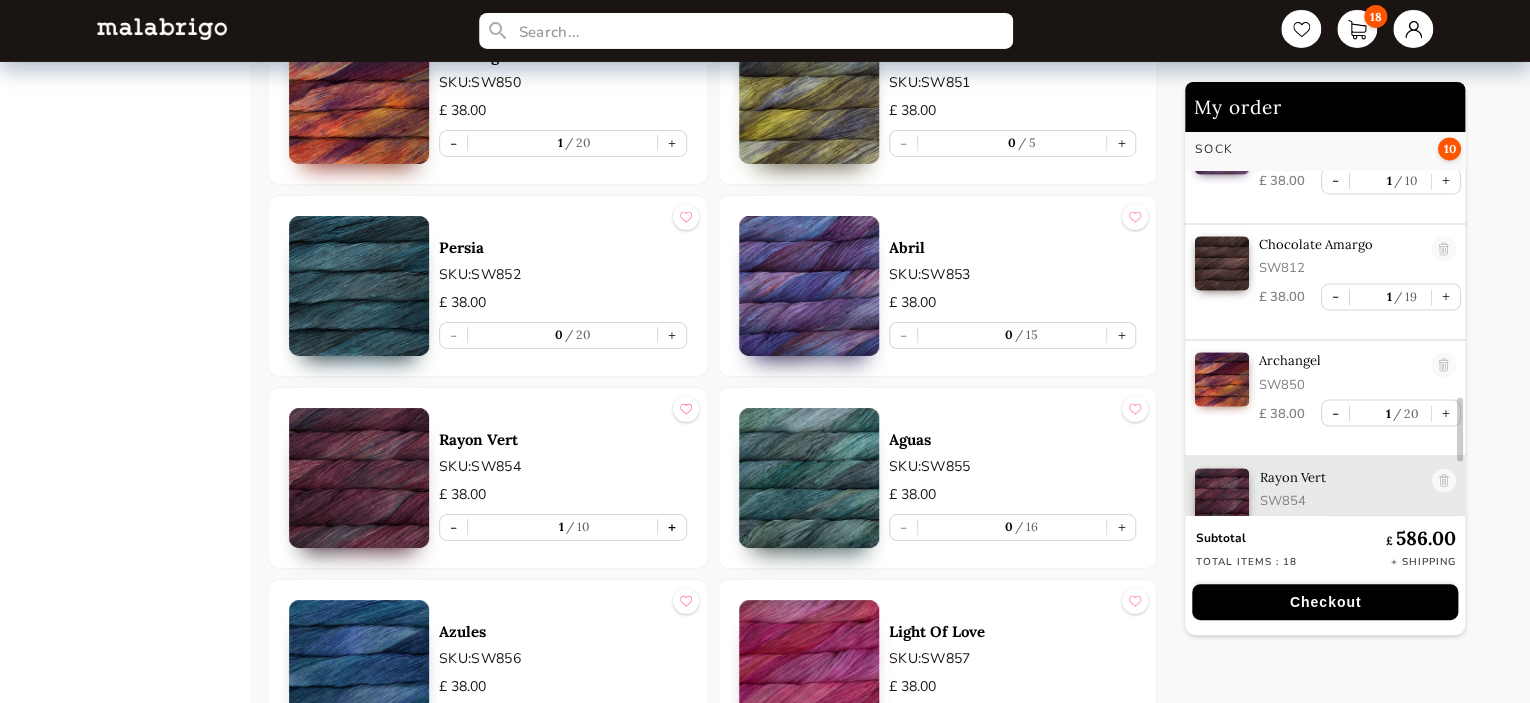 scroll, scrollTop: 1712, scrollLeft: 0, axis: vertical 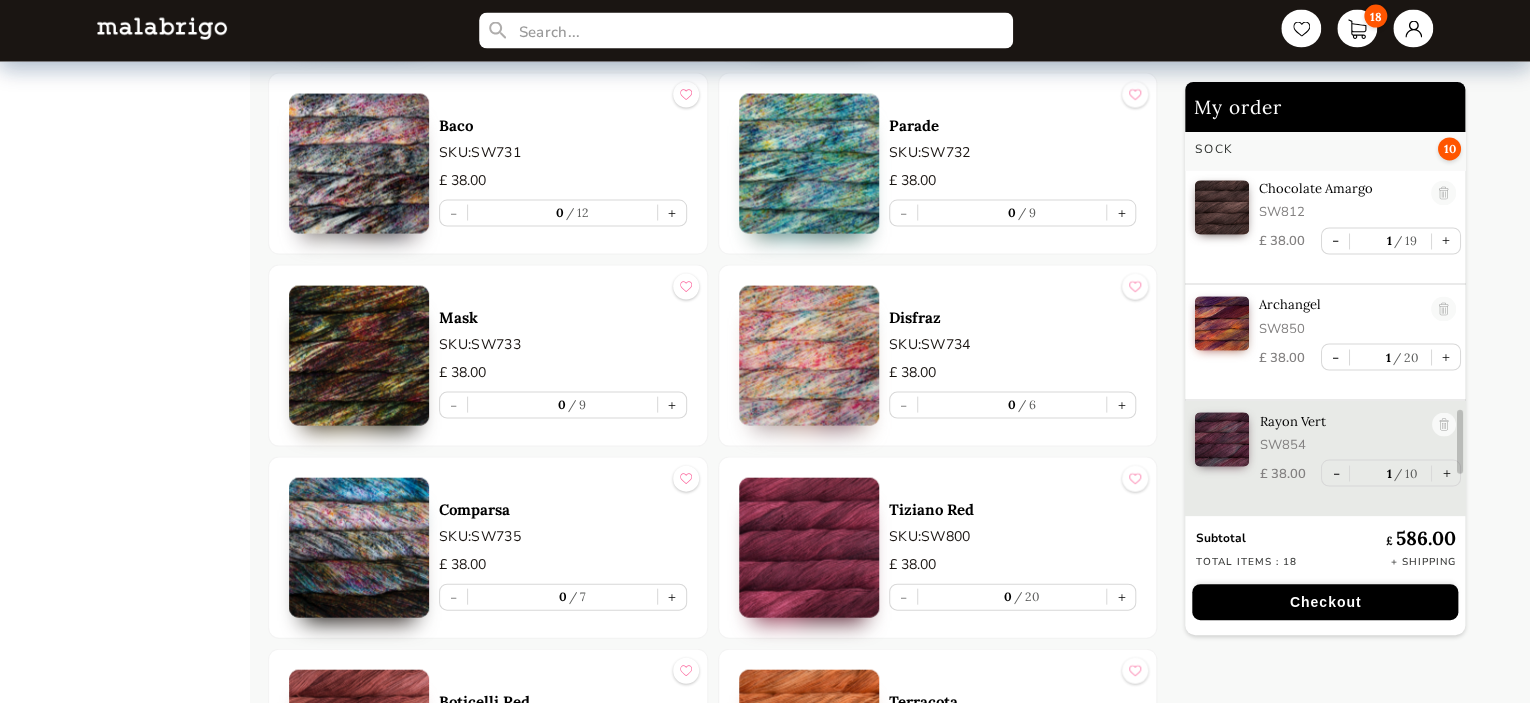 click on "Terracota" at bounding box center (1013, 701) 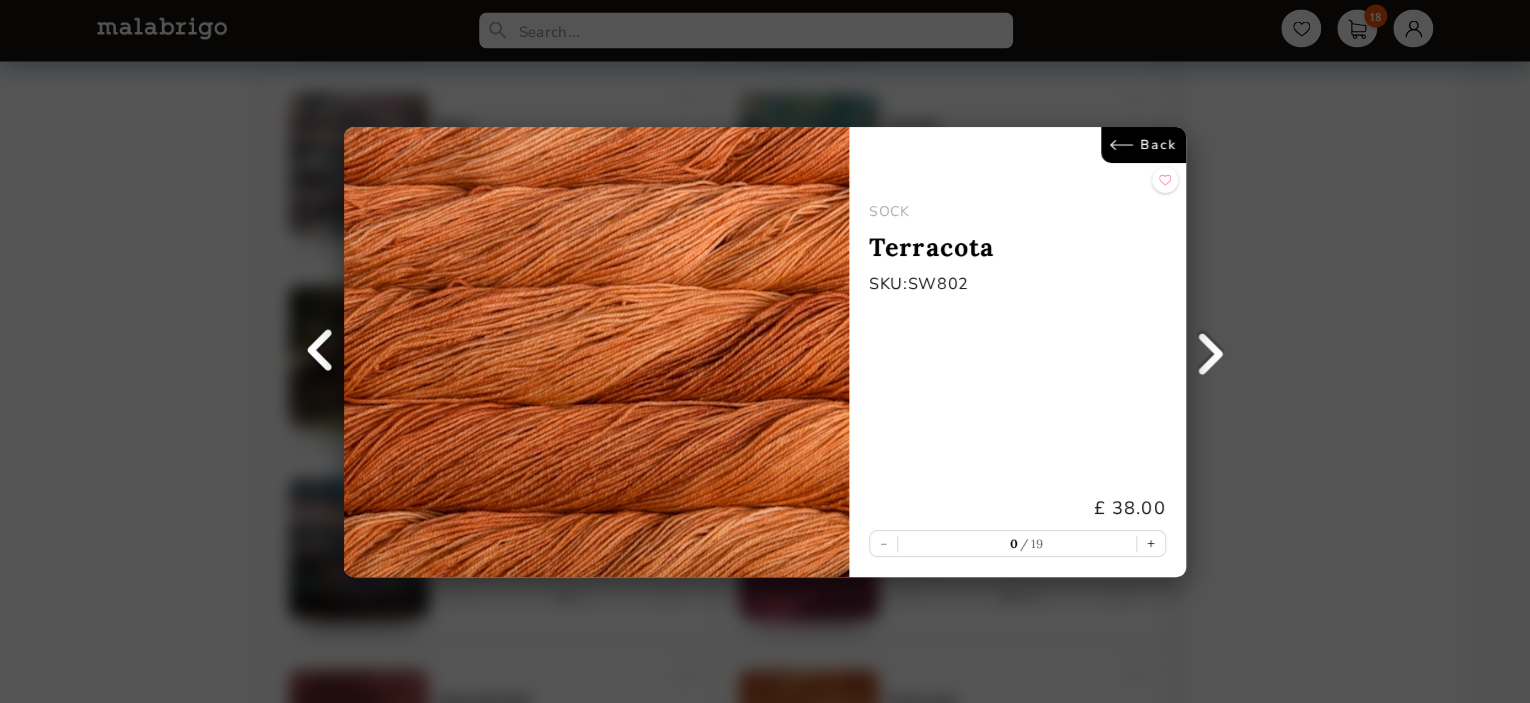 scroll, scrollTop: 0, scrollLeft: 0, axis: both 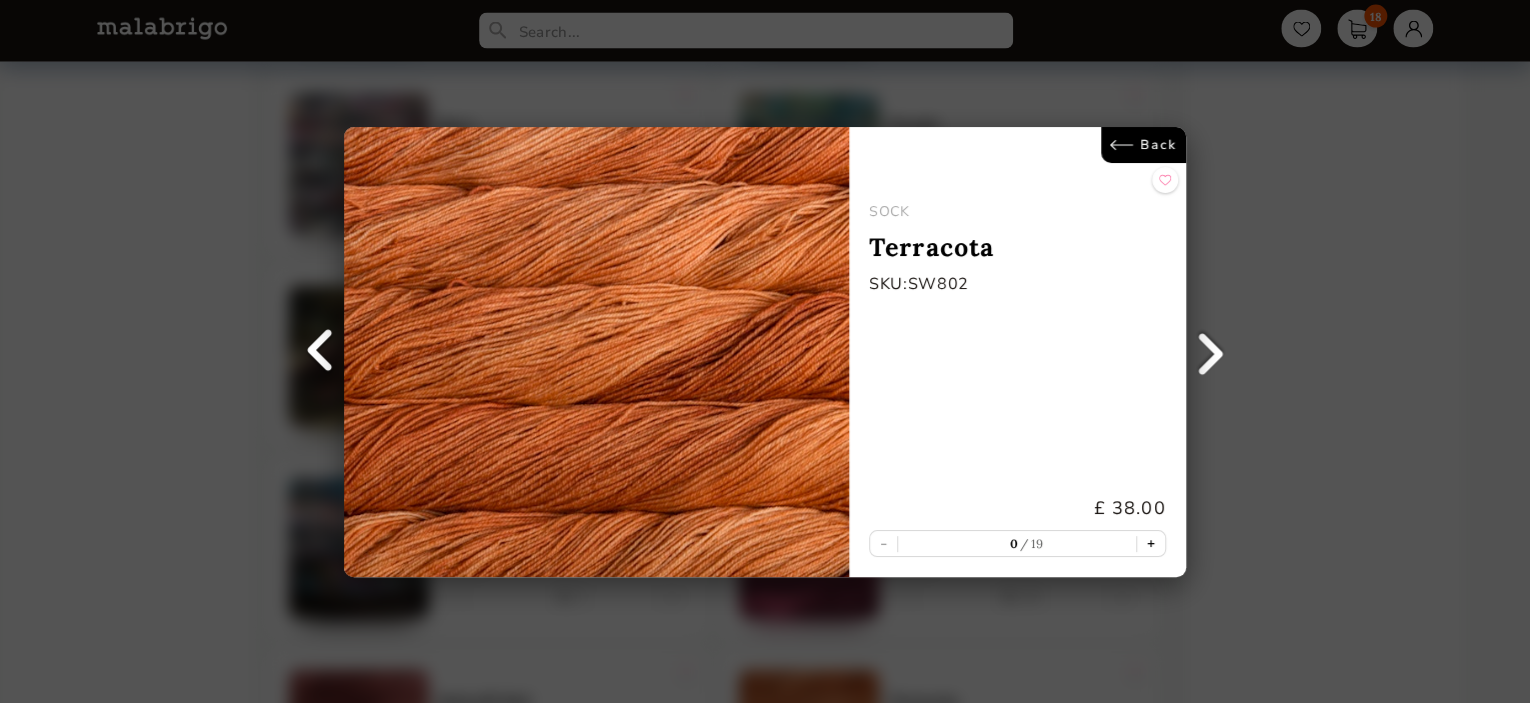 click on "+" at bounding box center [1151, 543] 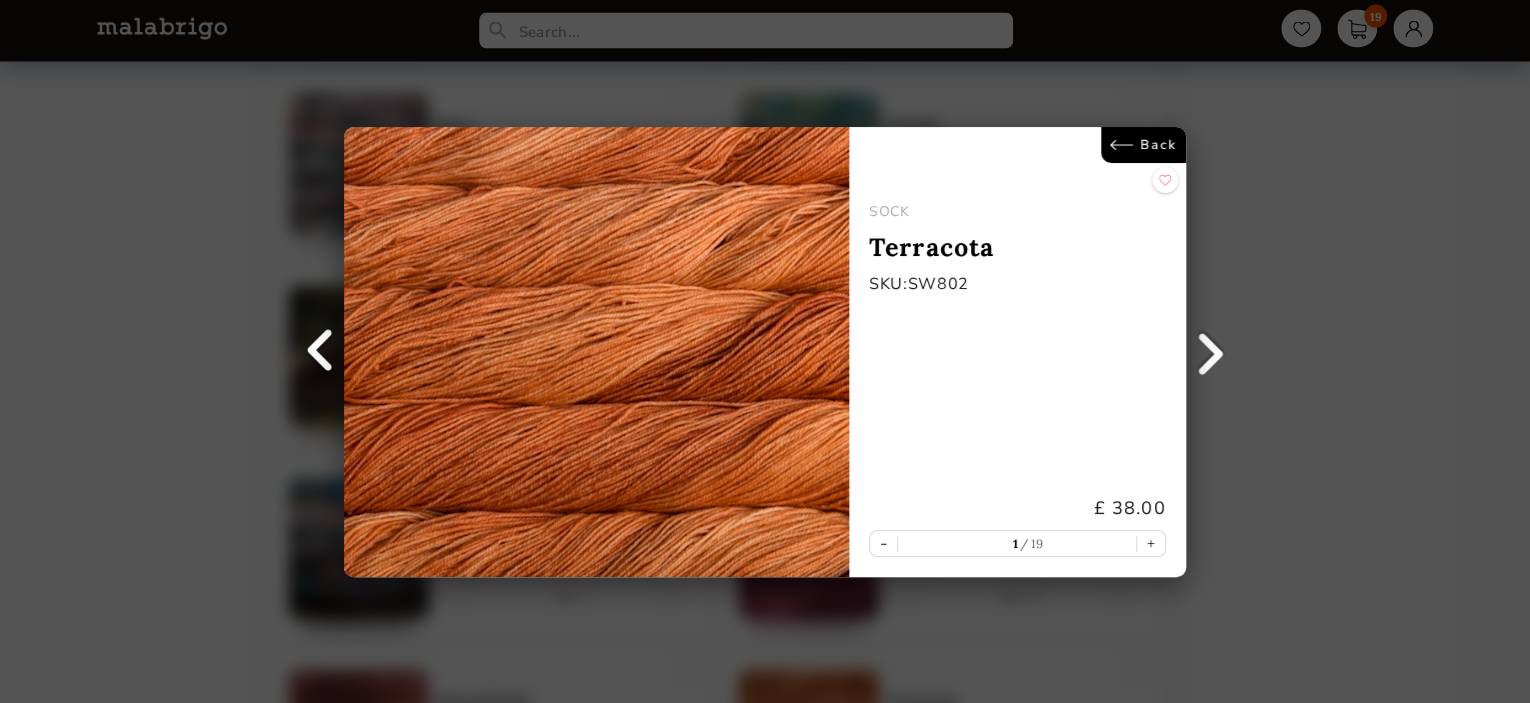click on "Back" at bounding box center (1143, 145) 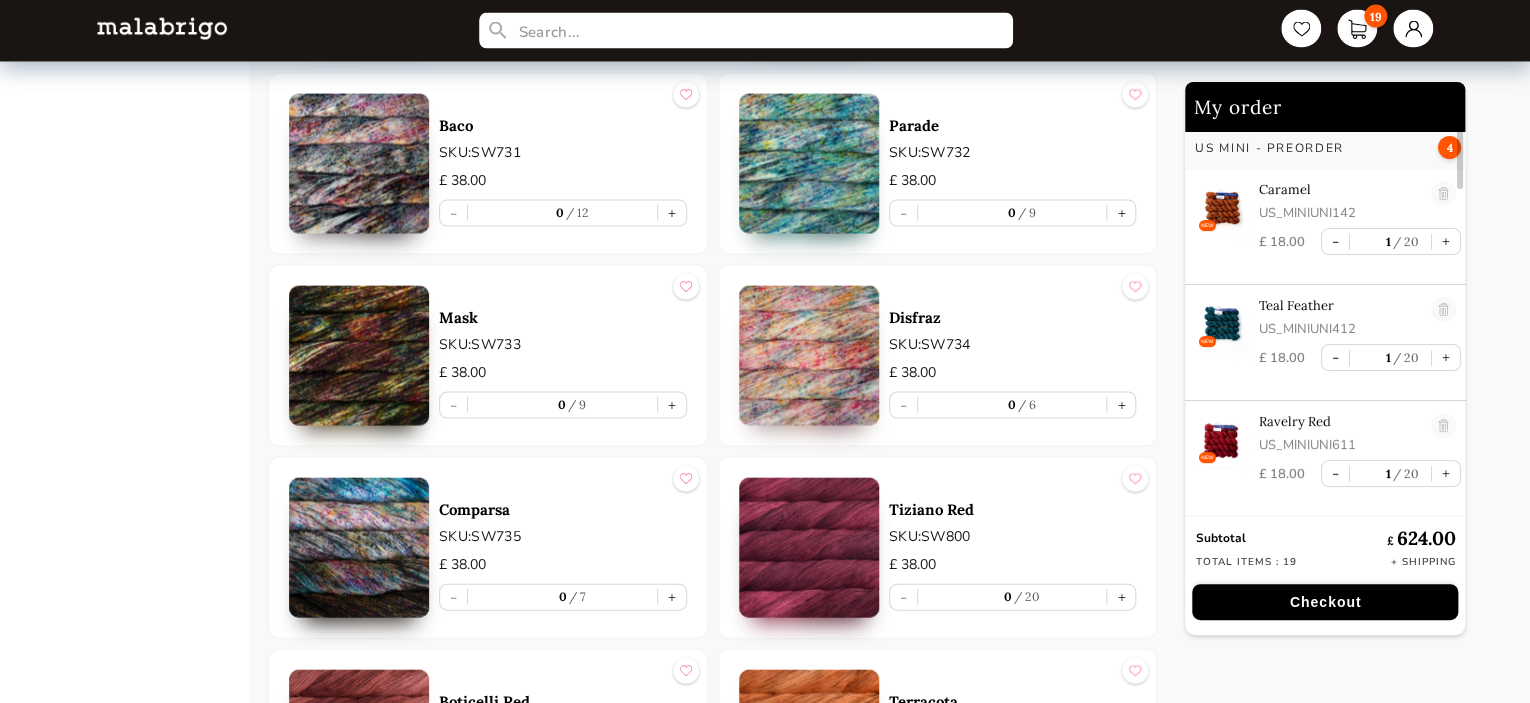 scroll, scrollTop: 5, scrollLeft: 0, axis: vertical 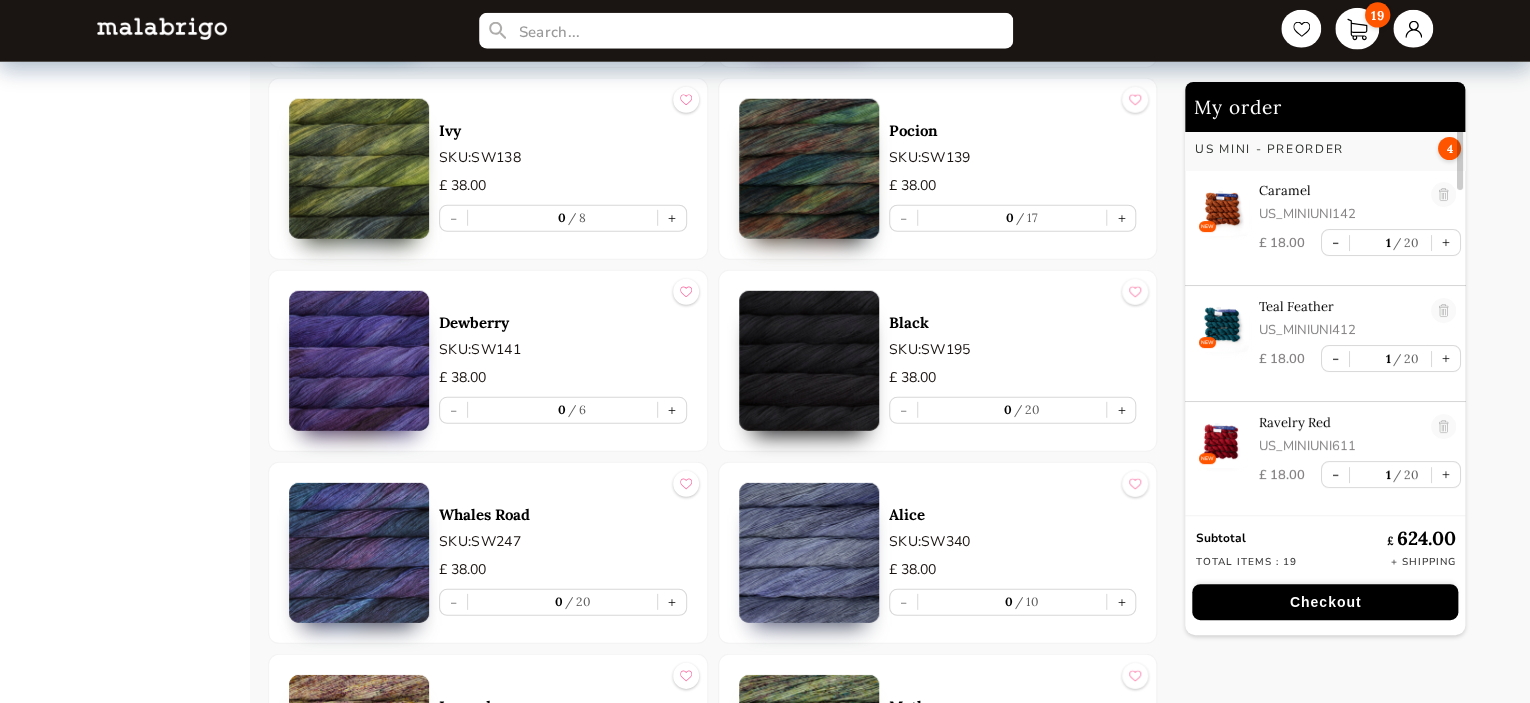 type on "0" 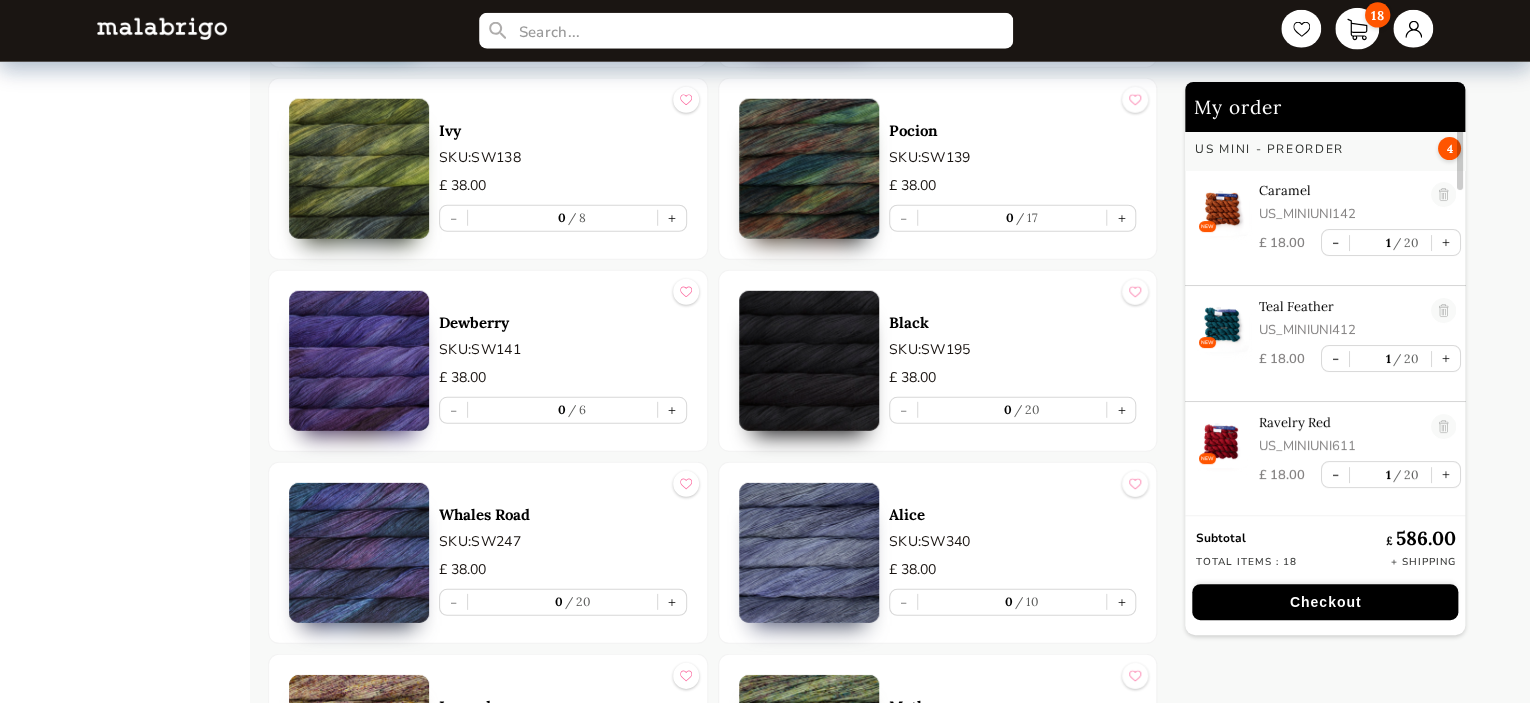 type on "0" 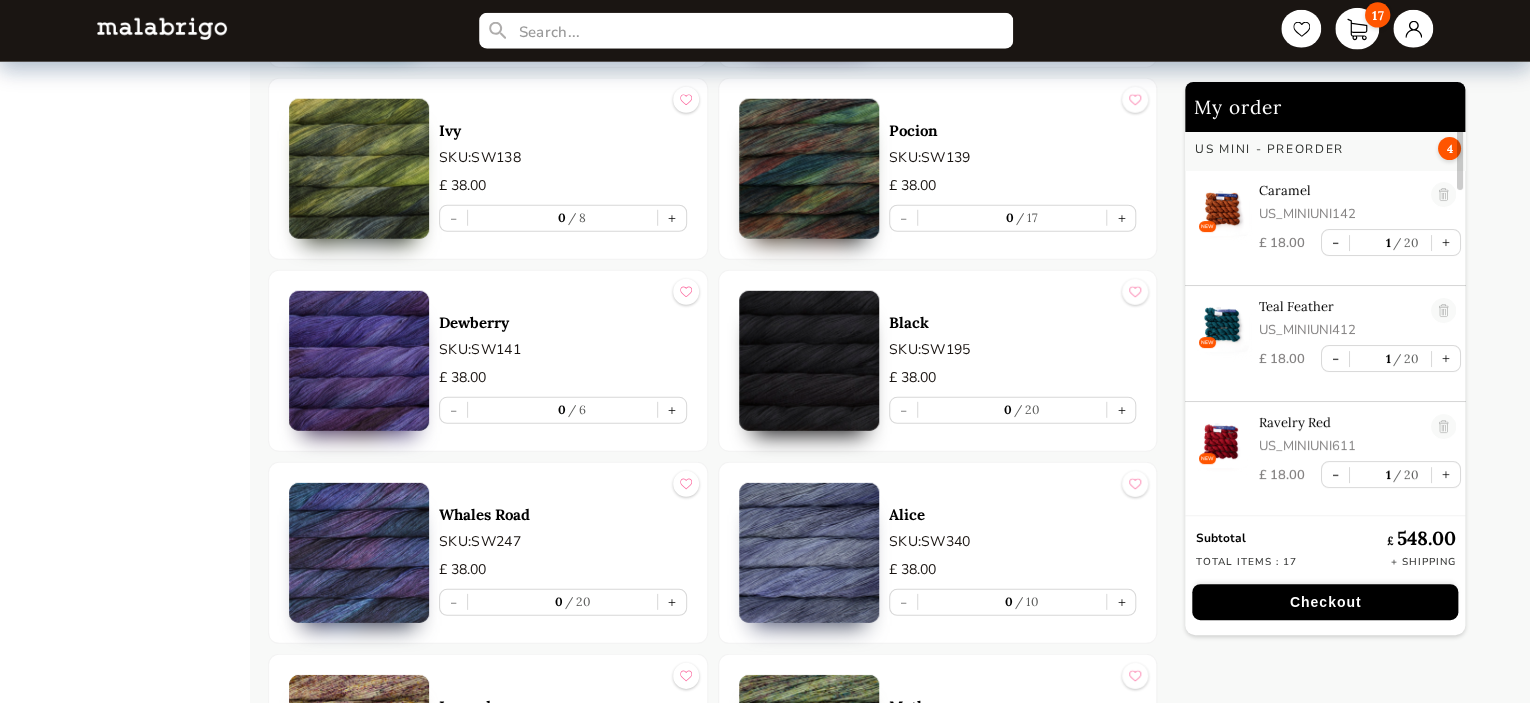 type on "0" 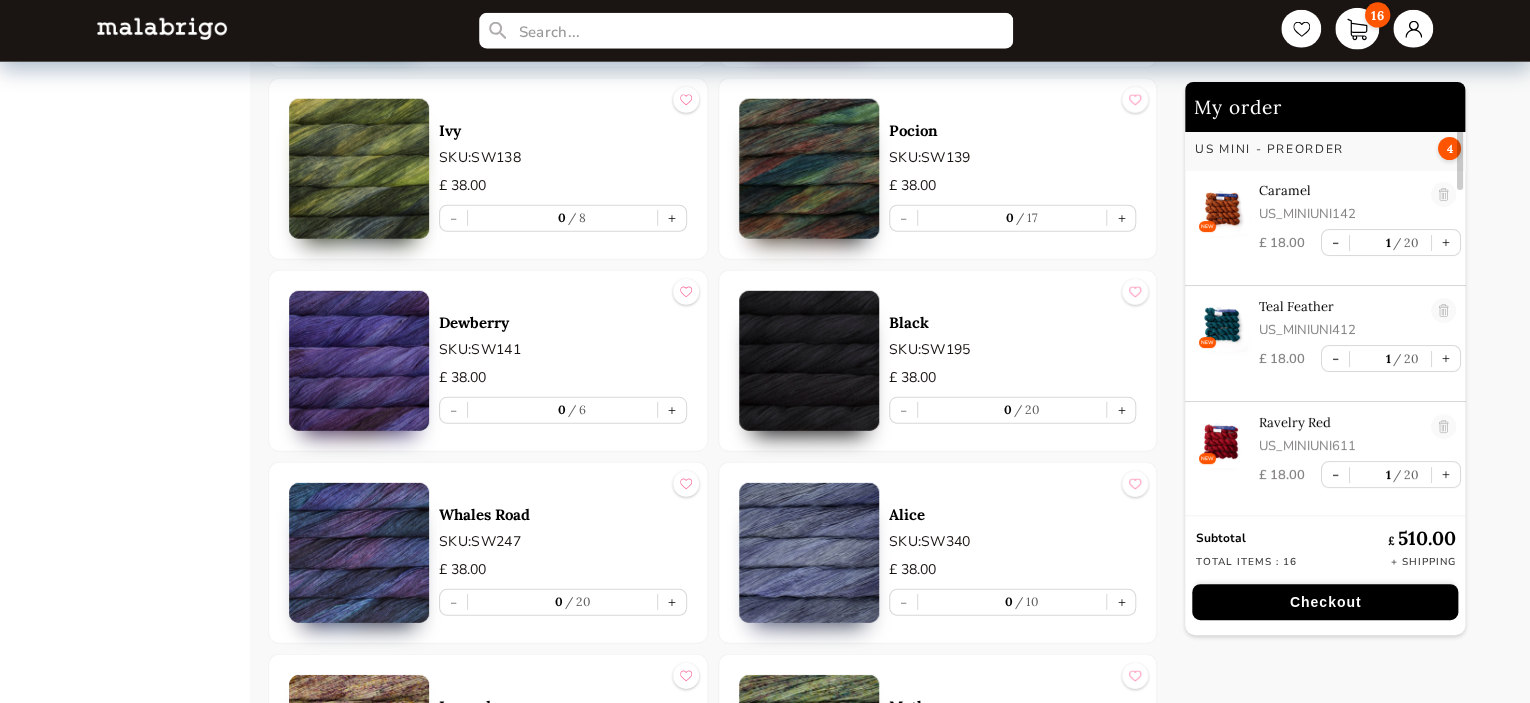 type on "0" 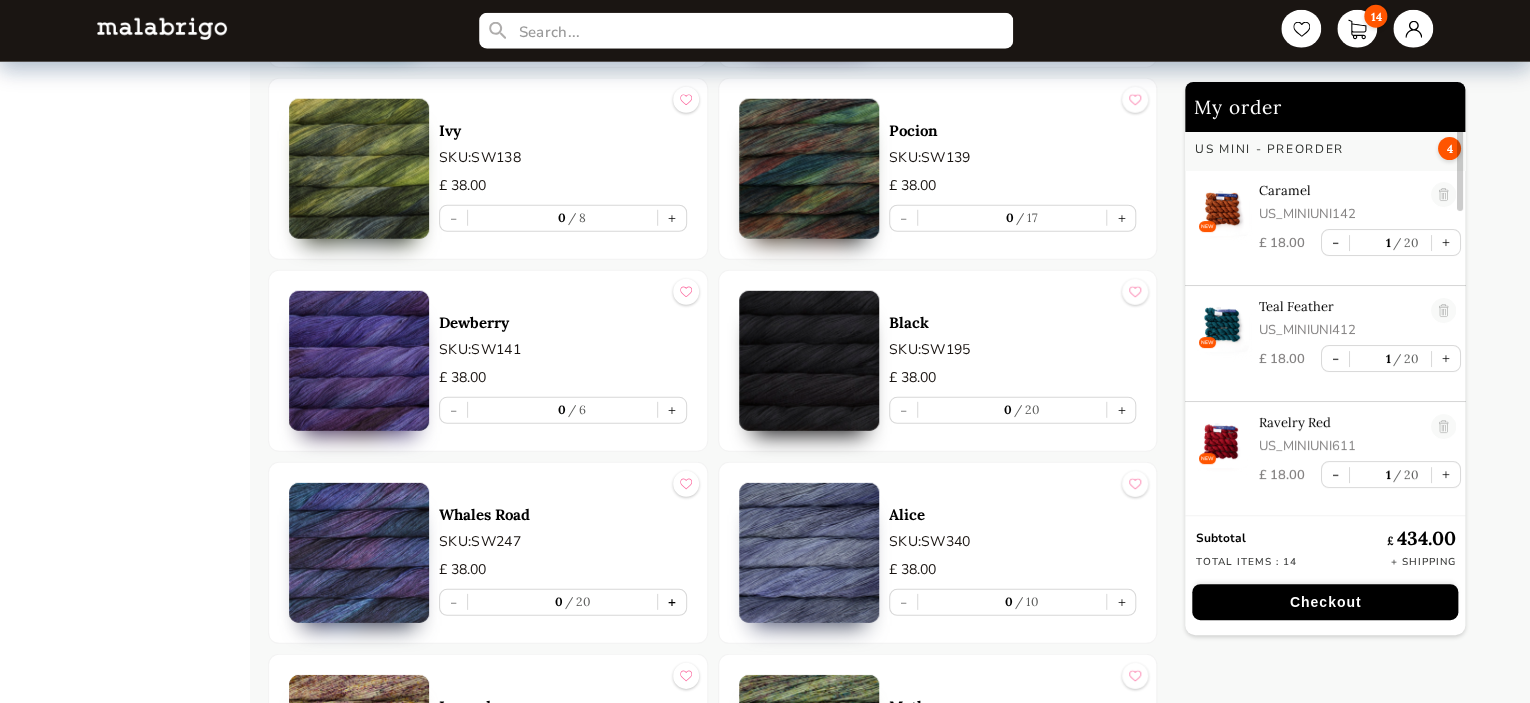 click on "+" at bounding box center [672, 602] 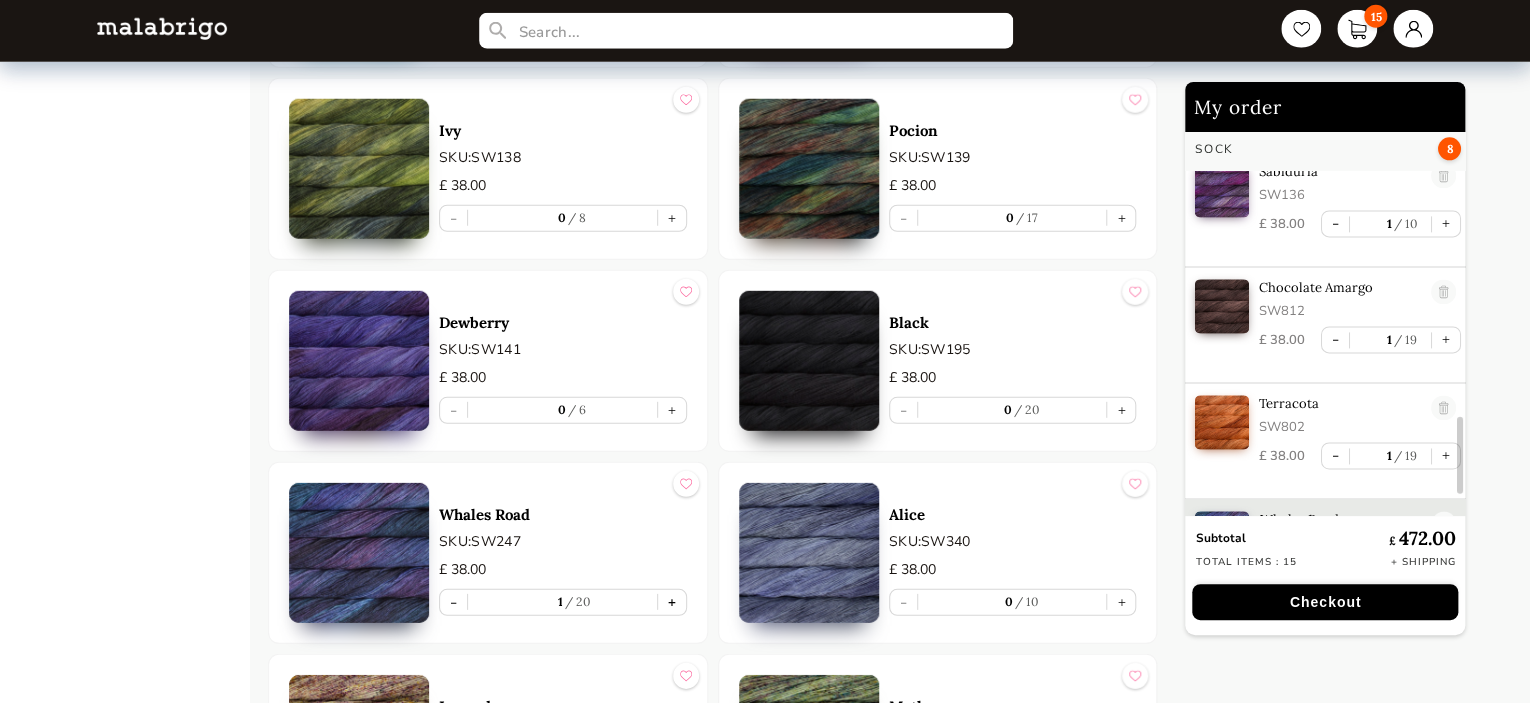 scroll, scrollTop: 1464, scrollLeft: 0, axis: vertical 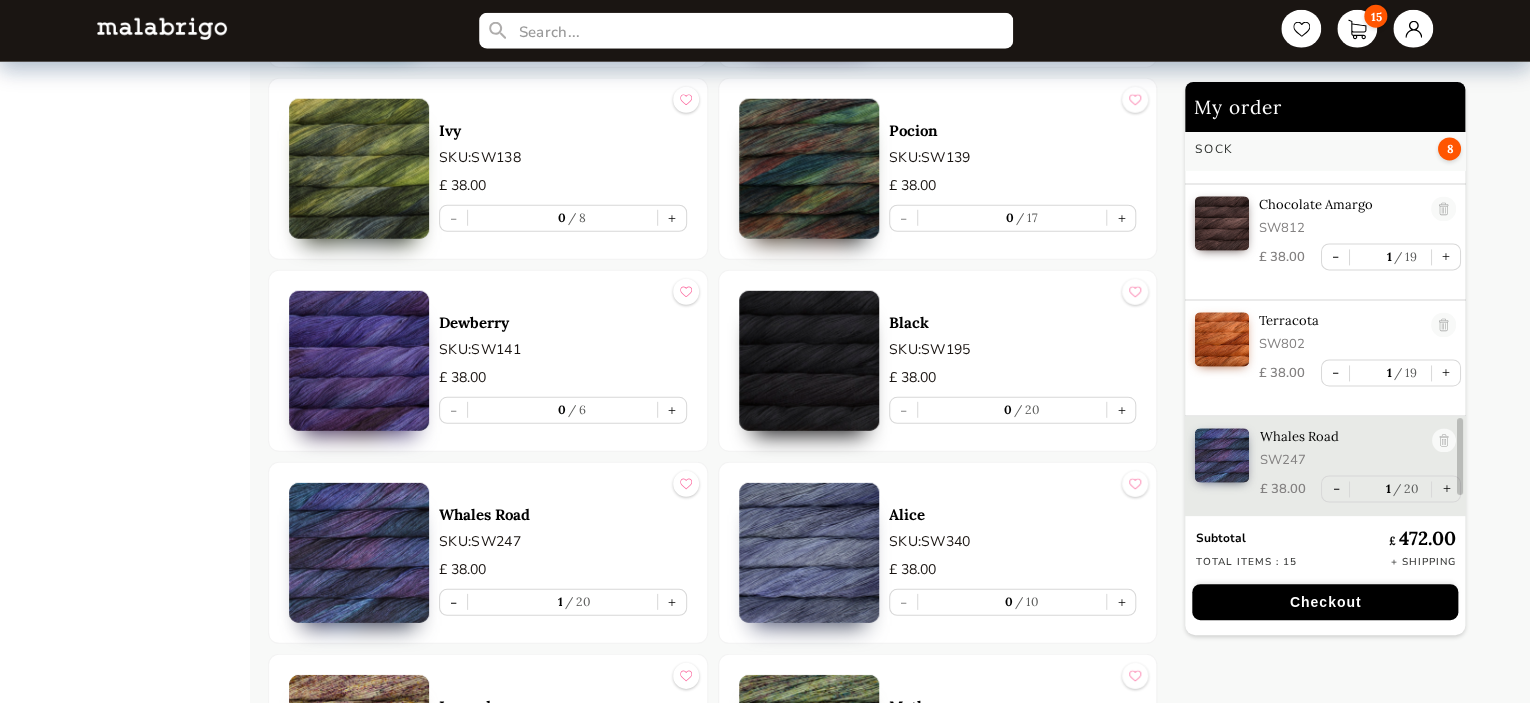click on "My order US MINI - PREORDER 4 NEW Caramel US_MINIUNI142 £   18.00 - 1 20 + NEW Teal Feather US_MINIUNI412 £   18.00 - 1 20 + NEW Ravelry Red US_MINIUNI611 £   18.00 - 1 20 + NEW Set (12 Colors) US_MINSET £   45.00 - 1 20 + Nube 3 Zinnias NUB658 £   23.00 - 1 4 + Plomo NUB043 £   23.00 - 1 4 + Baya Electrica NUB865 £   23.00 - 1 1 + Sock 8 Matisse Blue SW415 £   38.00 - 1 12 + Fucsia SW093 £   38.00 - 1 13 + Frank Ochre SW035 £   38.00 - 1 20 + Reflecting Pool SW133 £   38.00 - 1 16 + Sabiduria SW136 £   38.00 - 1 10 + Chocolate Amargo SW812 £   38.00 - 1 19 + Terracota SW802 £   38.00 - 1 19 + Whales Road SW247 £   38.00 - 1 20 + Subtotal £   472.00 Total items : 15 + Shipping Checkout" at bounding box center (1352, 1822) 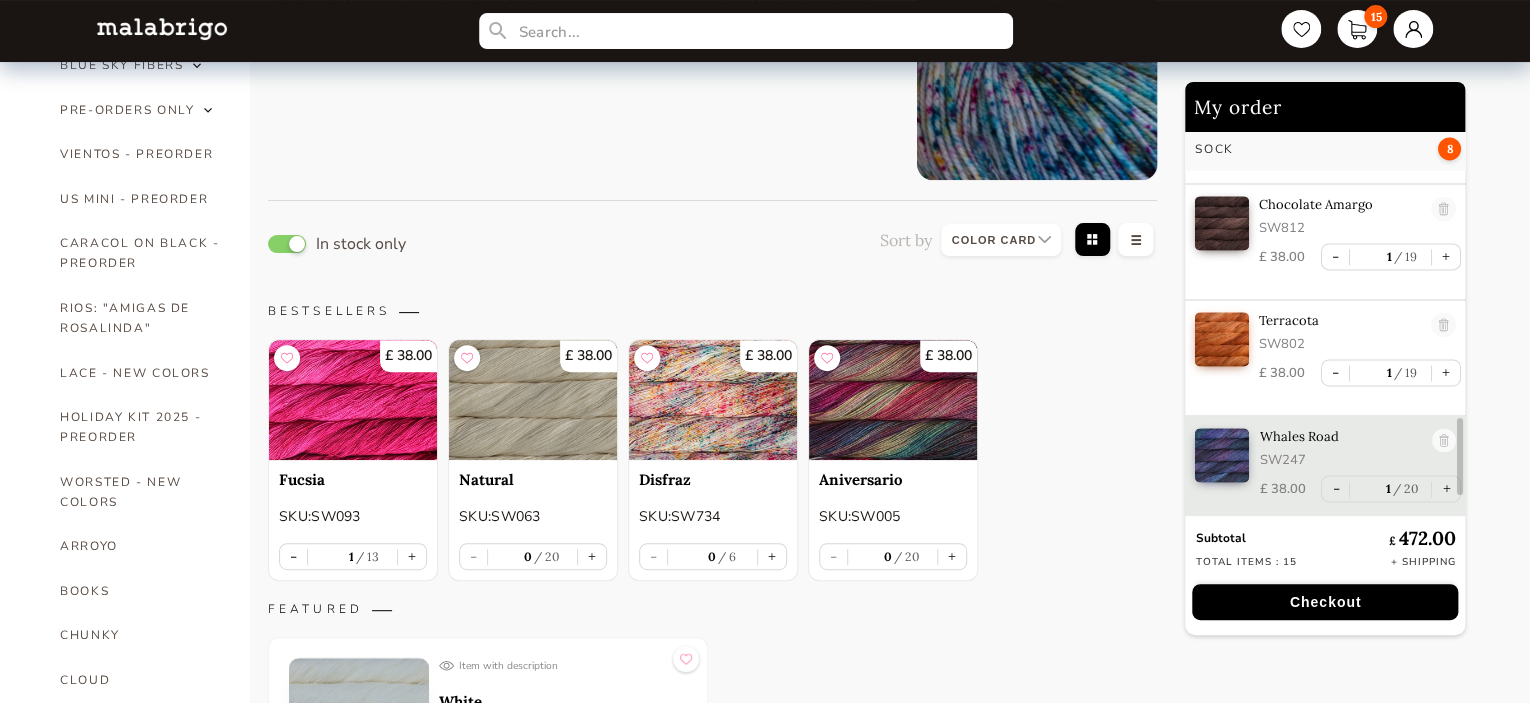 scroll, scrollTop: 152, scrollLeft: 0, axis: vertical 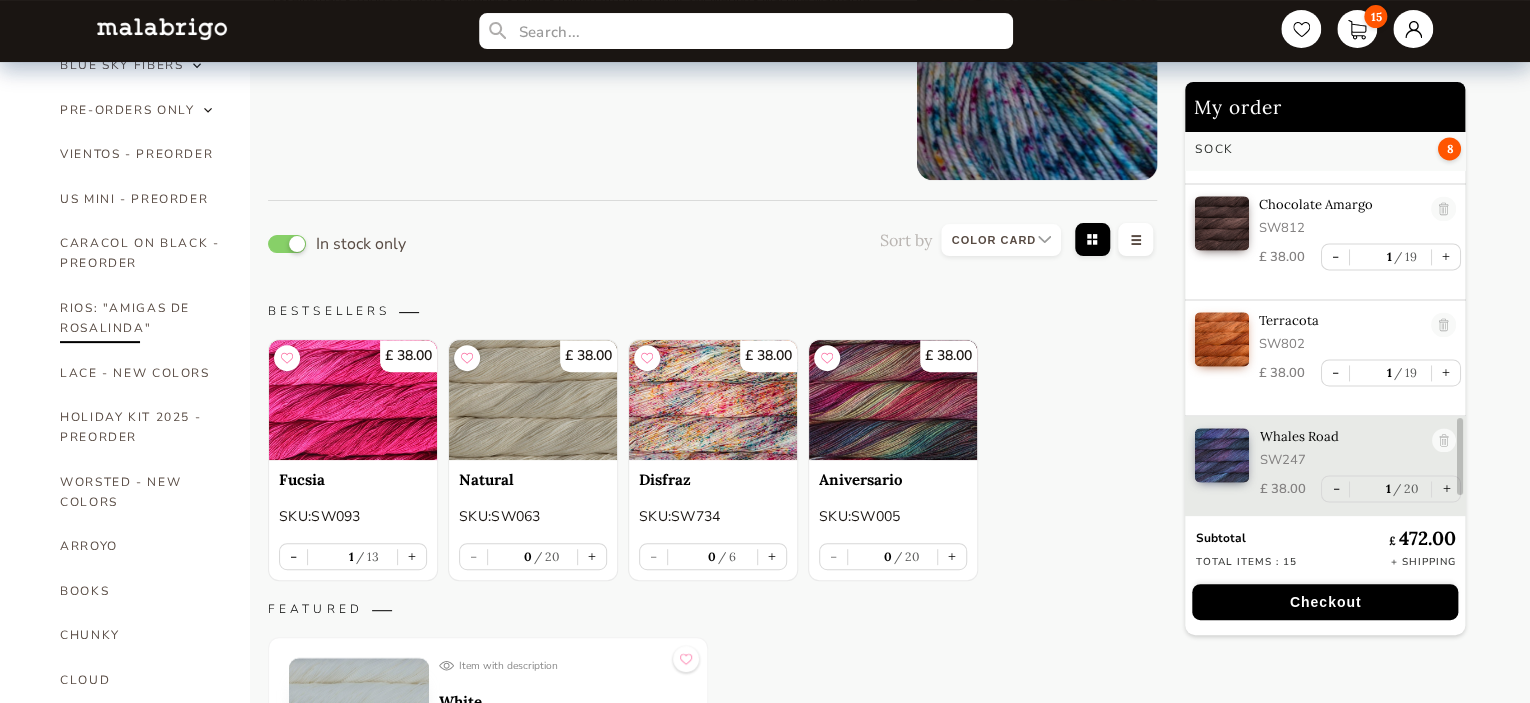 click on "RIOS: "AMIGAS DE ROSALINDA"" at bounding box center (140, 318) 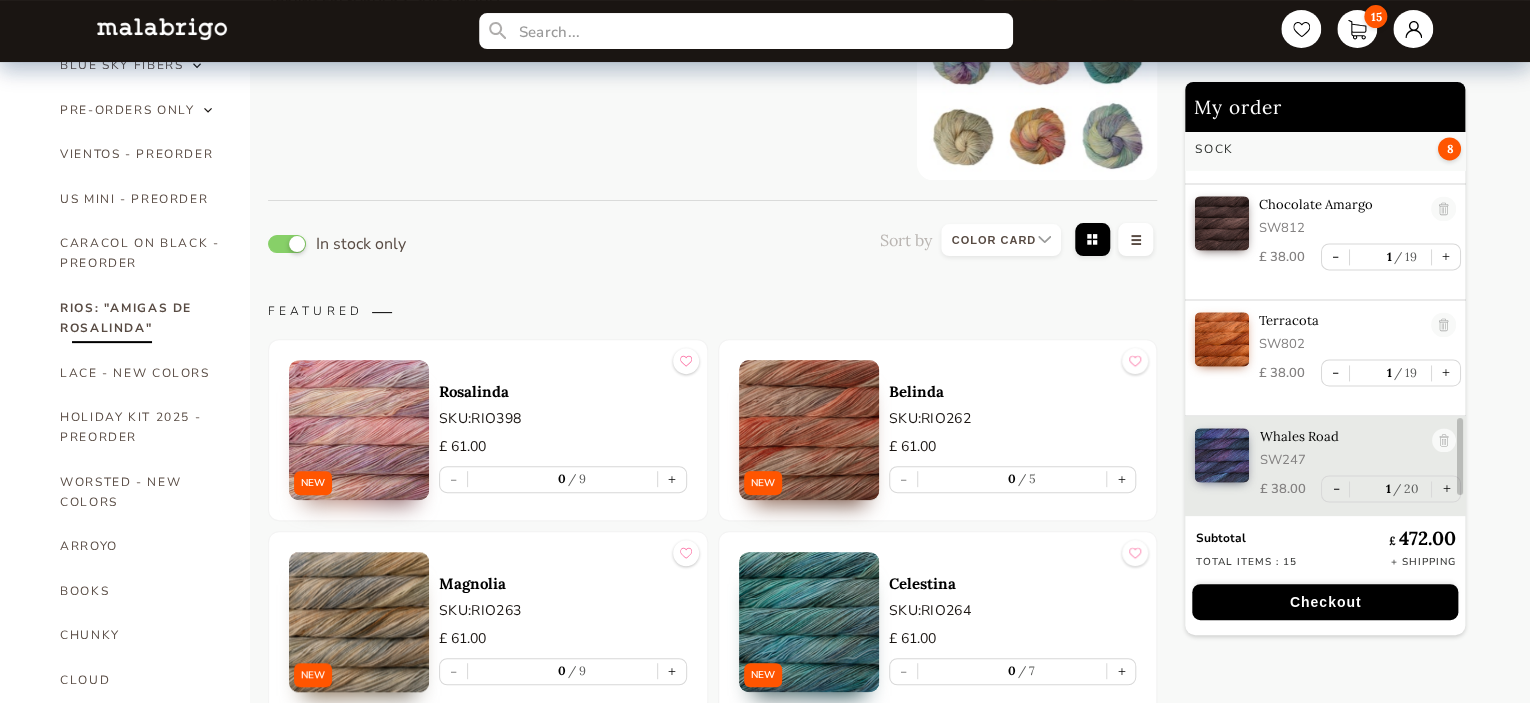 scroll, scrollTop: 106, scrollLeft: 0, axis: vertical 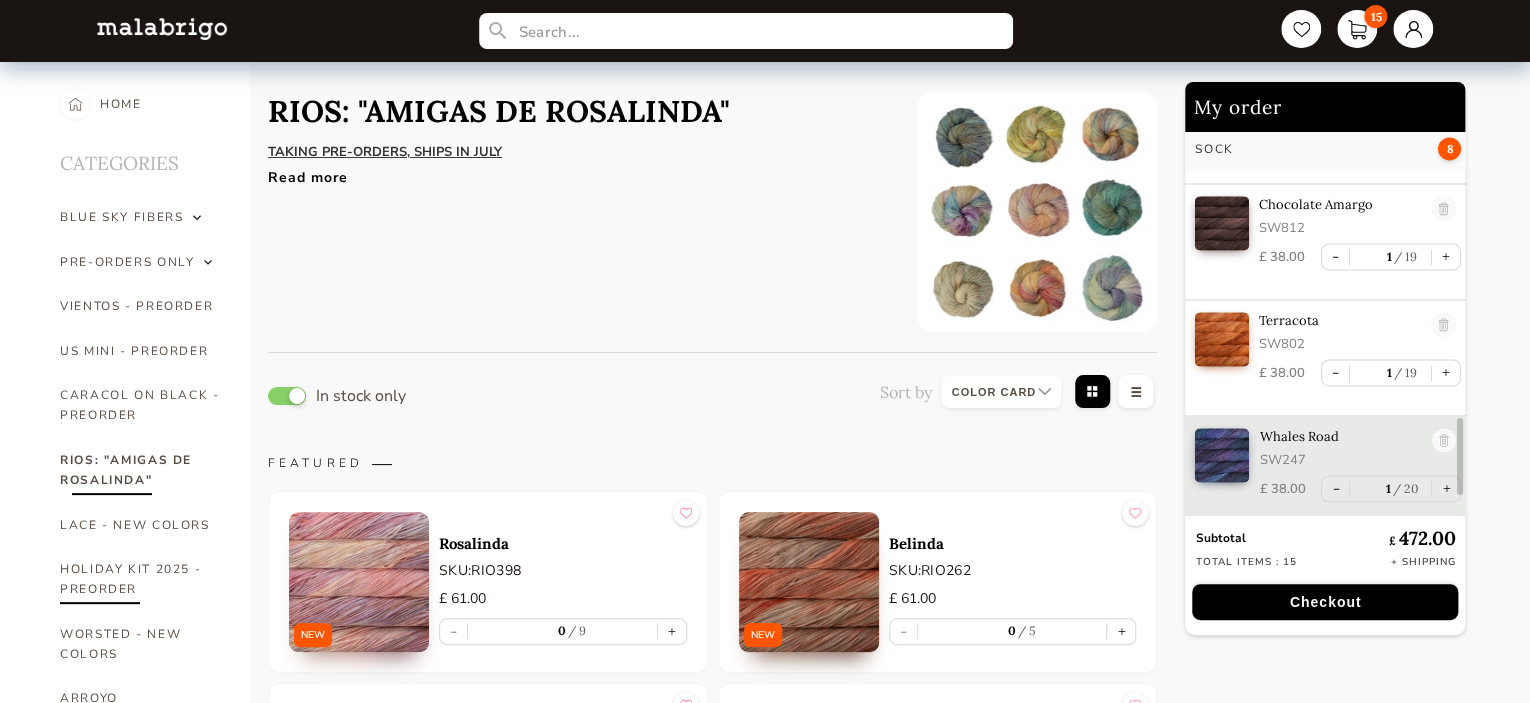click on "HOLIDAY KIT 2025 - PREORDER" at bounding box center [140, 579] 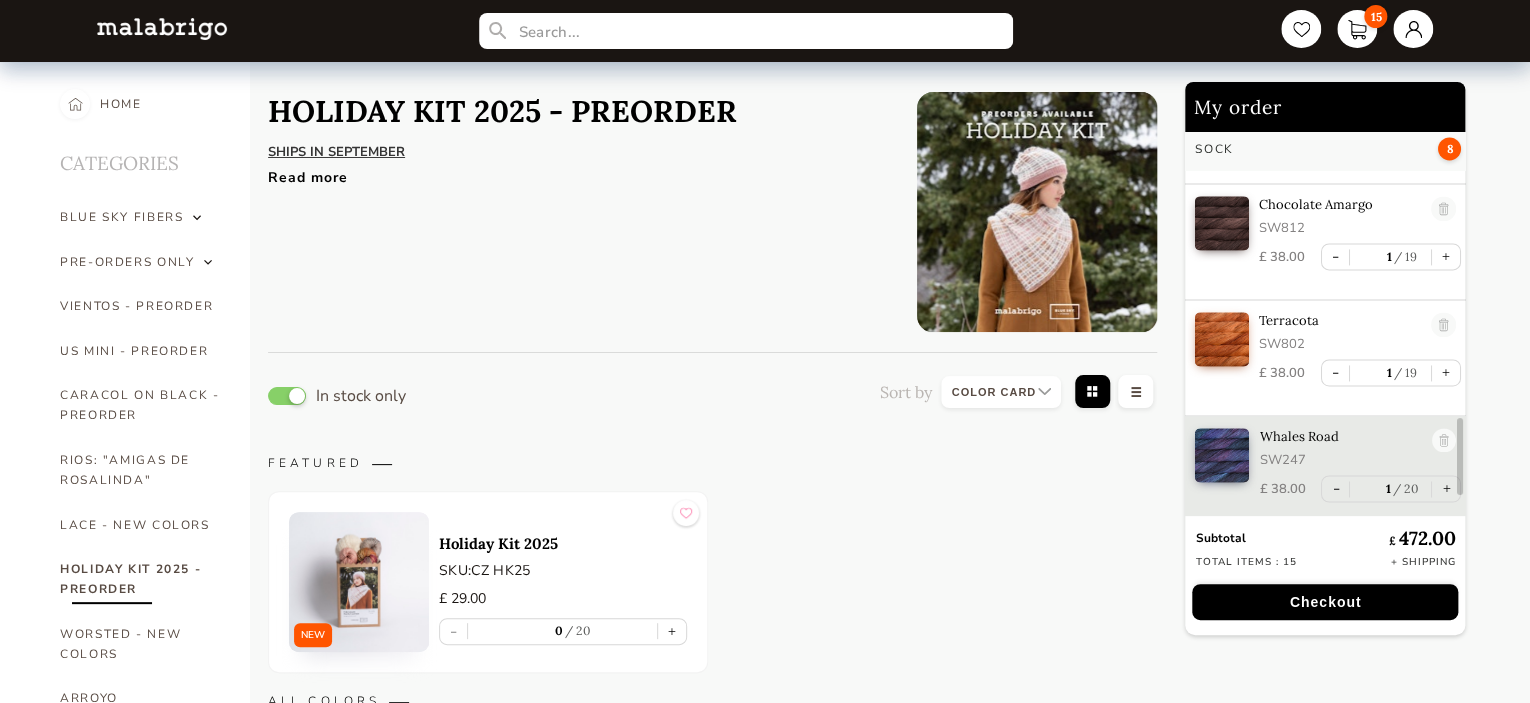 click at bounding box center [359, 582] 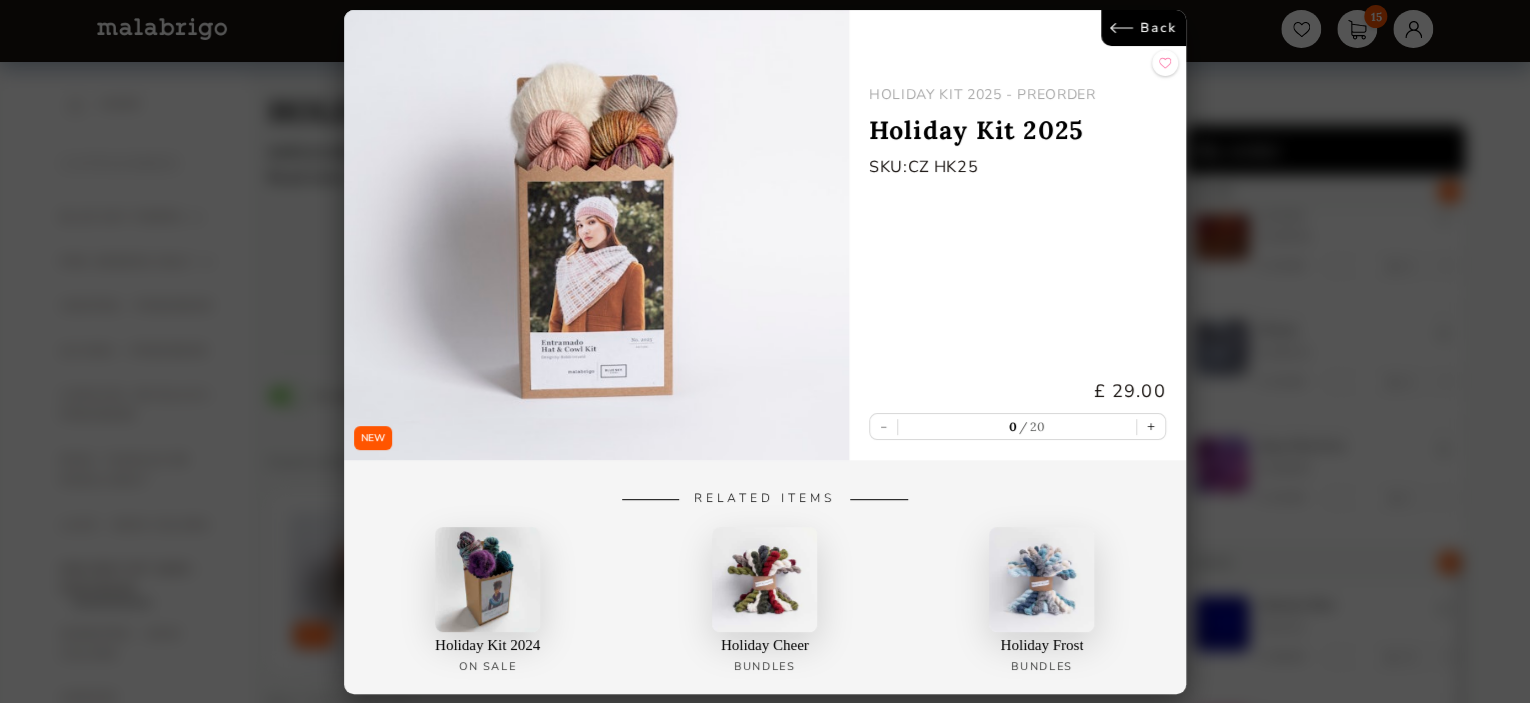 scroll, scrollTop: 526, scrollLeft: 0, axis: vertical 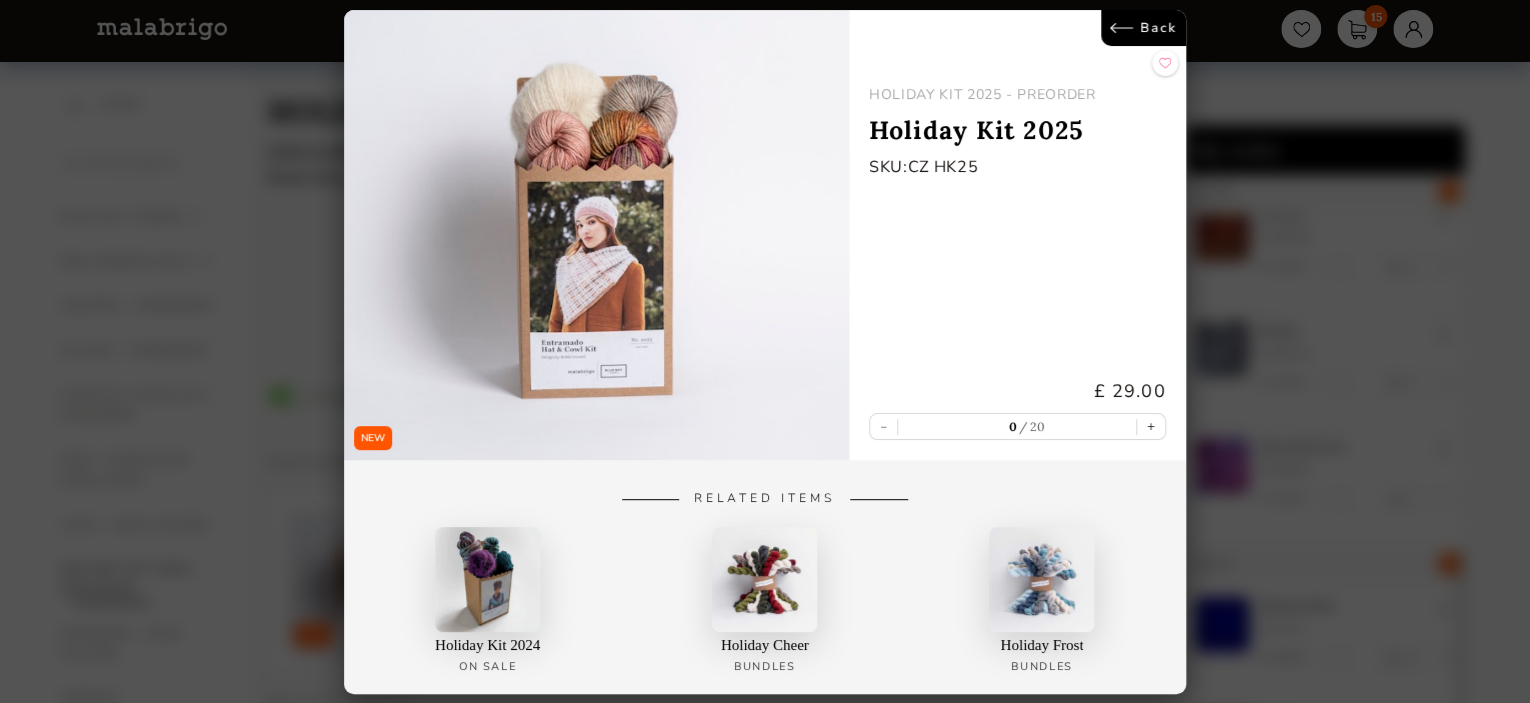 click on "Back" at bounding box center (1143, 28) 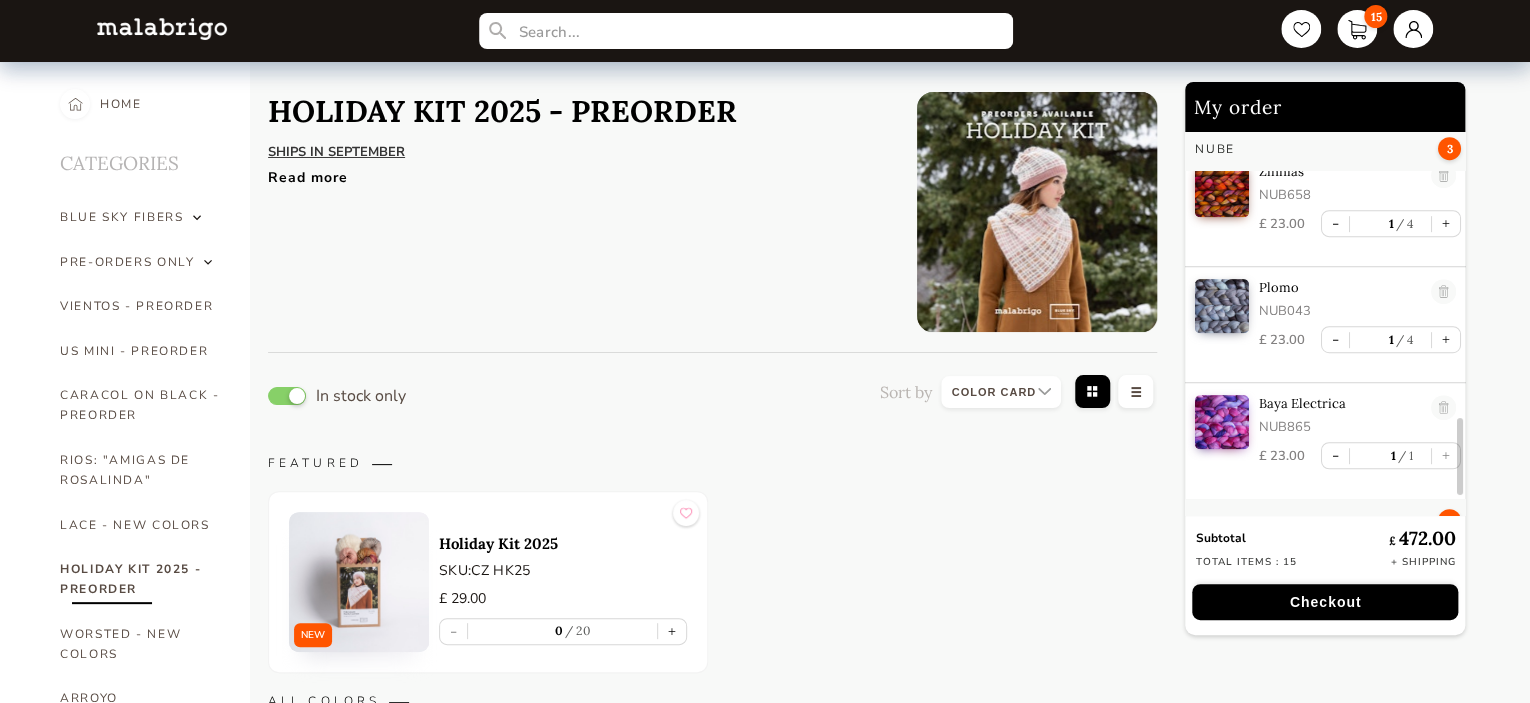 scroll, scrollTop: 5, scrollLeft: 0, axis: vertical 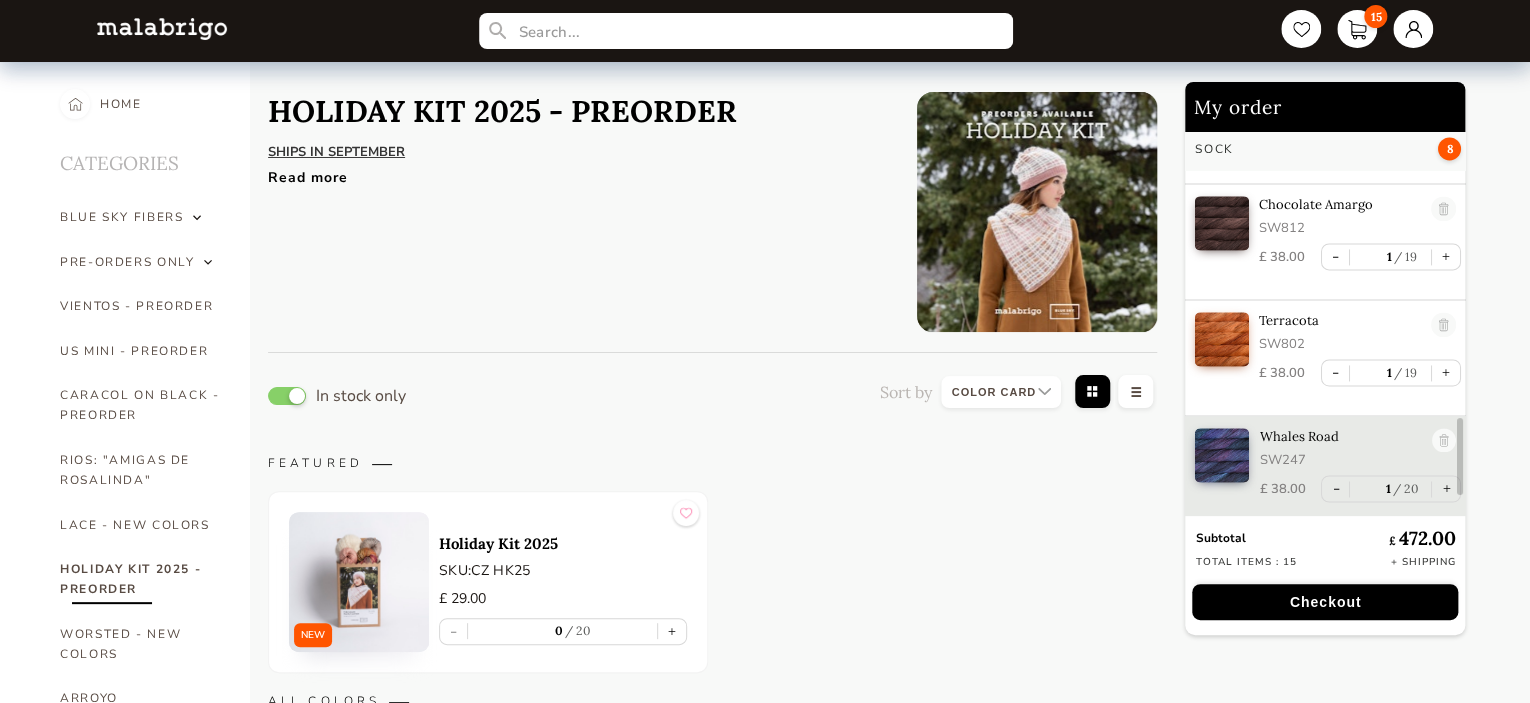 click on "Read more" at bounding box center (502, 172) 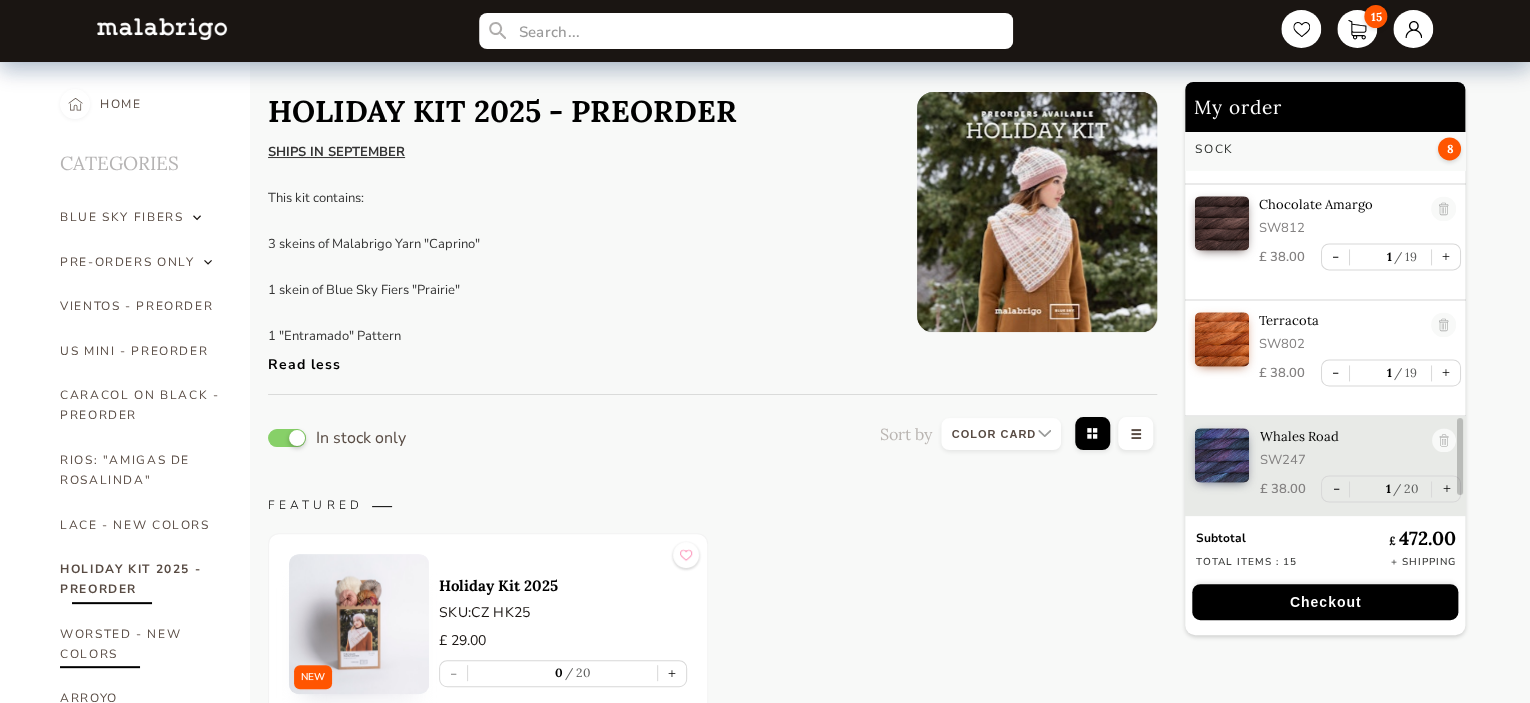 click on "WORSTED - NEW COLORS" at bounding box center [140, 644] 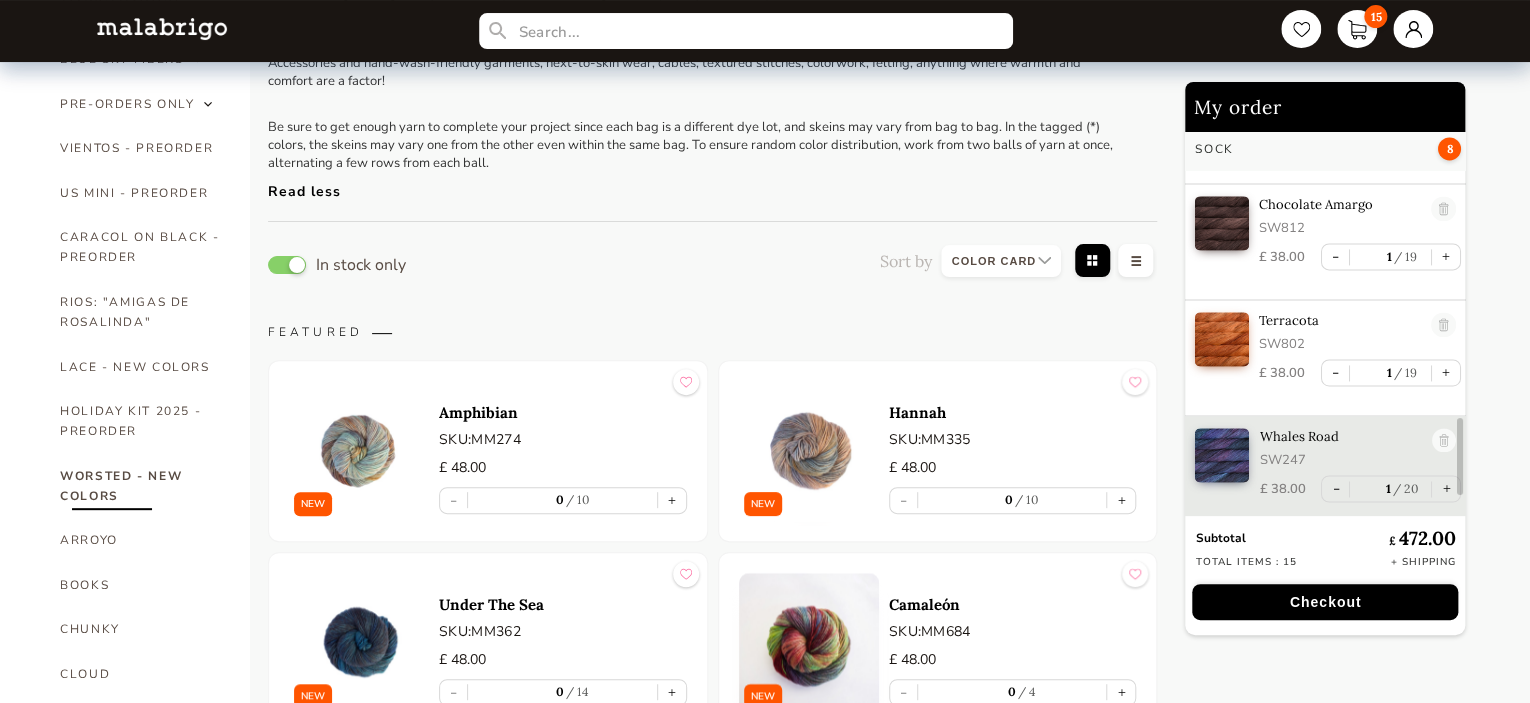 scroll, scrollTop: 160, scrollLeft: 0, axis: vertical 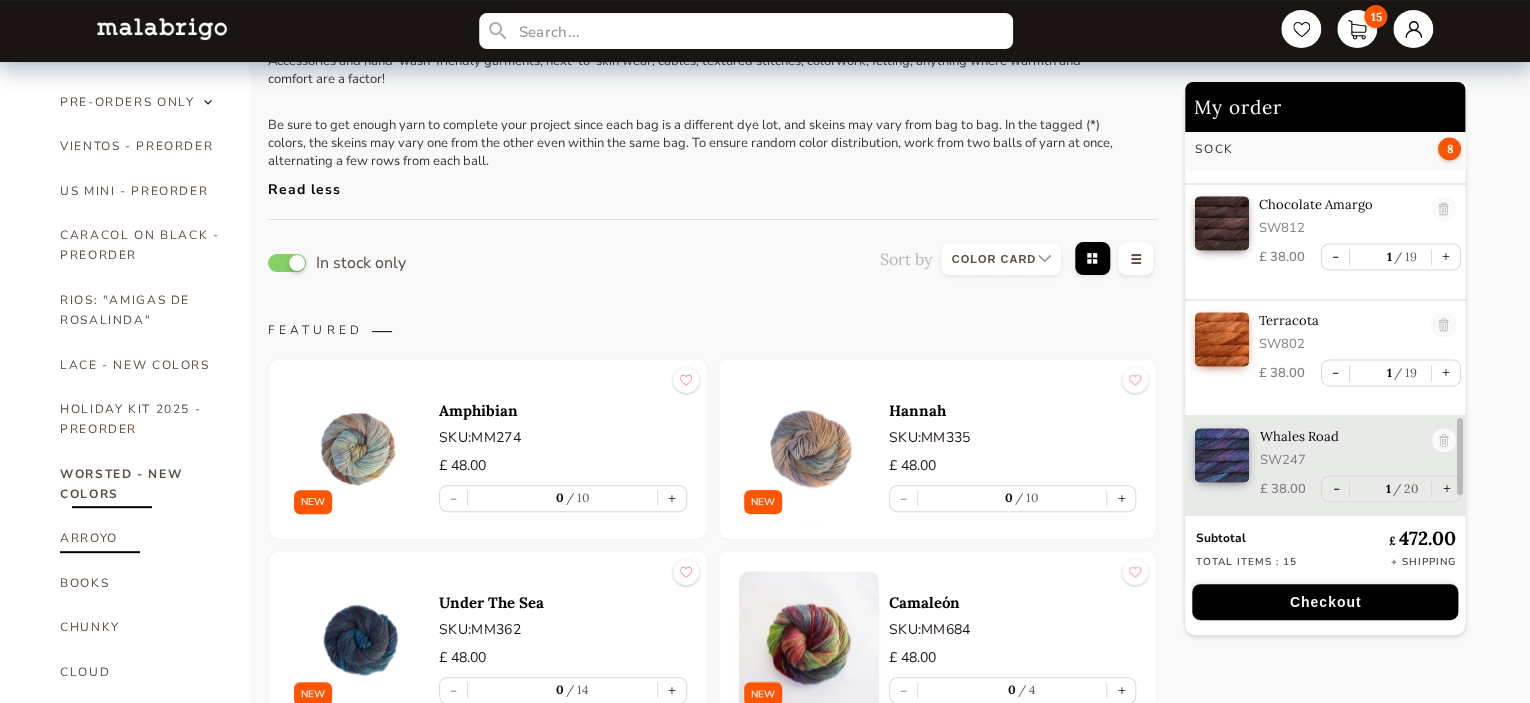 click on "ARROYO" at bounding box center [140, 538] 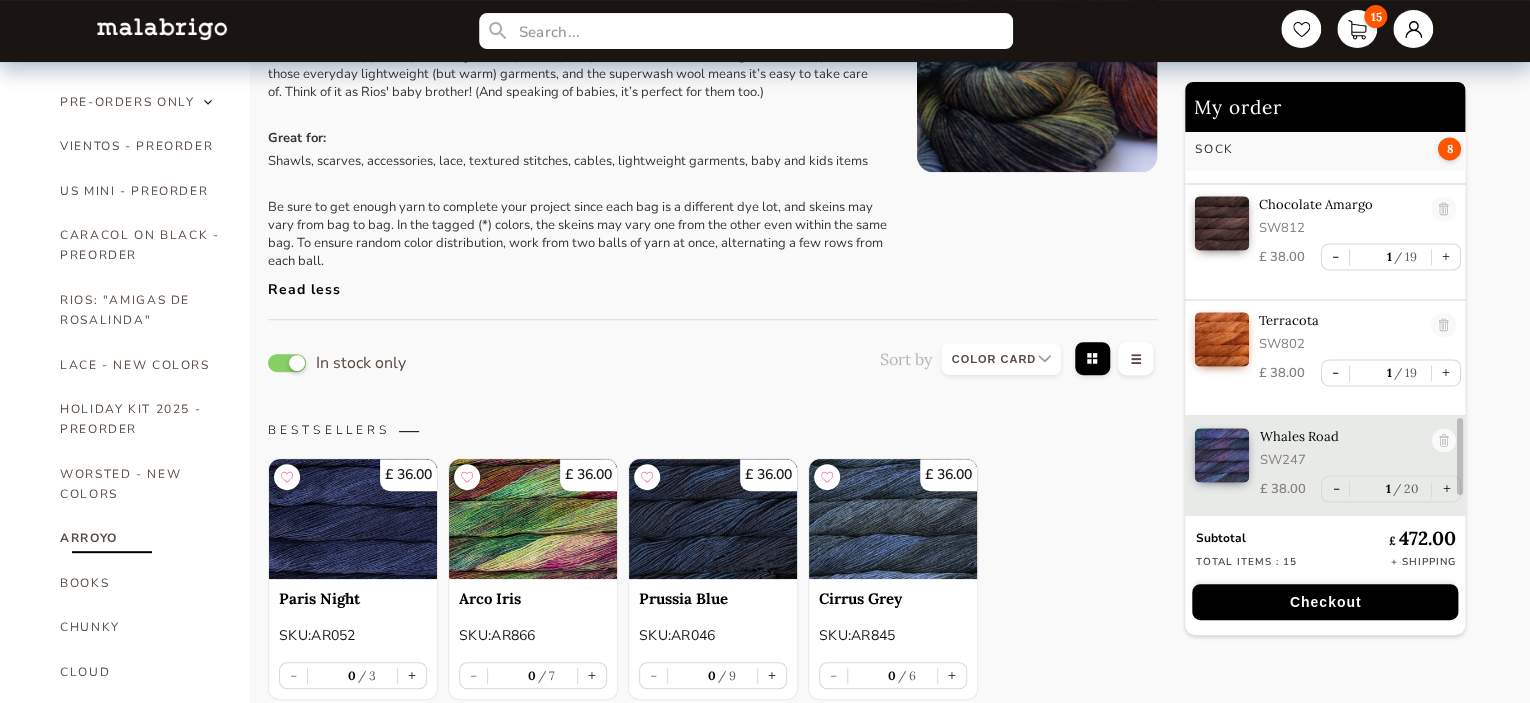 scroll, scrollTop: 57, scrollLeft: 0, axis: vertical 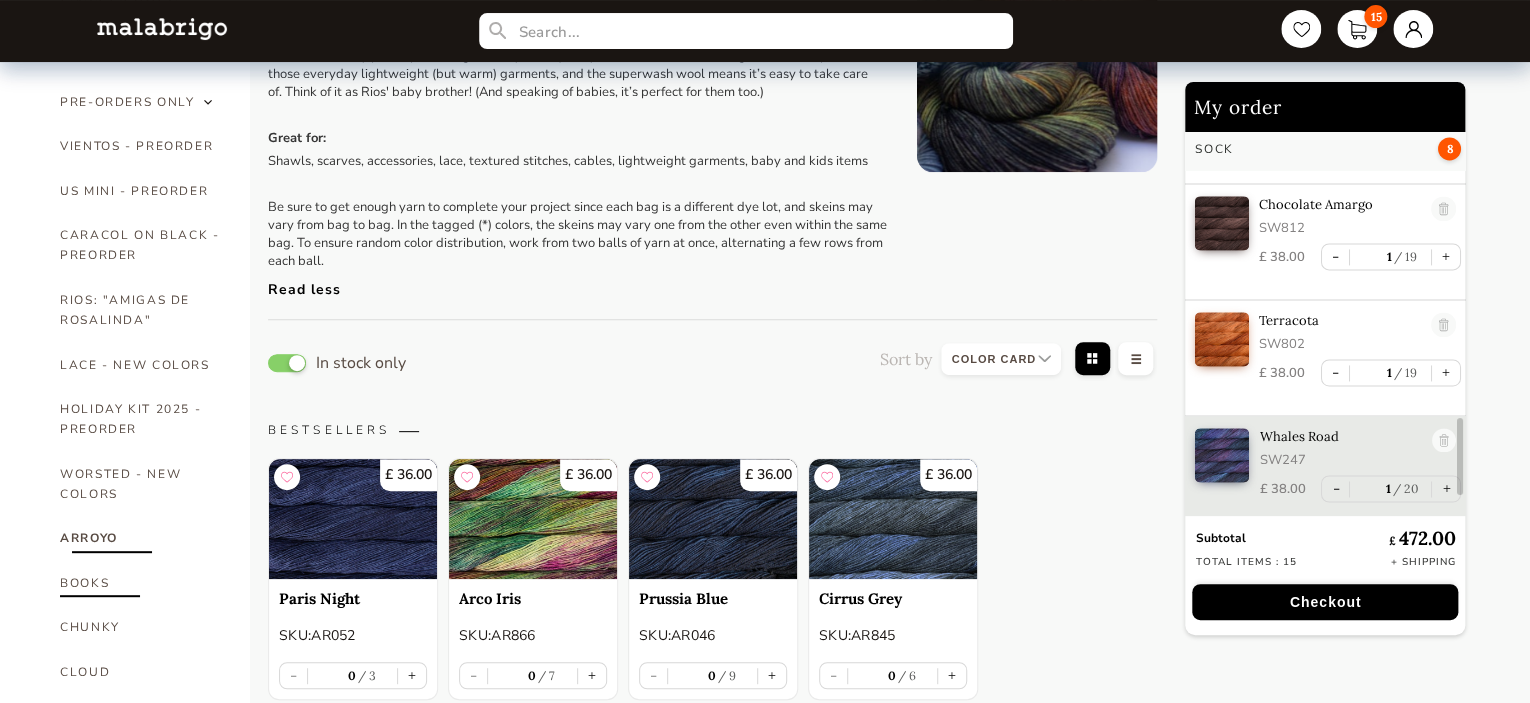 click on "BOOKS" at bounding box center (140, 583) 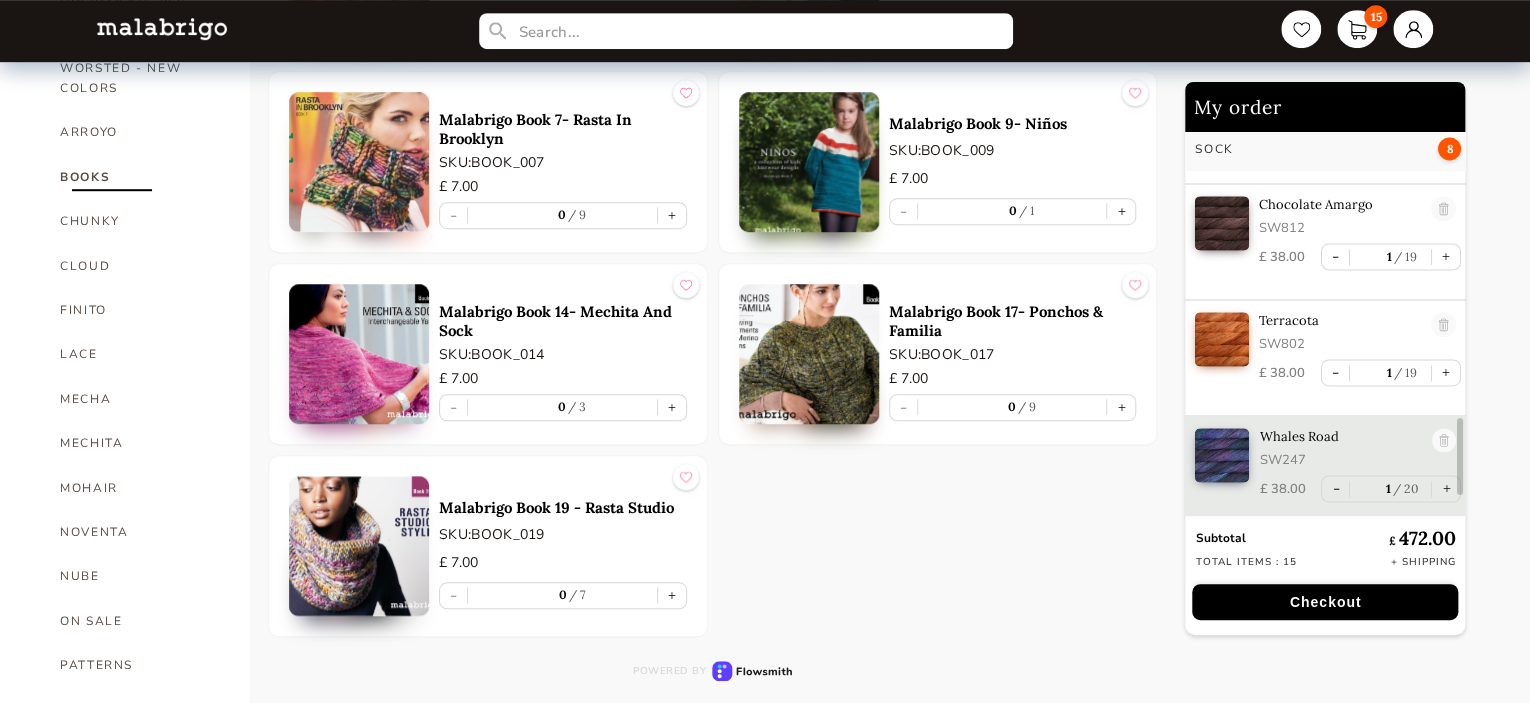 scroll, scrollTop: 600, scrollLeft: 0, axis: vertical 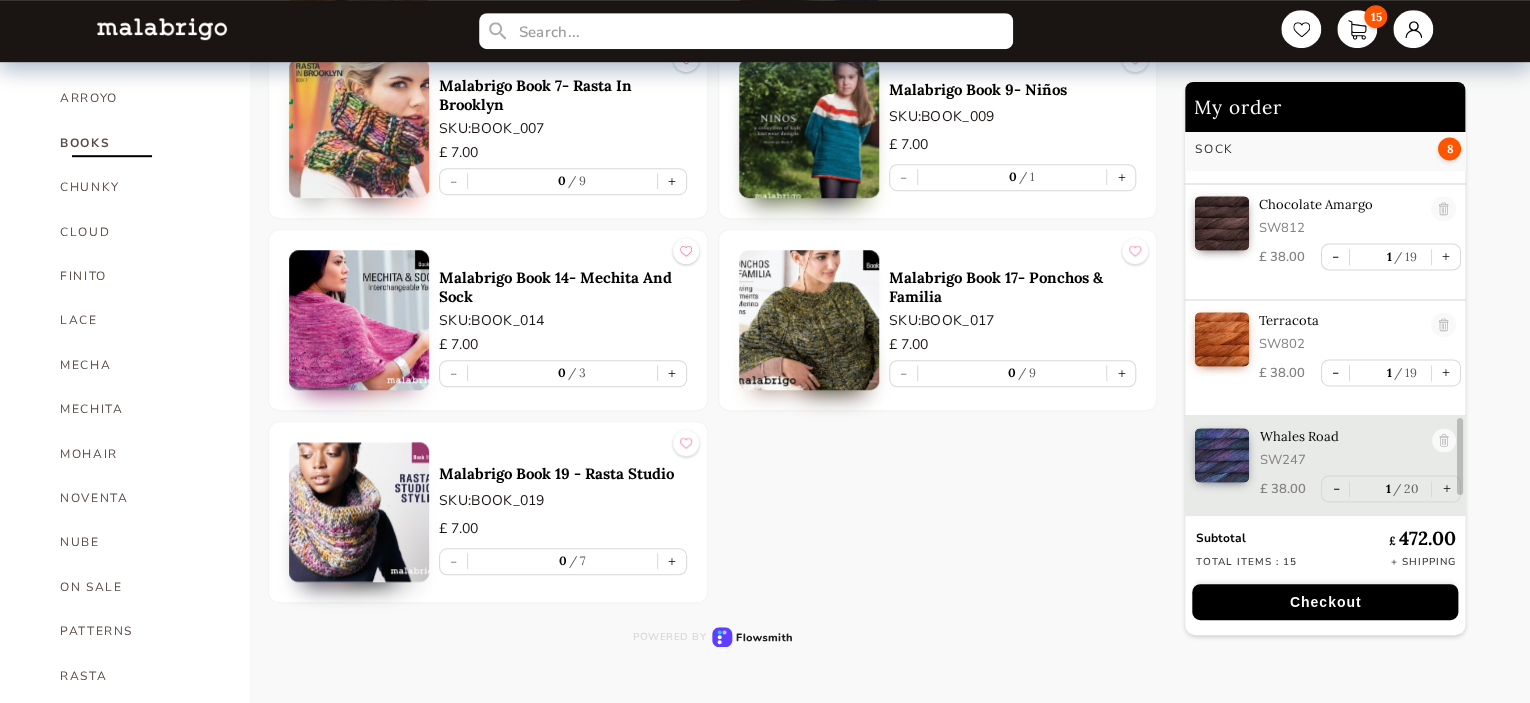 click at bounding box center (359, 512) 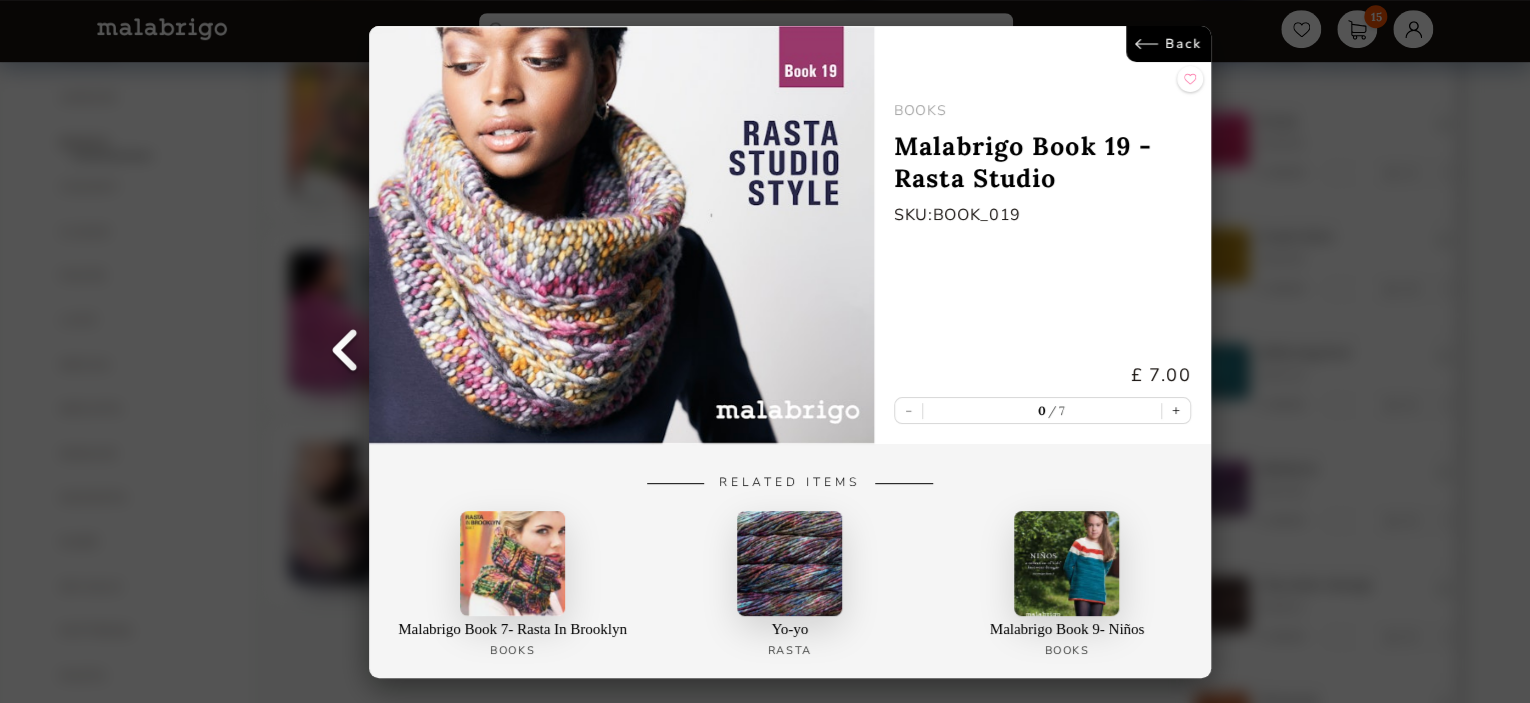 scroll, scrollTop: 526, scrollLeft: 0, axis: vertical 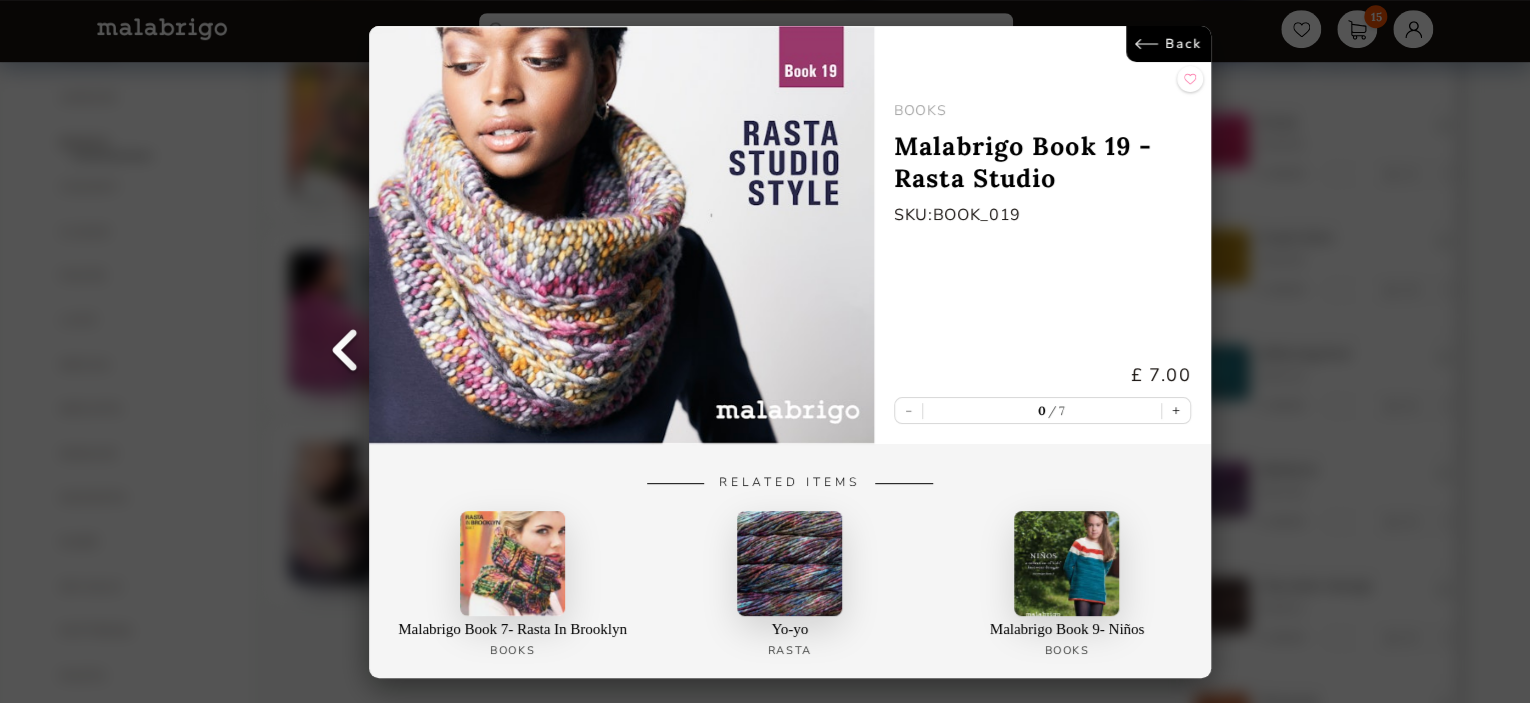 click at bounding box center [621, 235] 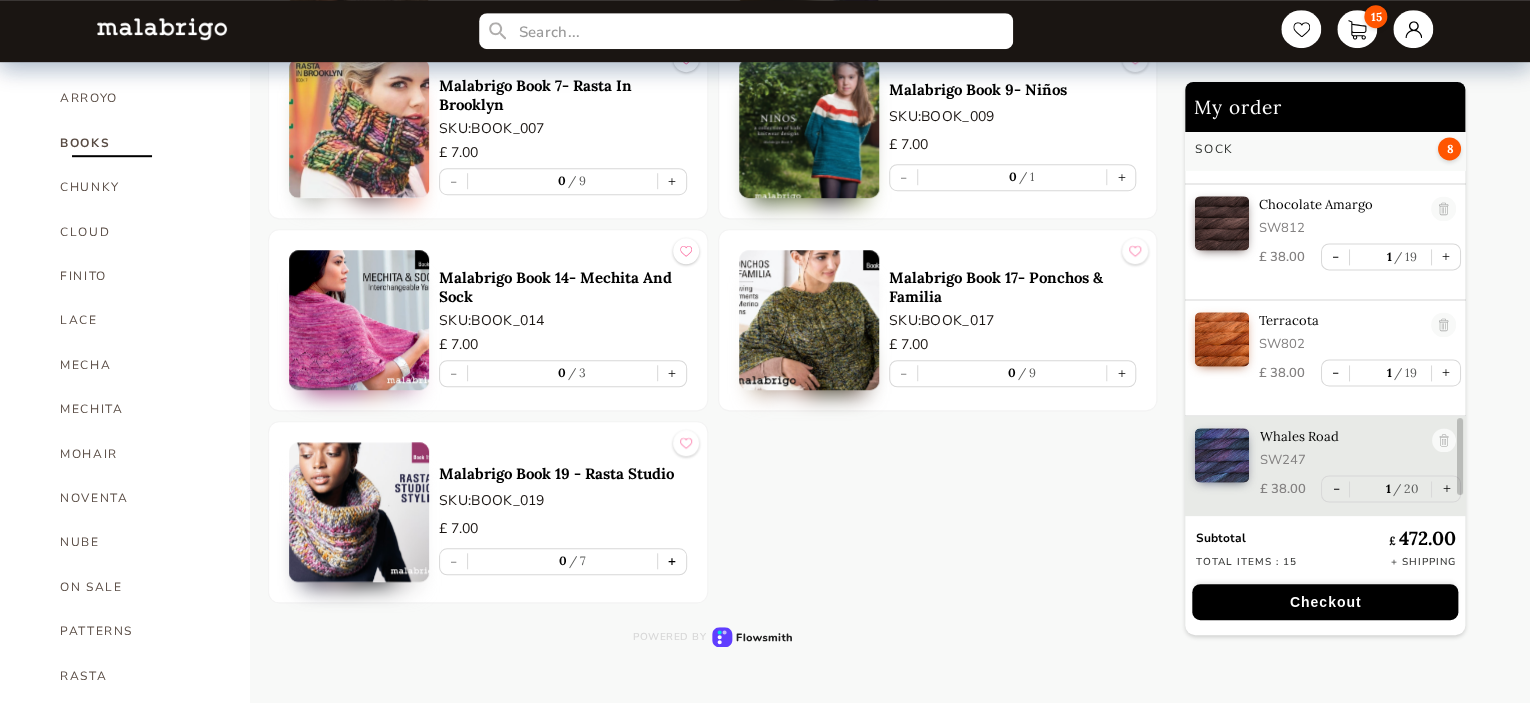 click on "+" at bounding box center (672, 561) 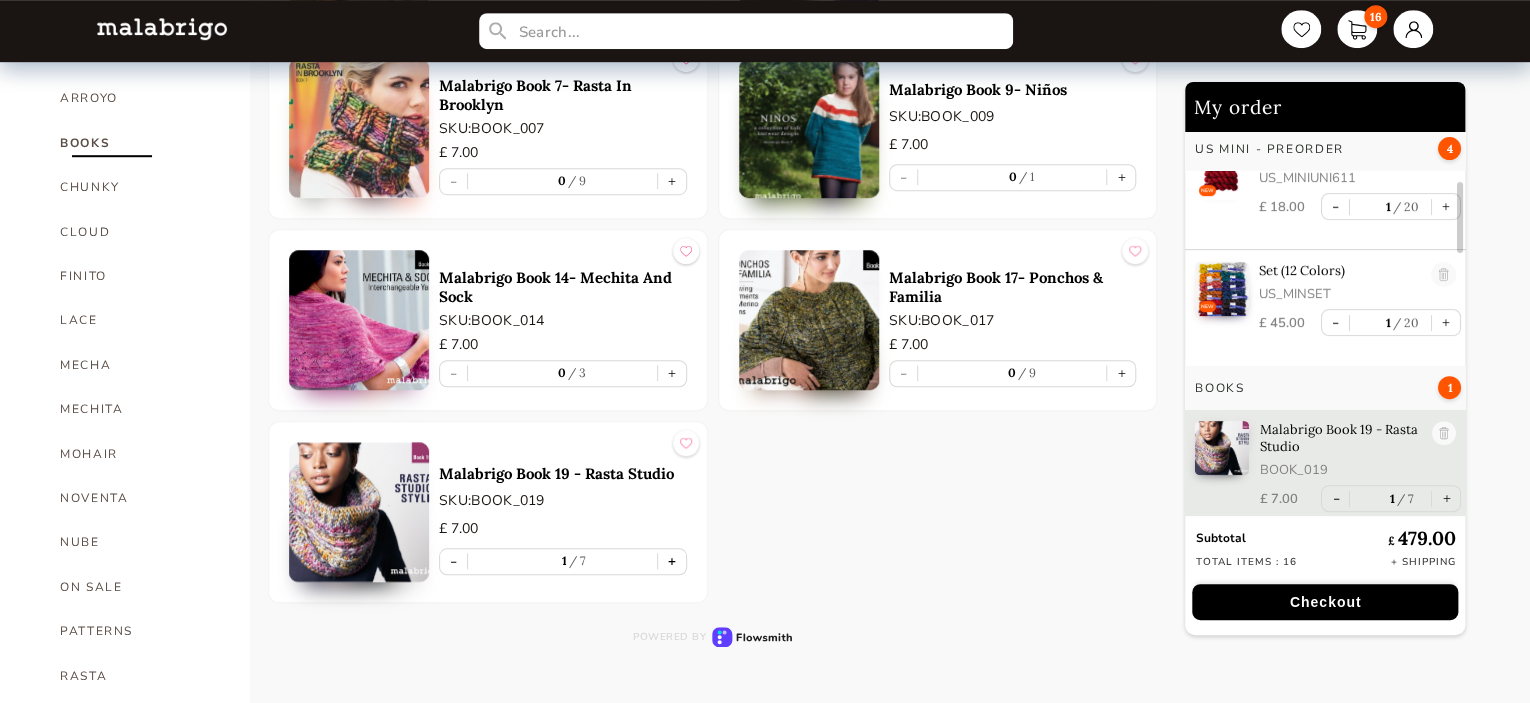 scroll, scrollTop: 260, scrollLeft: 0, axis: vertical 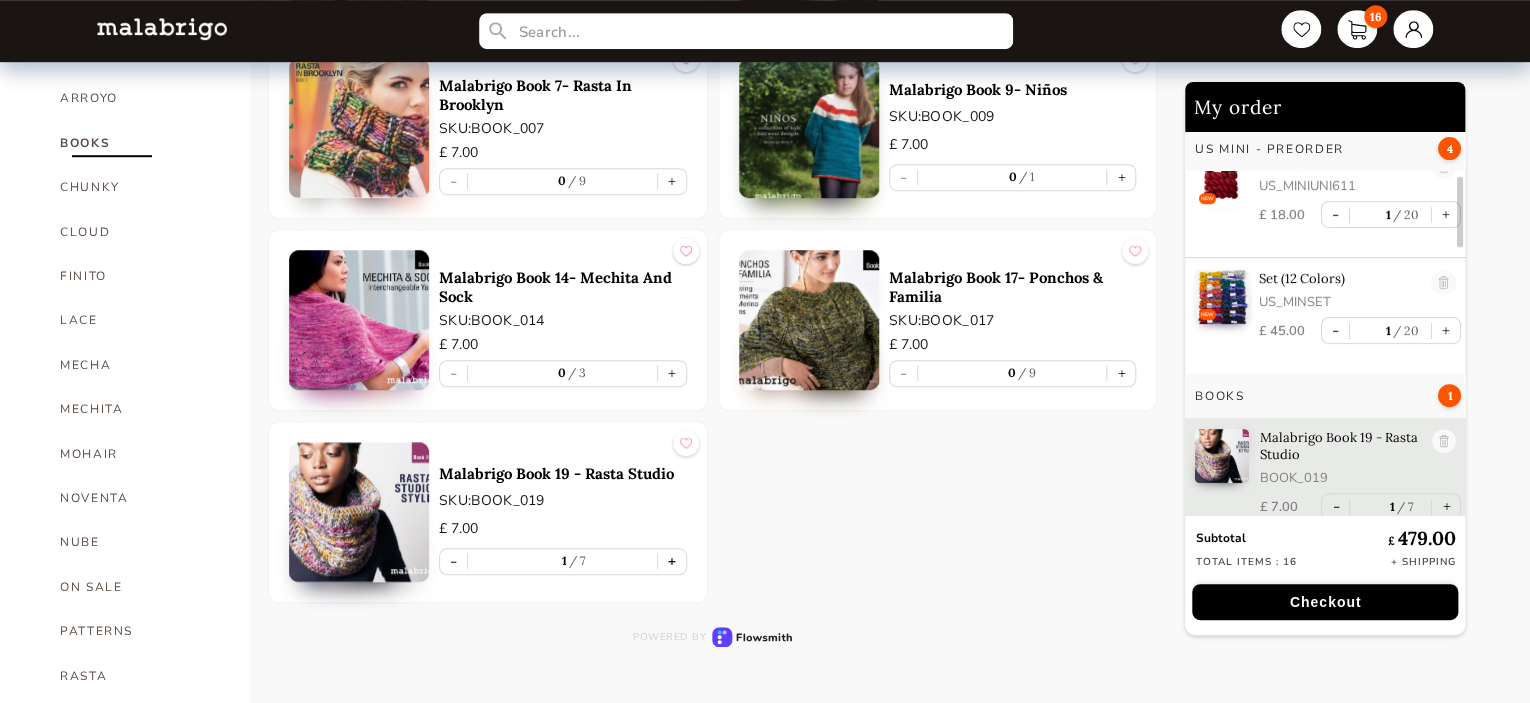 click on "+" at bounding box center [672, 561] 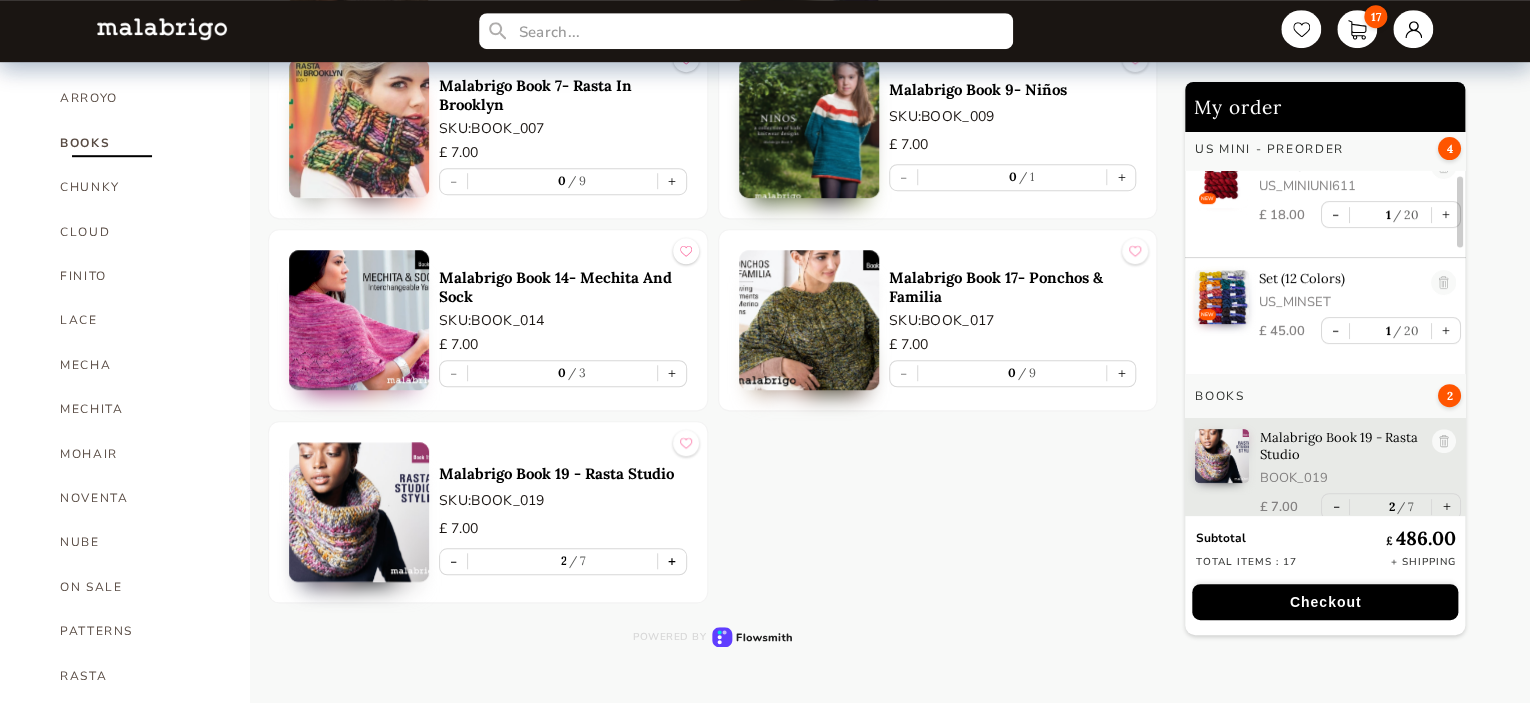 scroll, scrollTop: 277, scrollLeft: 0, axis: vertical 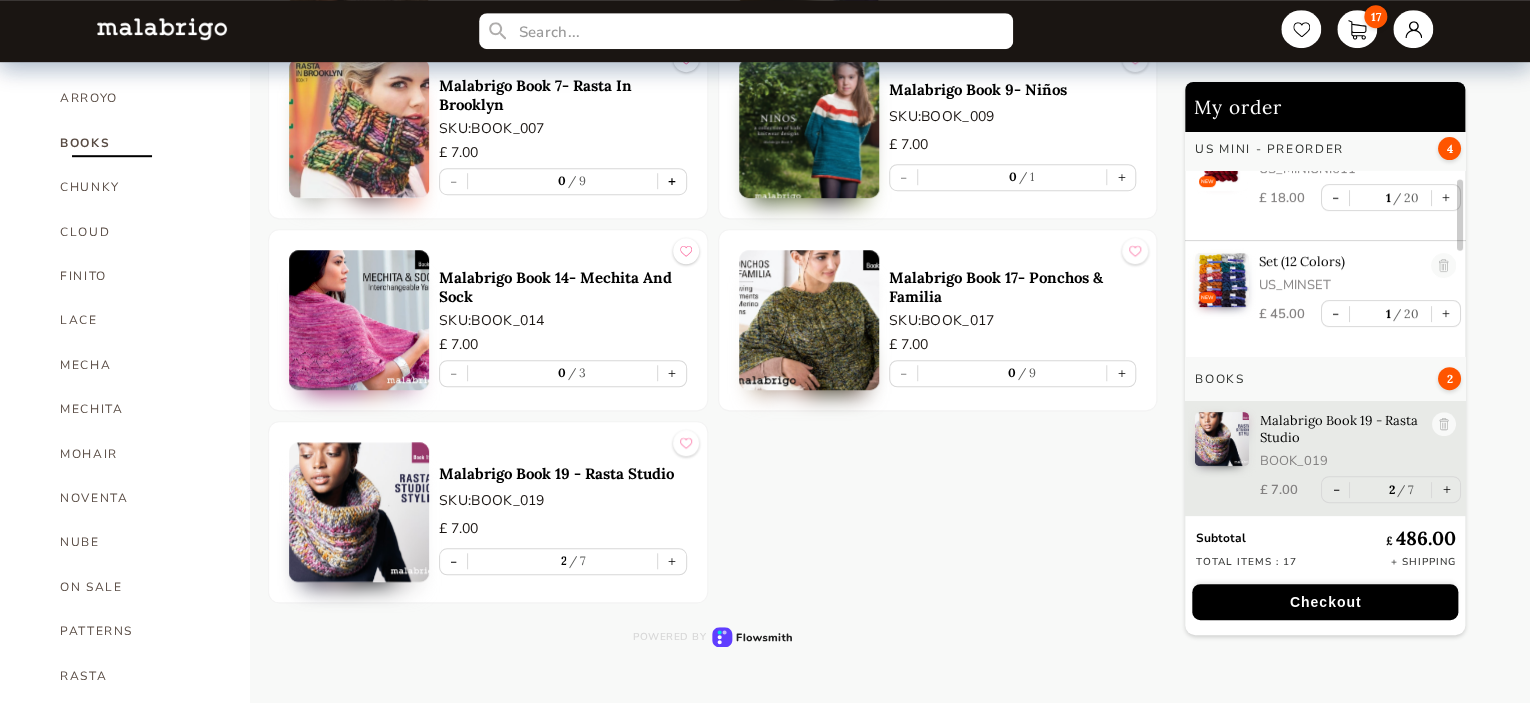 click on "+" at bounding box center (672, 181) 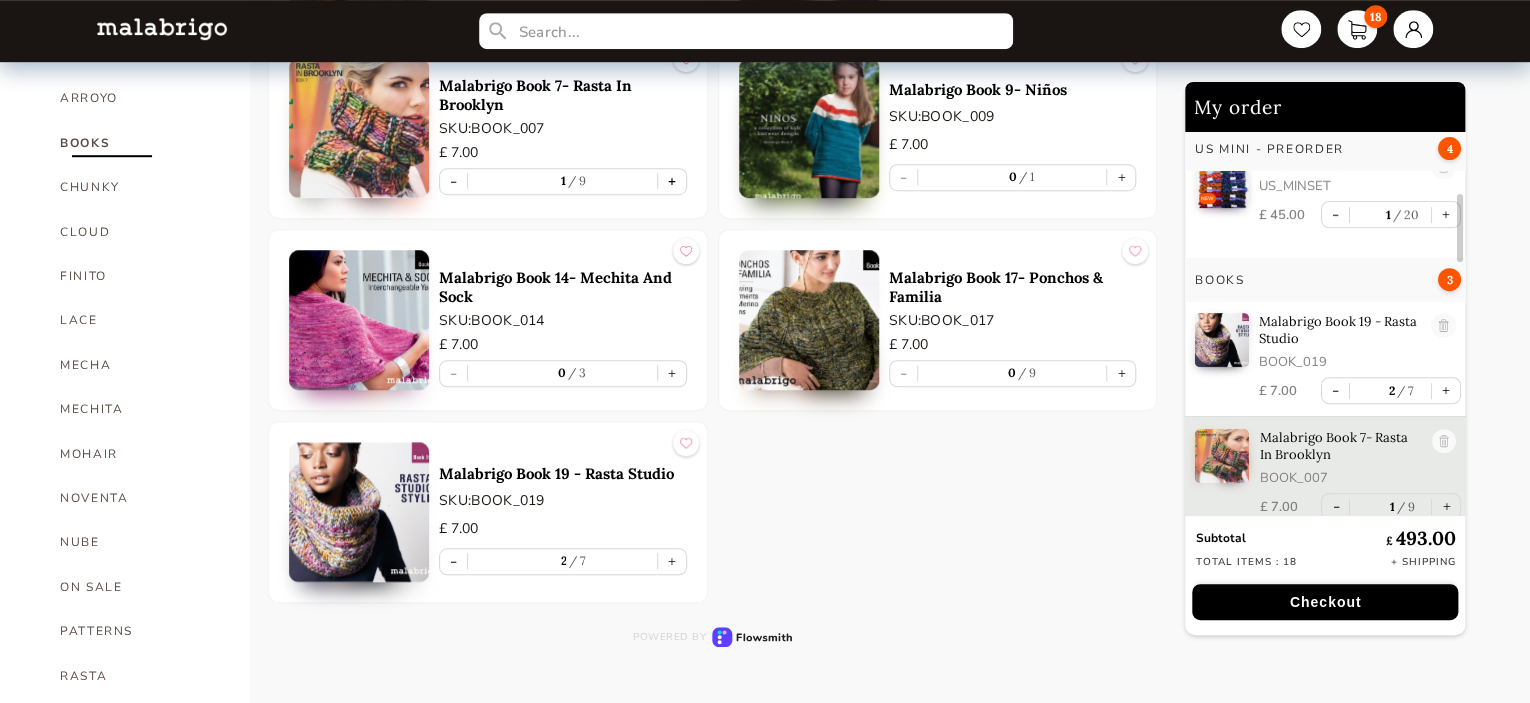 click on "+" at bounding box center (672, 181) 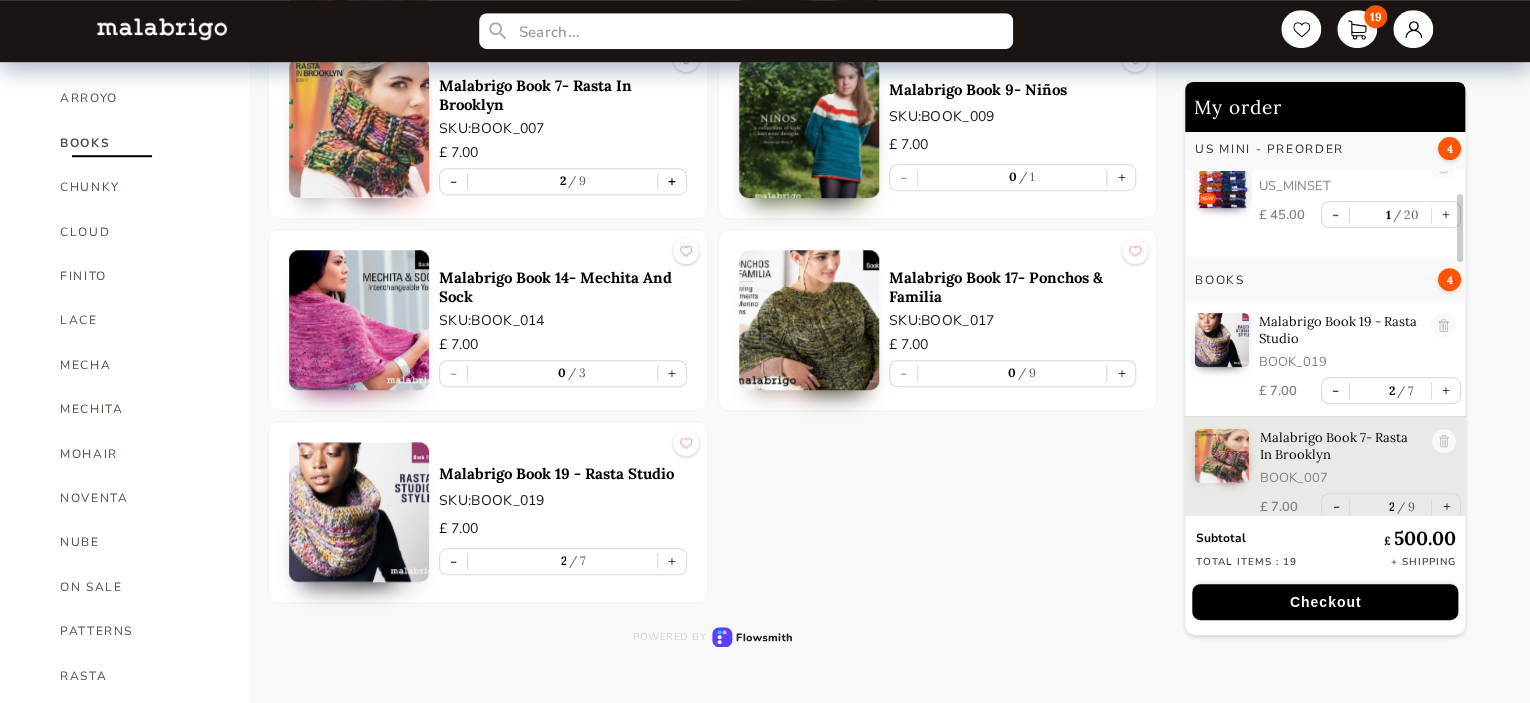 scroll, scrollTop: 393, scrollLeft: 0, axis: vertical 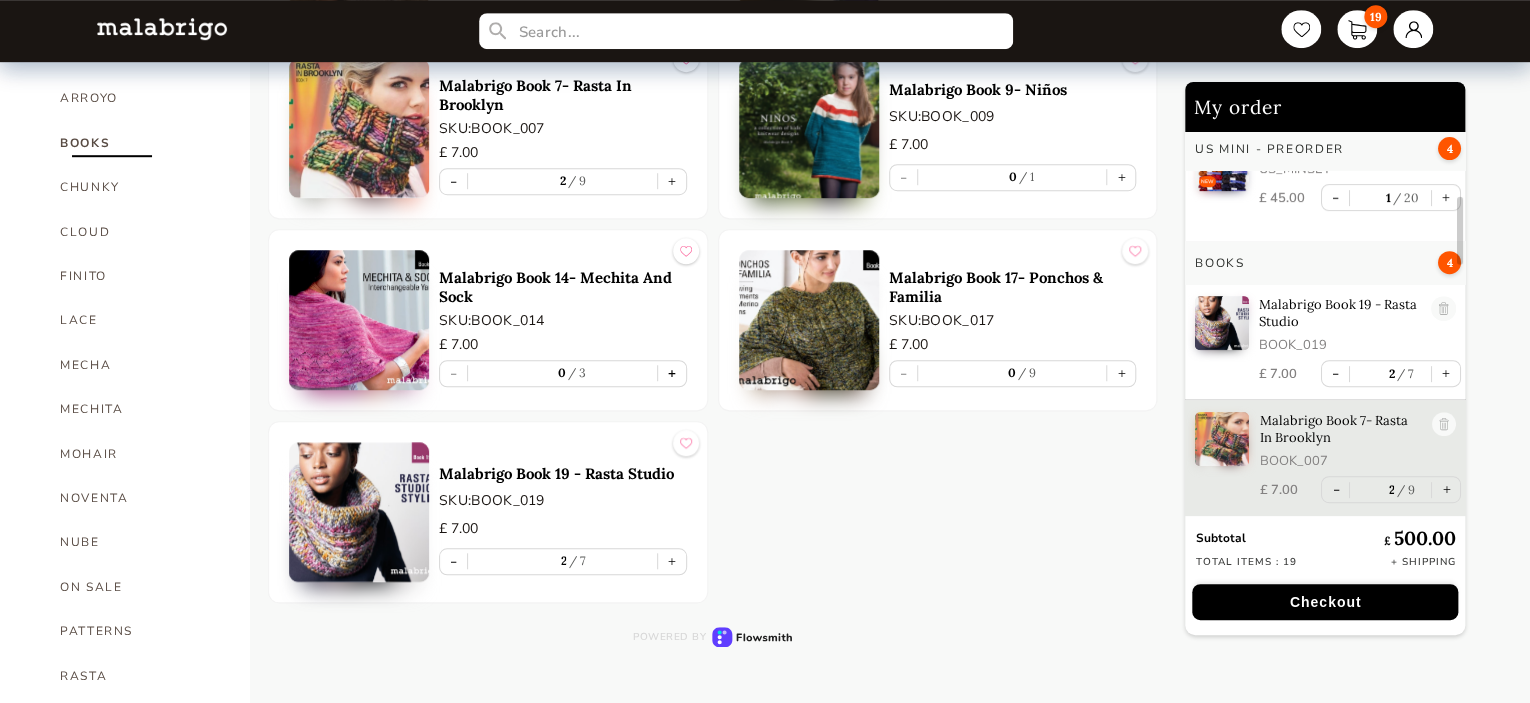 click on "+" at bounding box center [672, 373] 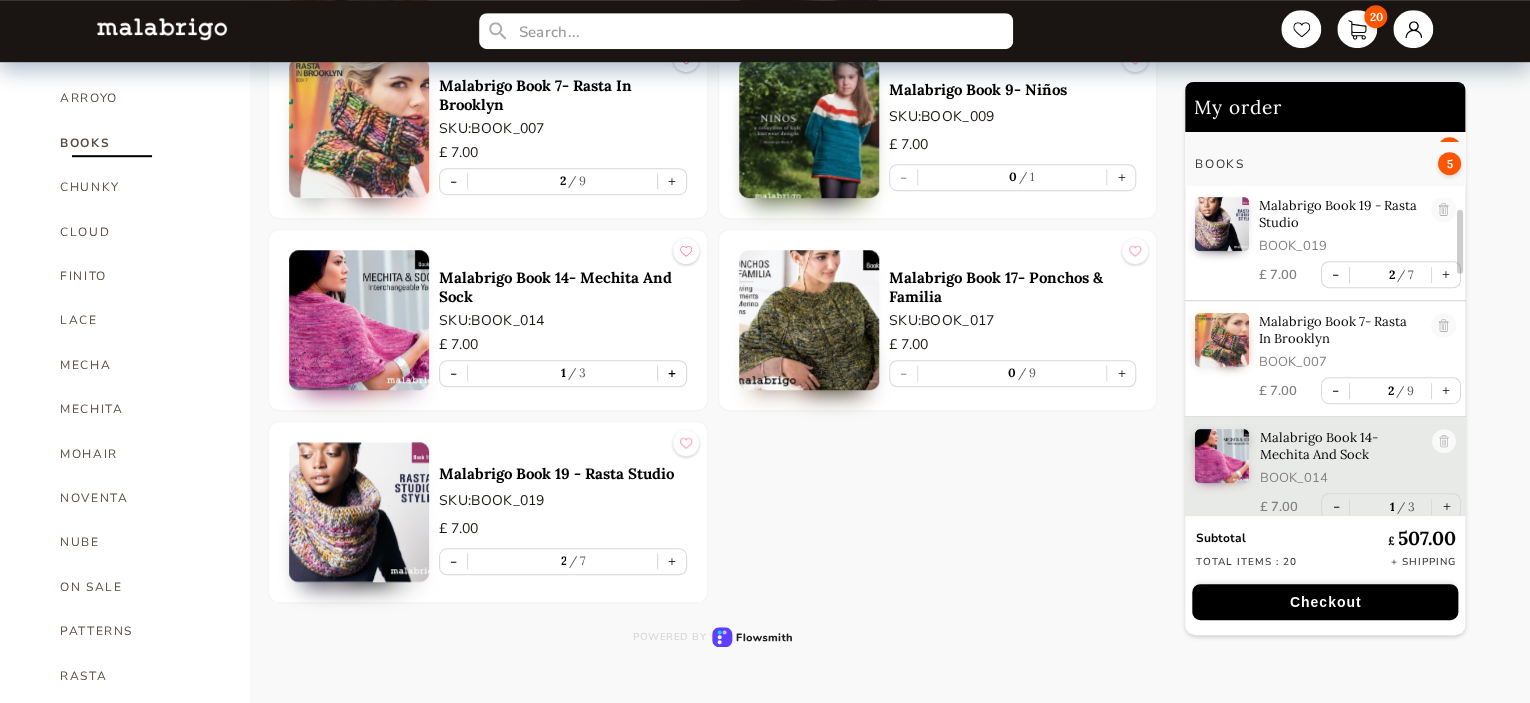click on "+" at bounding box center (672, 373) 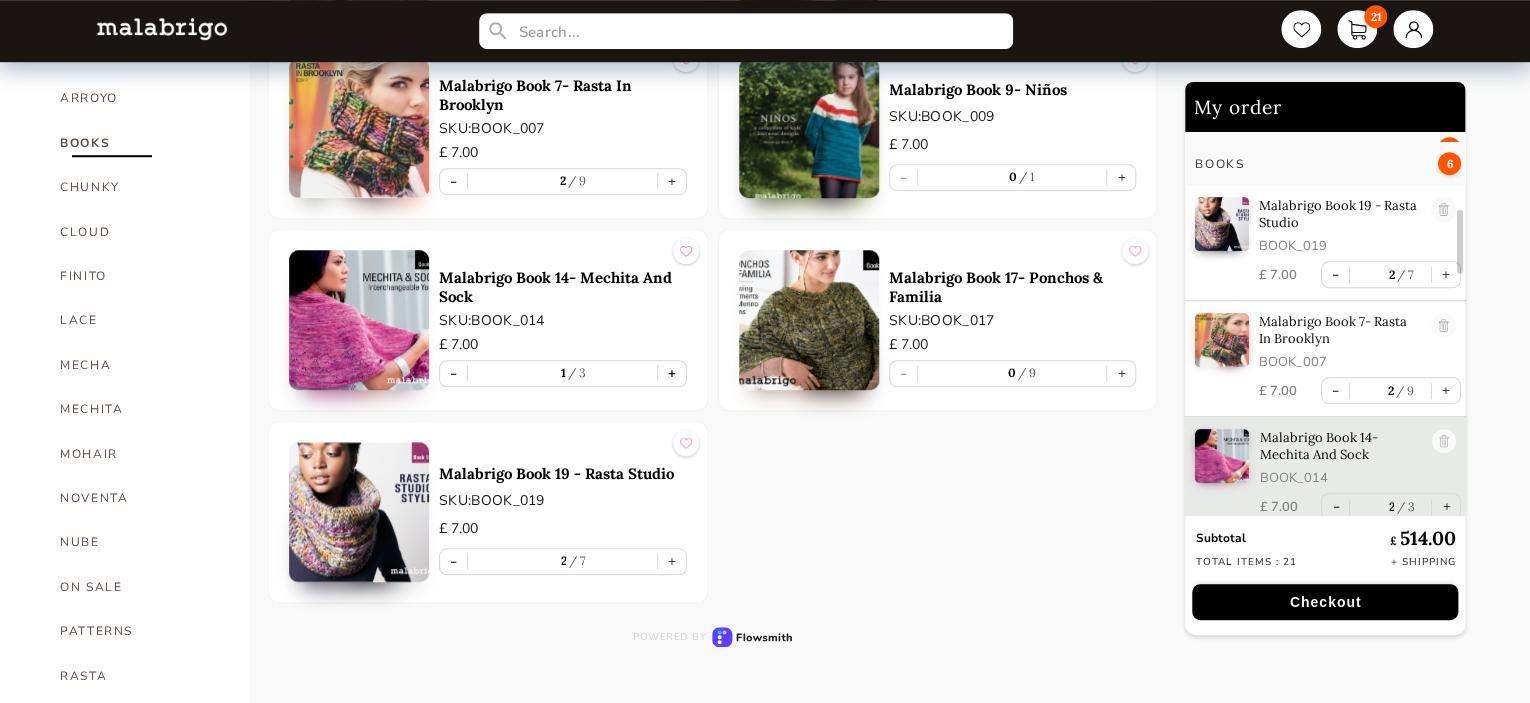 type on "2" 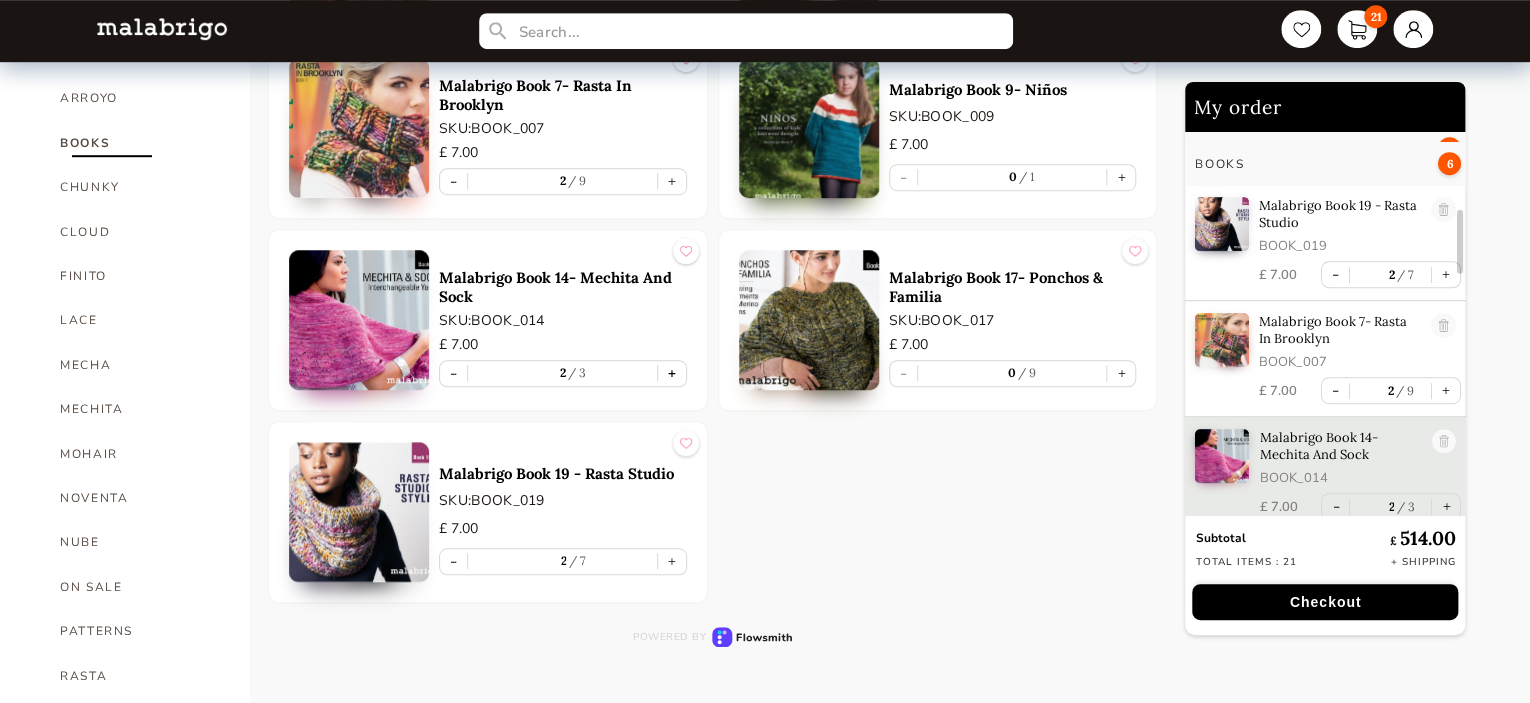 scroll, scrollTop: 509, scrollLeft: 0, axis: vertical 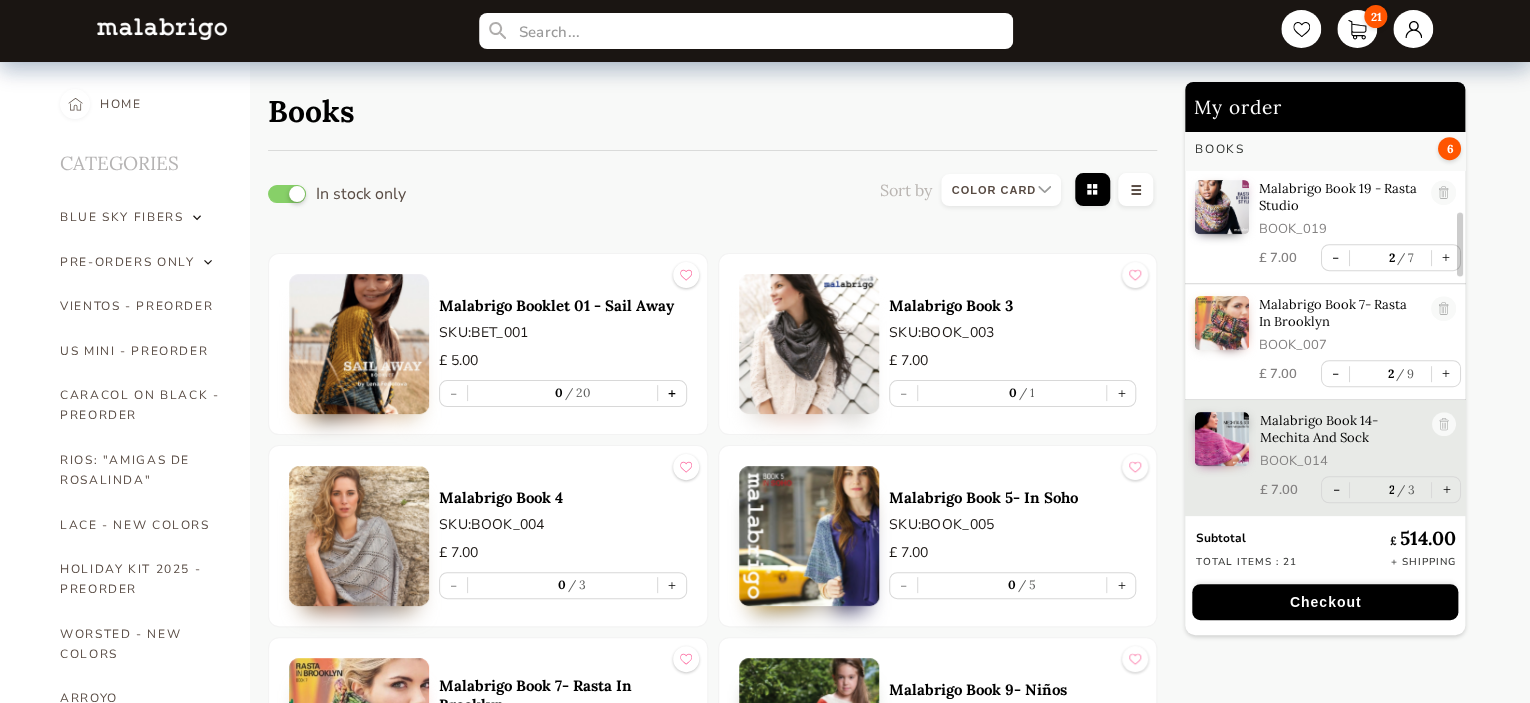 click on "+" at bounding box center [672, 393] 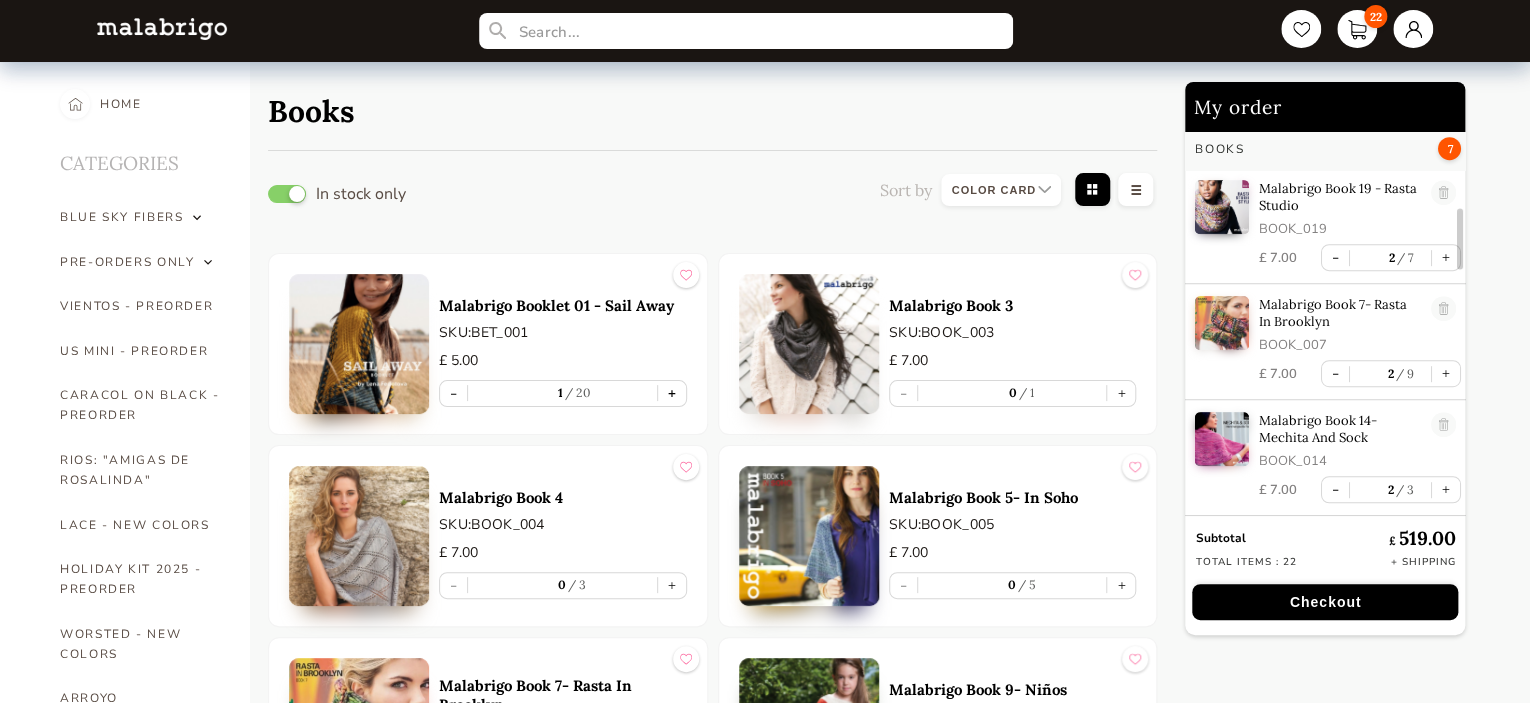 scroll, scrollTop: 608, scrollLeft: 0, axis: vertical 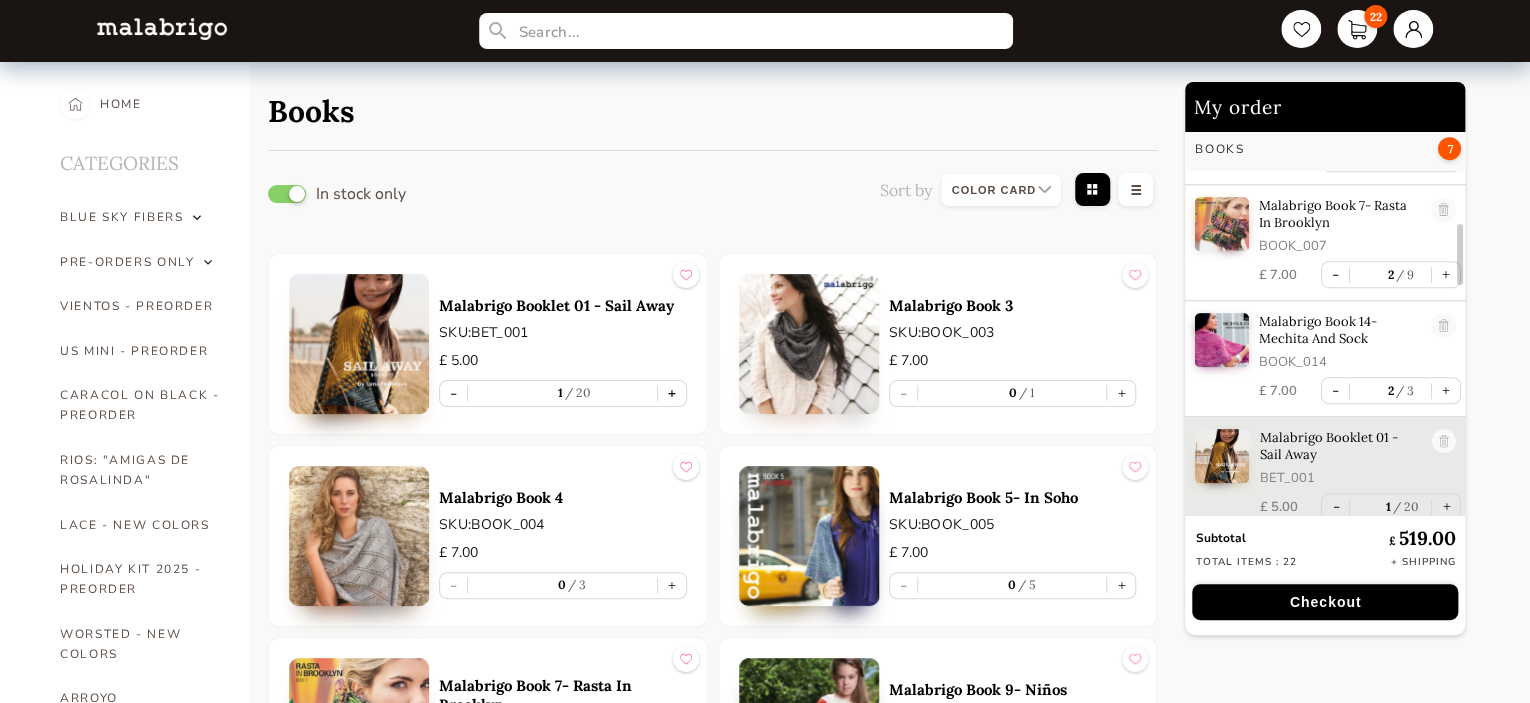 click on "+" at bounding box center (672, 393) 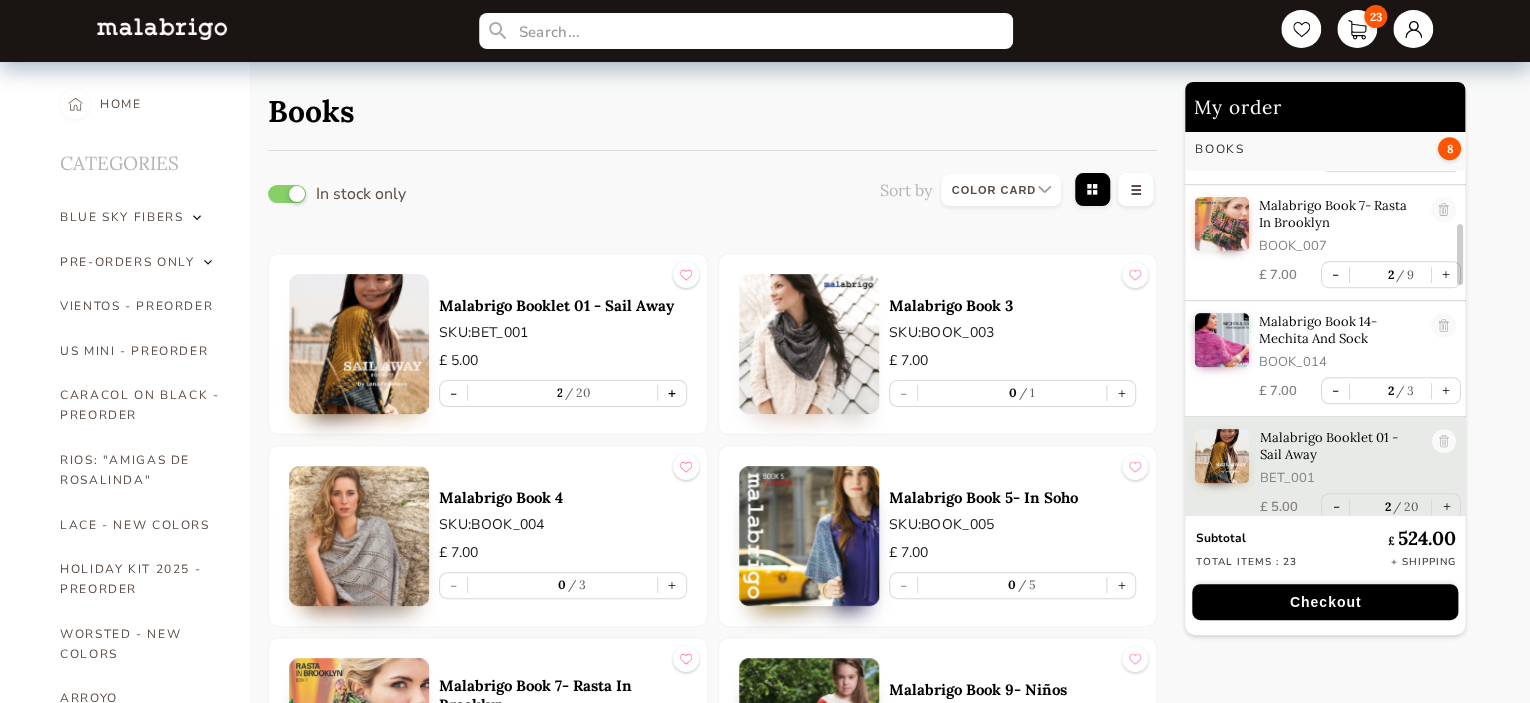 scroll, scrollTop: 625, scrollLeft: 0, axis: vertical 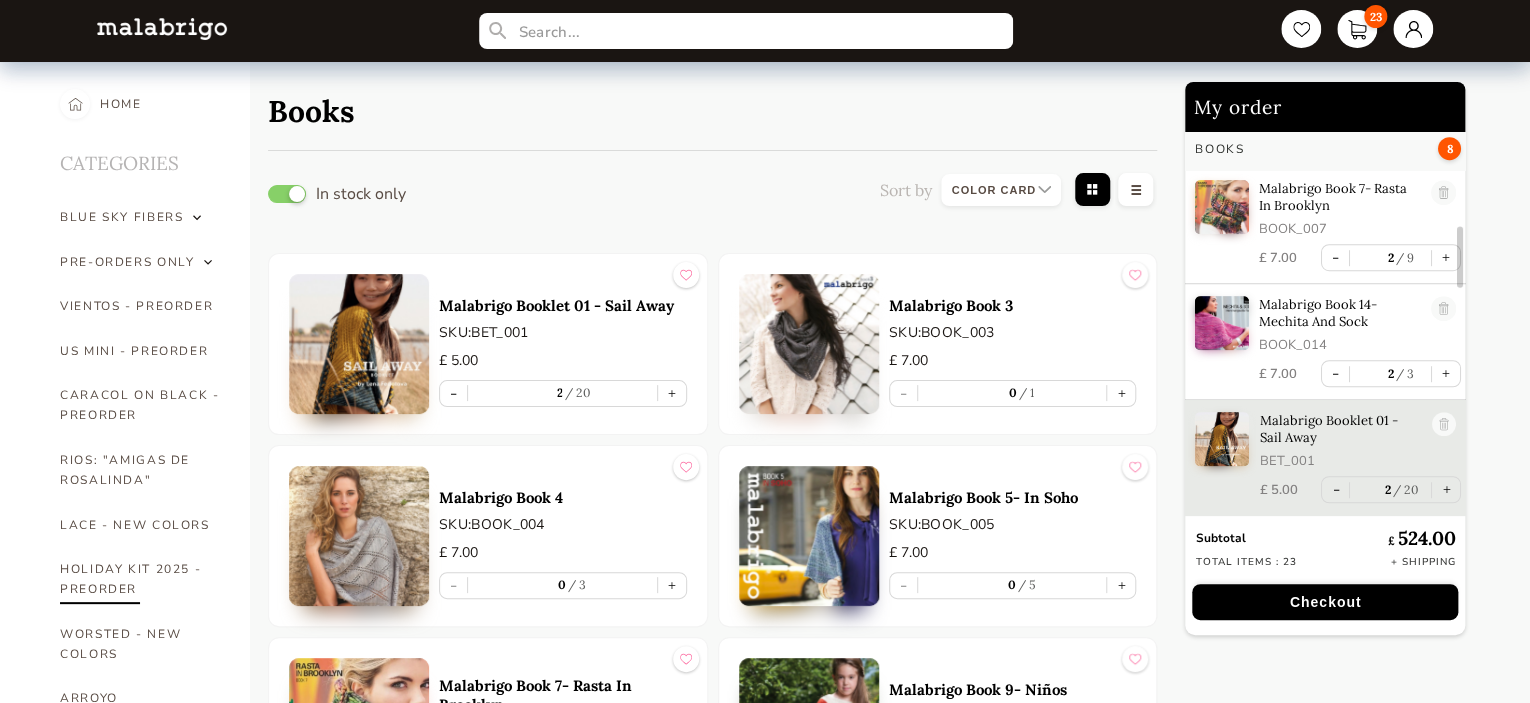type 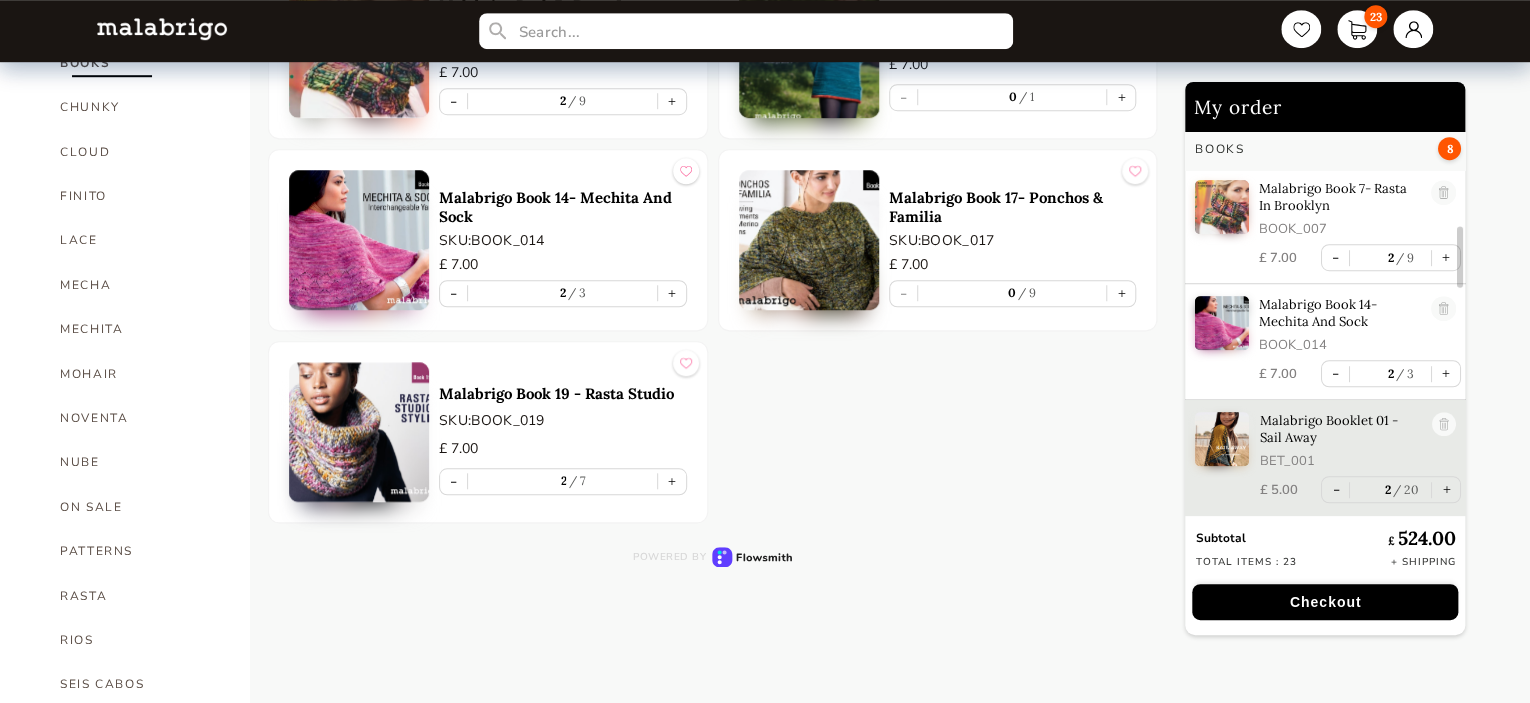 scroll, scrollTop: 720, scrollLeft: 0, axis: vertical 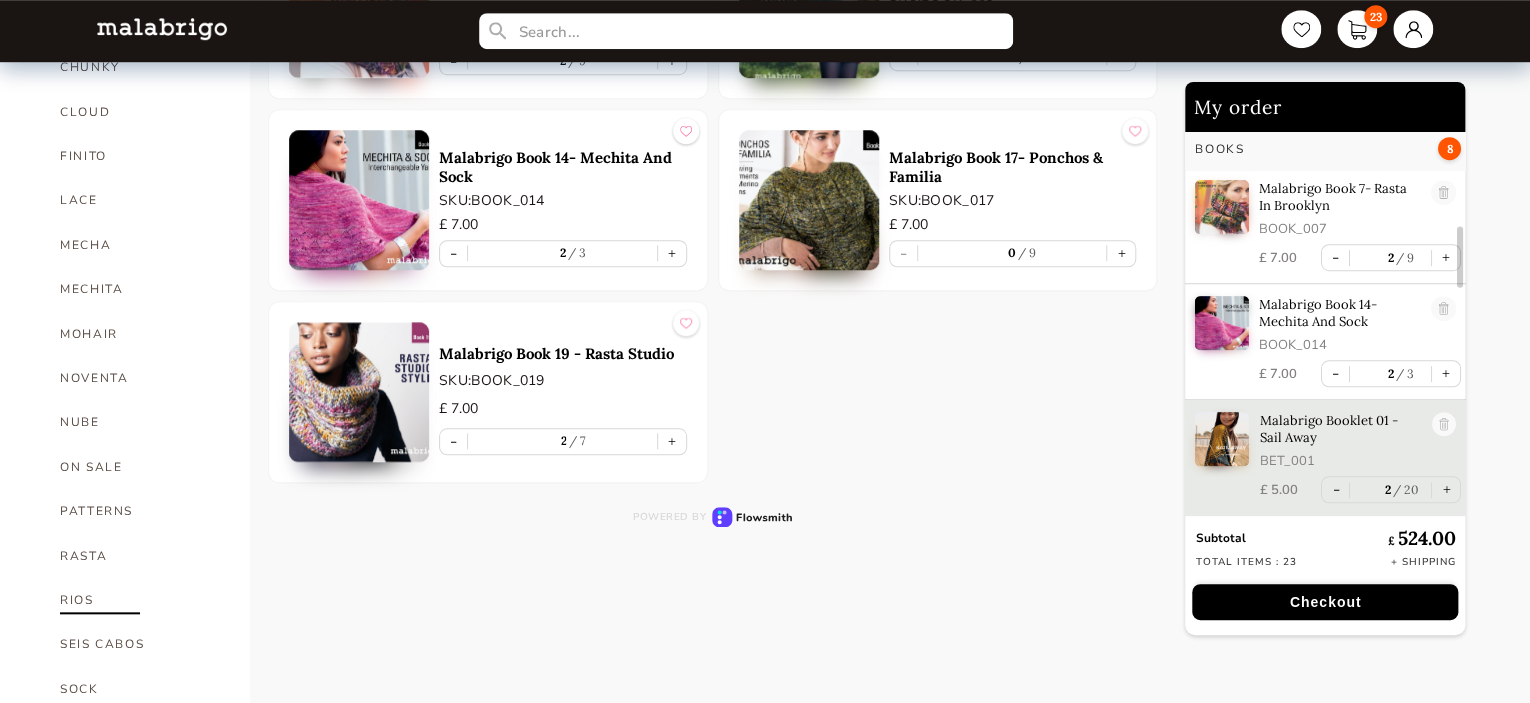 click on "RIOS" at bounding box center (140, 600) 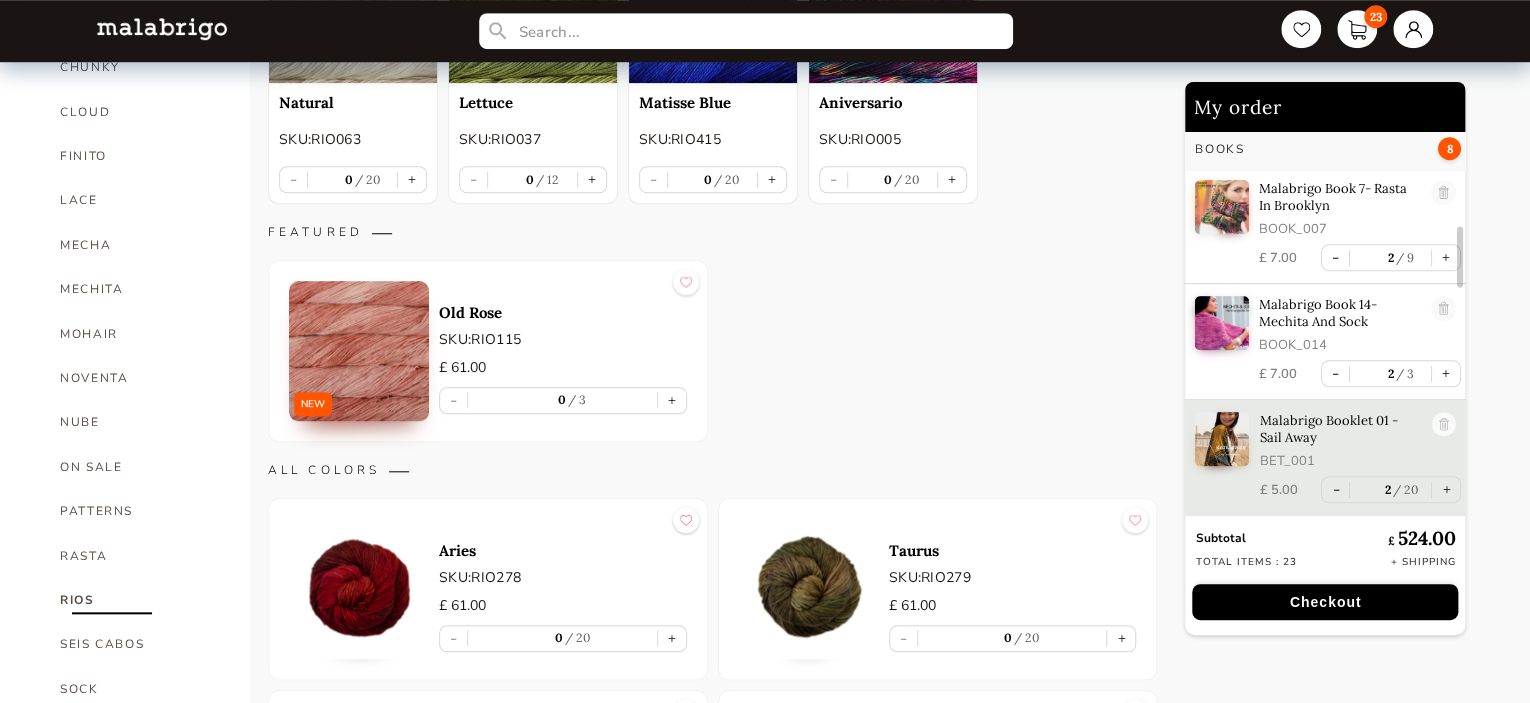 scroll, scrollTop: 104, scrollLeft: 0, axis: vertical 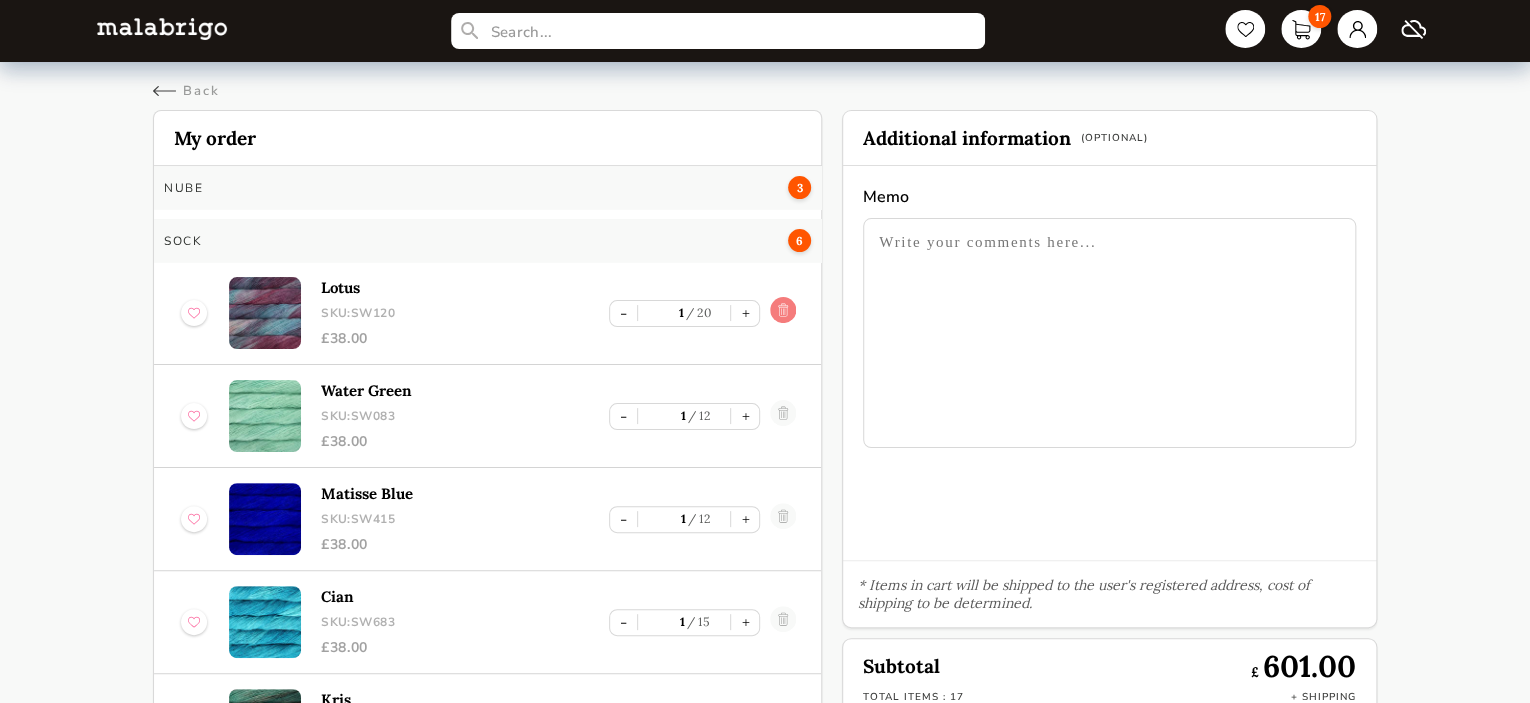 click at bounding box center [783, 313] 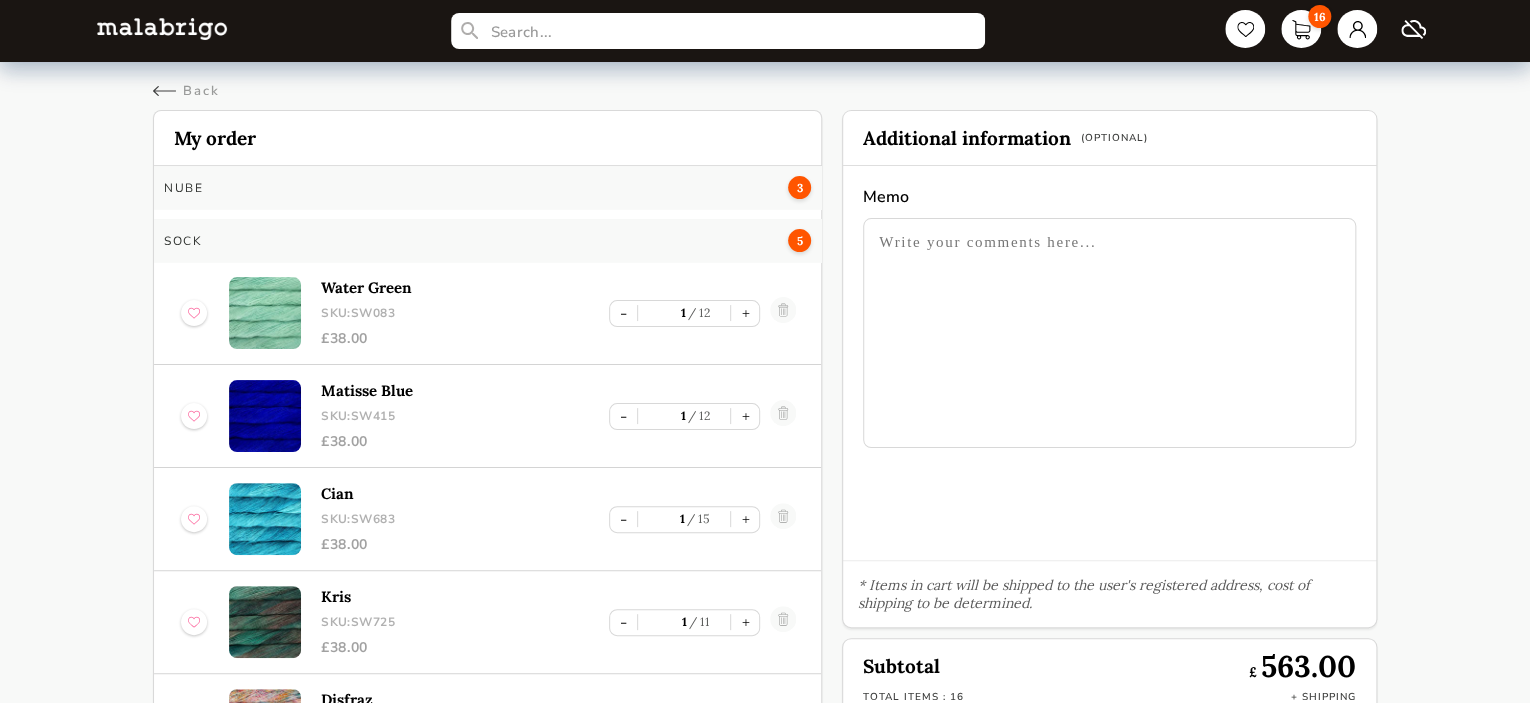click at bounding box center (783, 313) 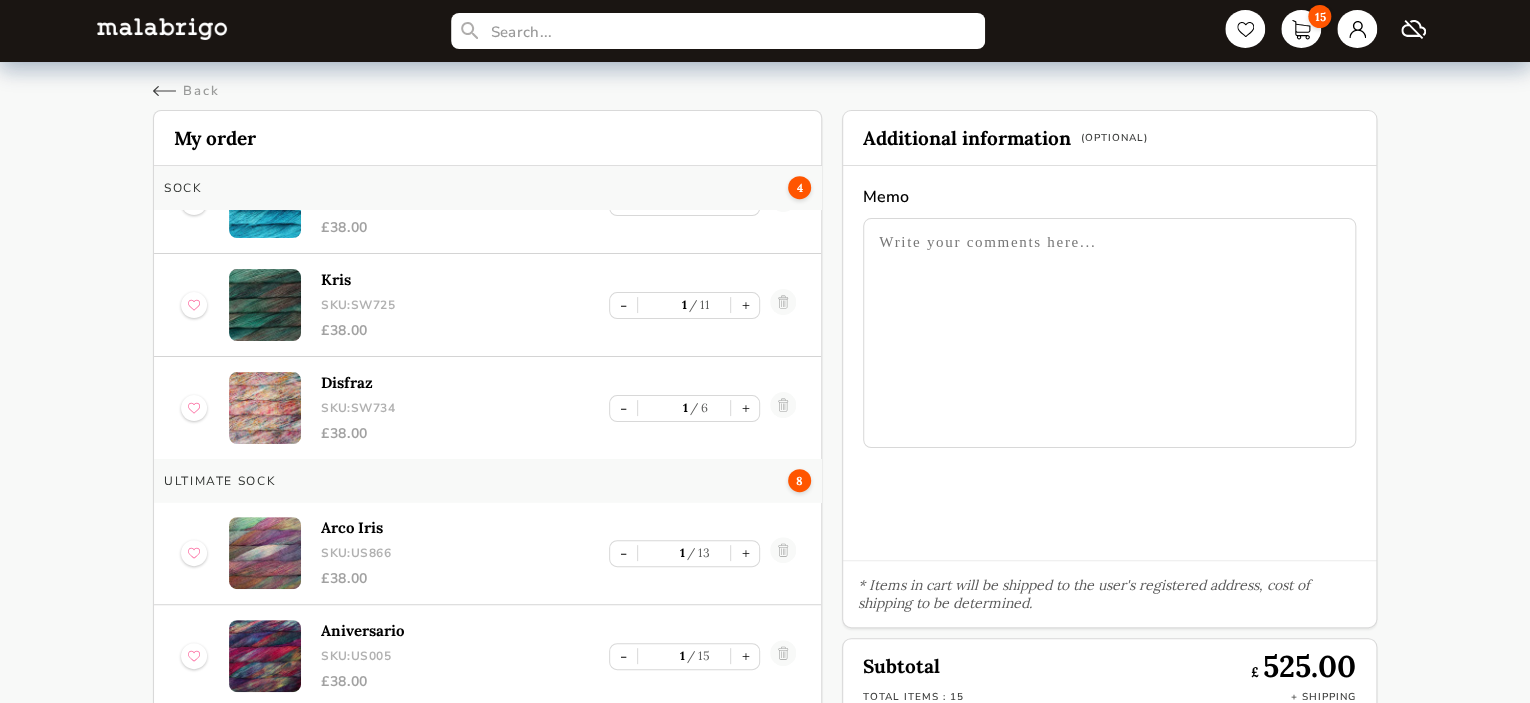 scroll, scrollTop: 514, scrollLeft: 0, axis: vertical 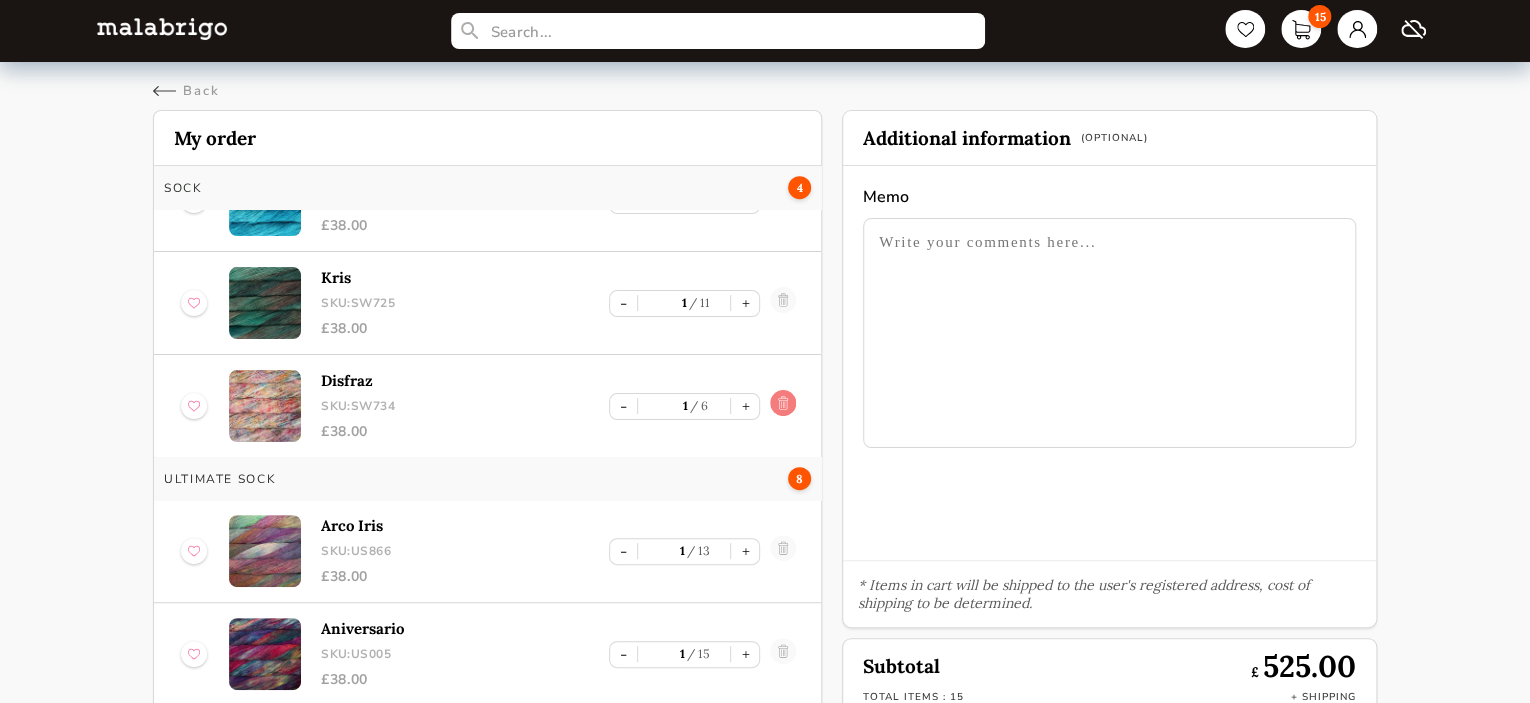 click at bounding box center [783, 406] 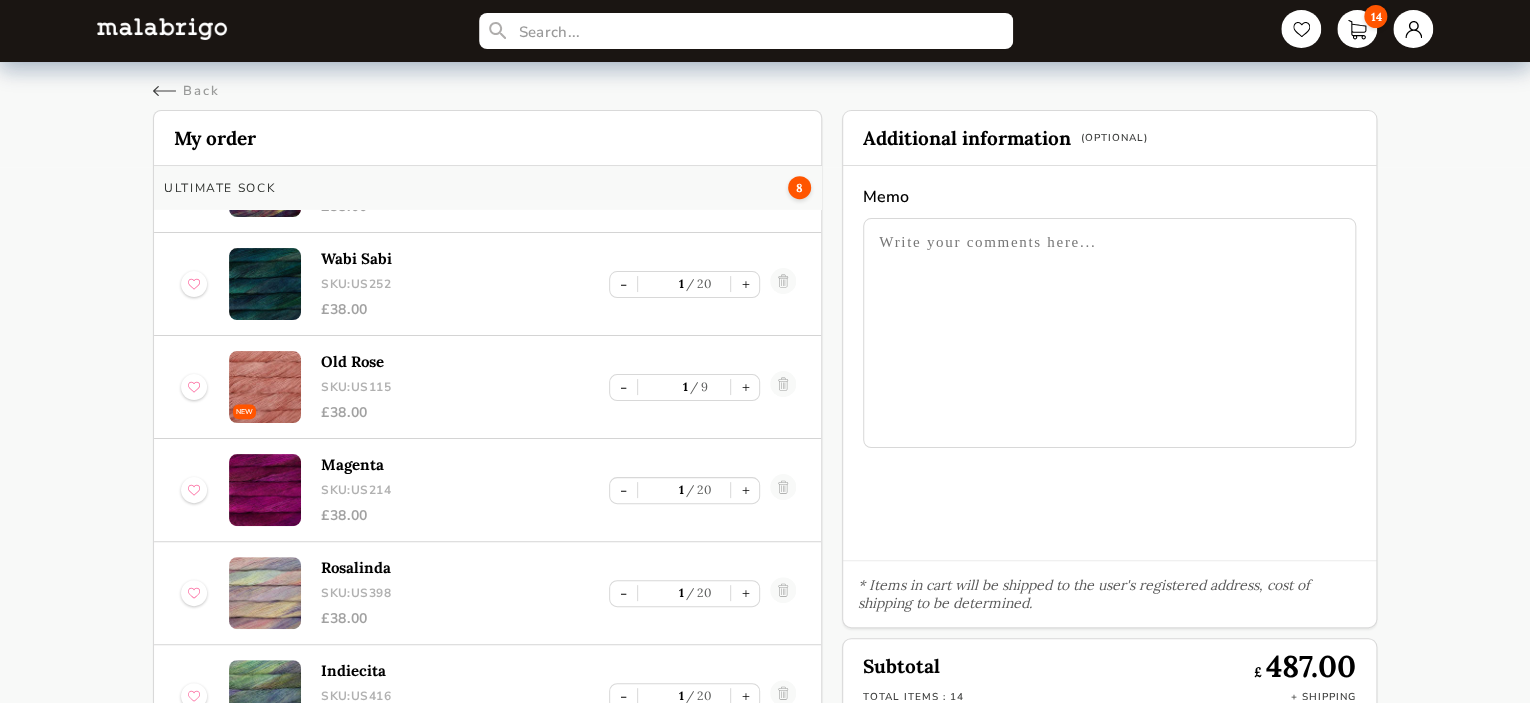 scroll, scrollTop: 887, scrollLeft: 0, axis: vertical 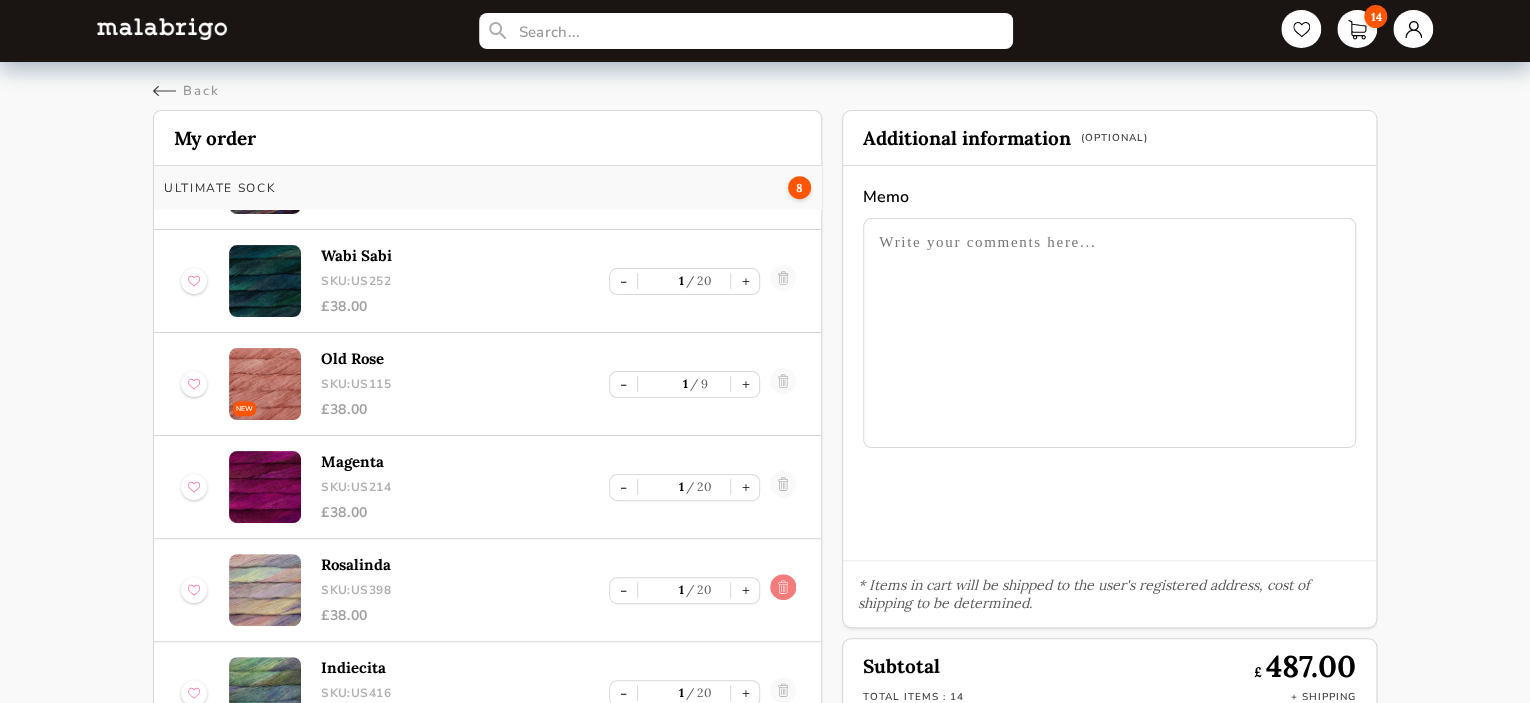 click at bounding box center (783, 590) 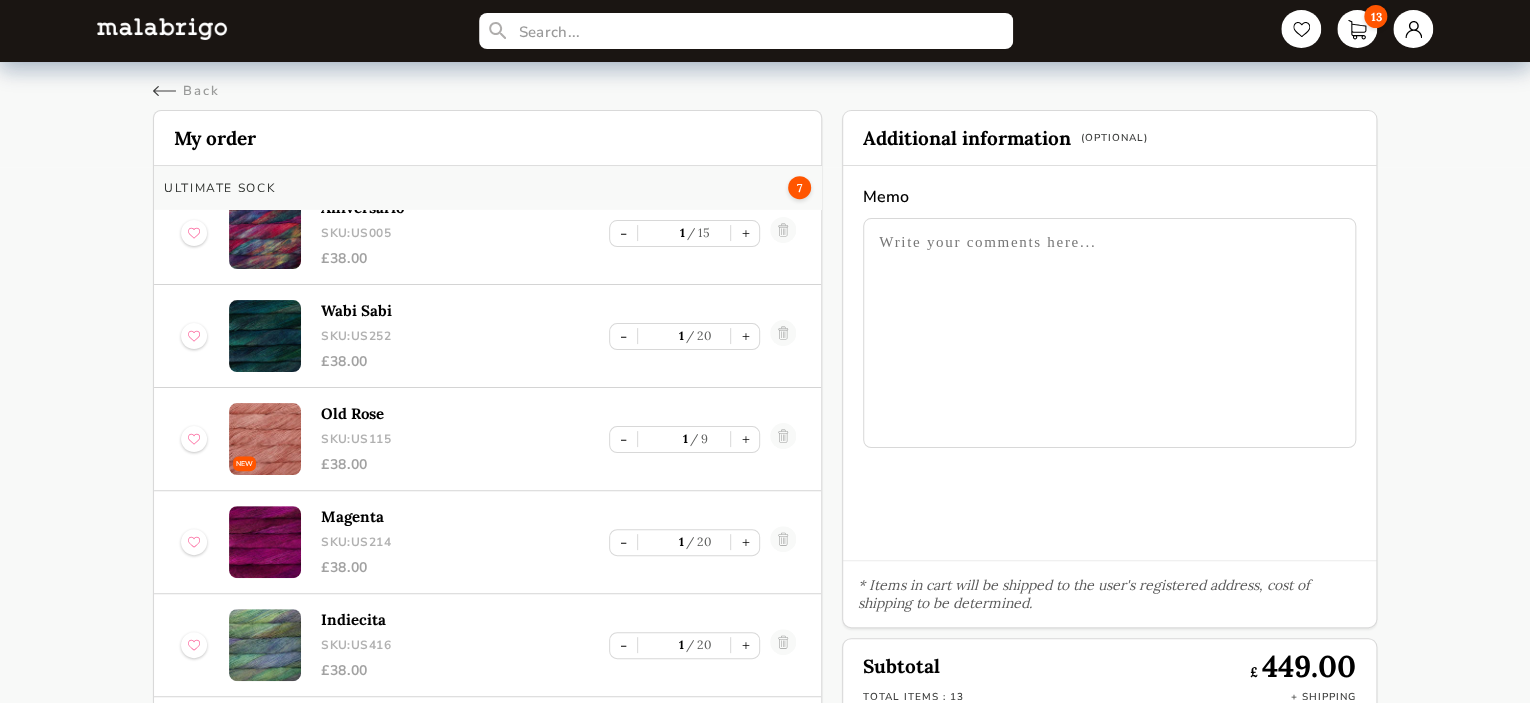 scroll, scrollTop: 829, scrollLeft: 0, axis: vertical 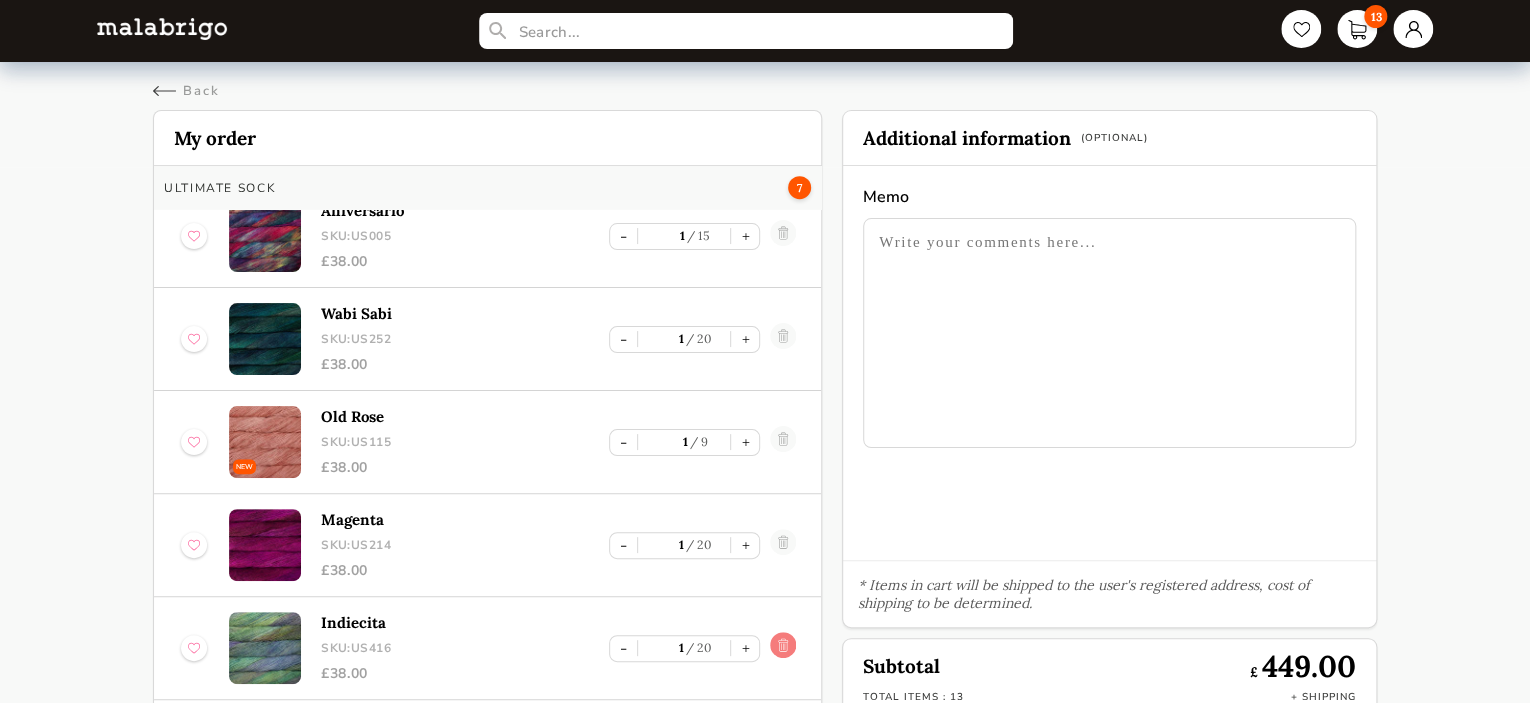 click at bounding box center (783, 648) 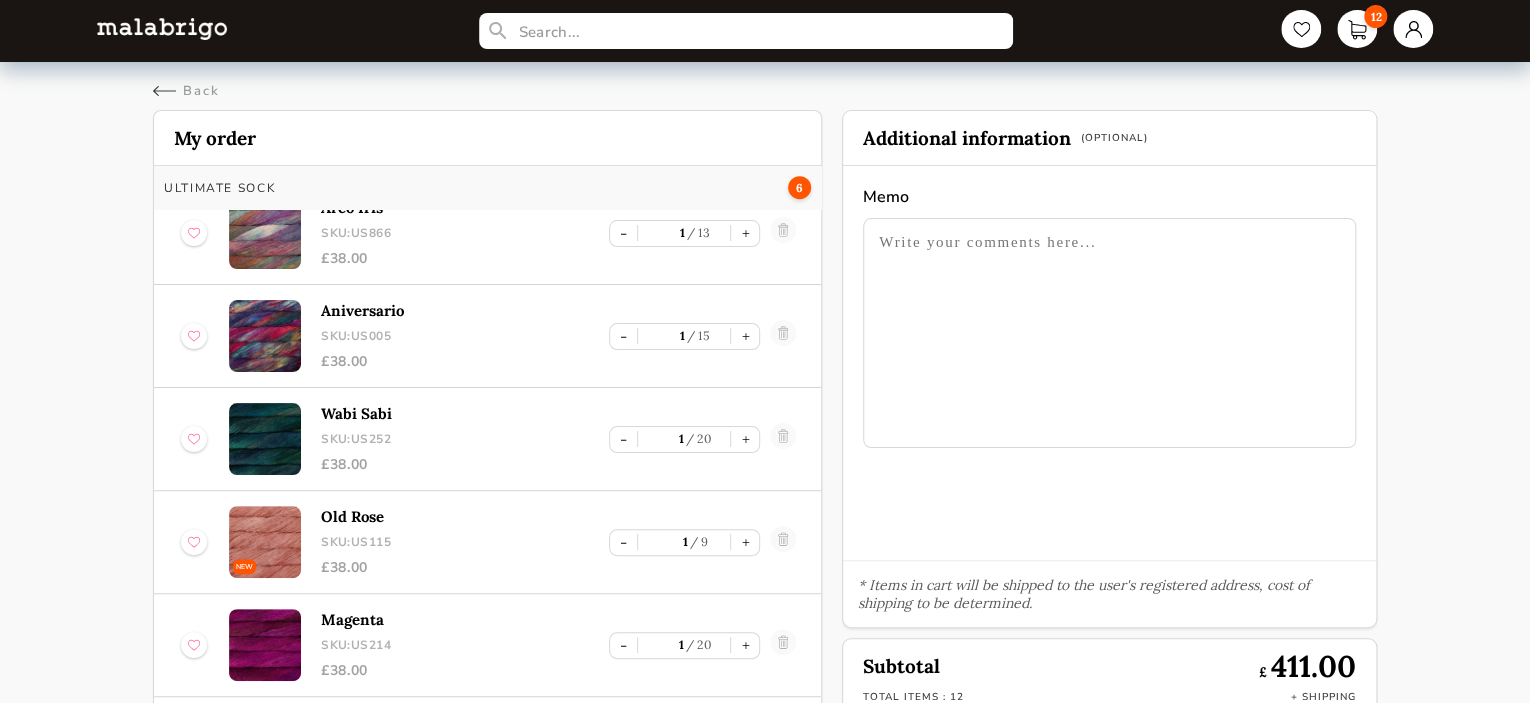 scroll, scrollTop: 726, scrollLeft: 0, axis: vertical 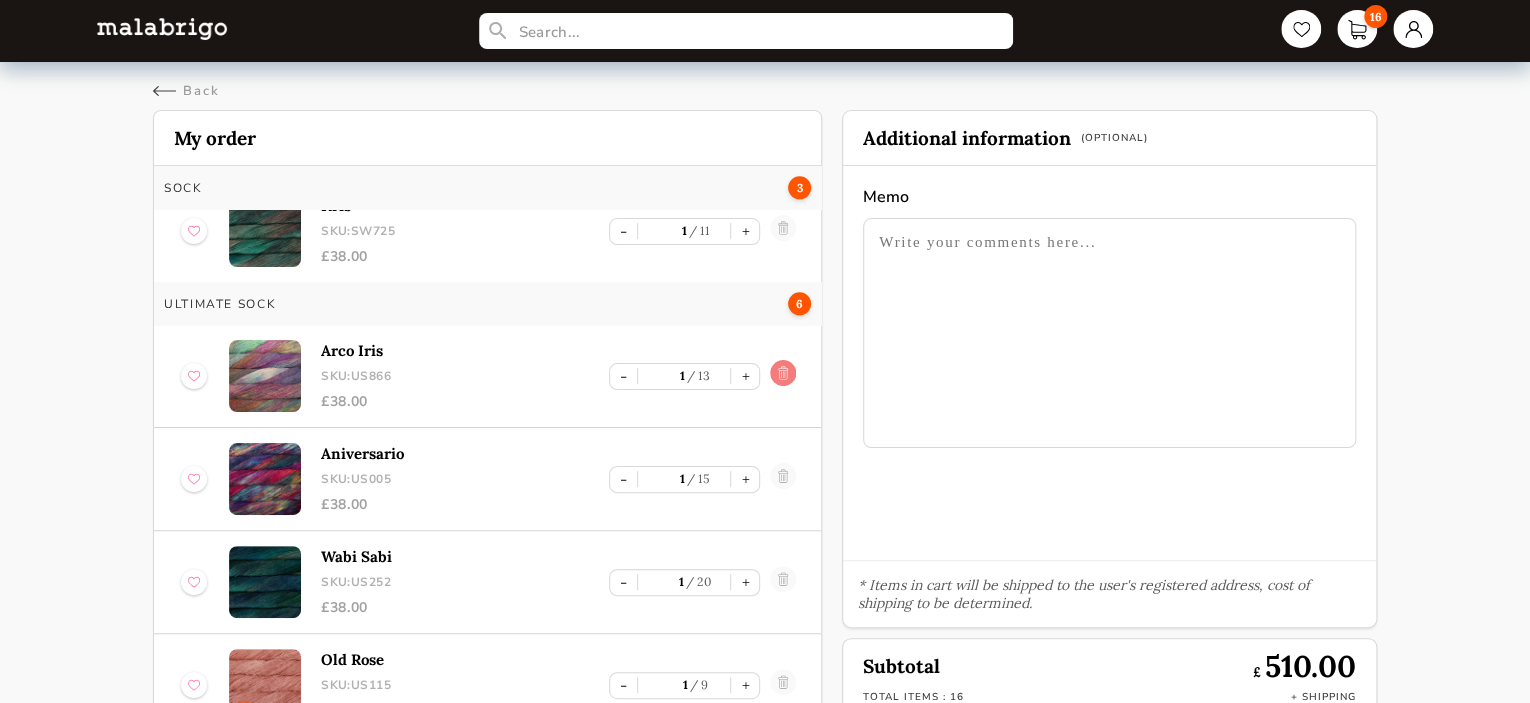 click at bounding box center (783, 376) 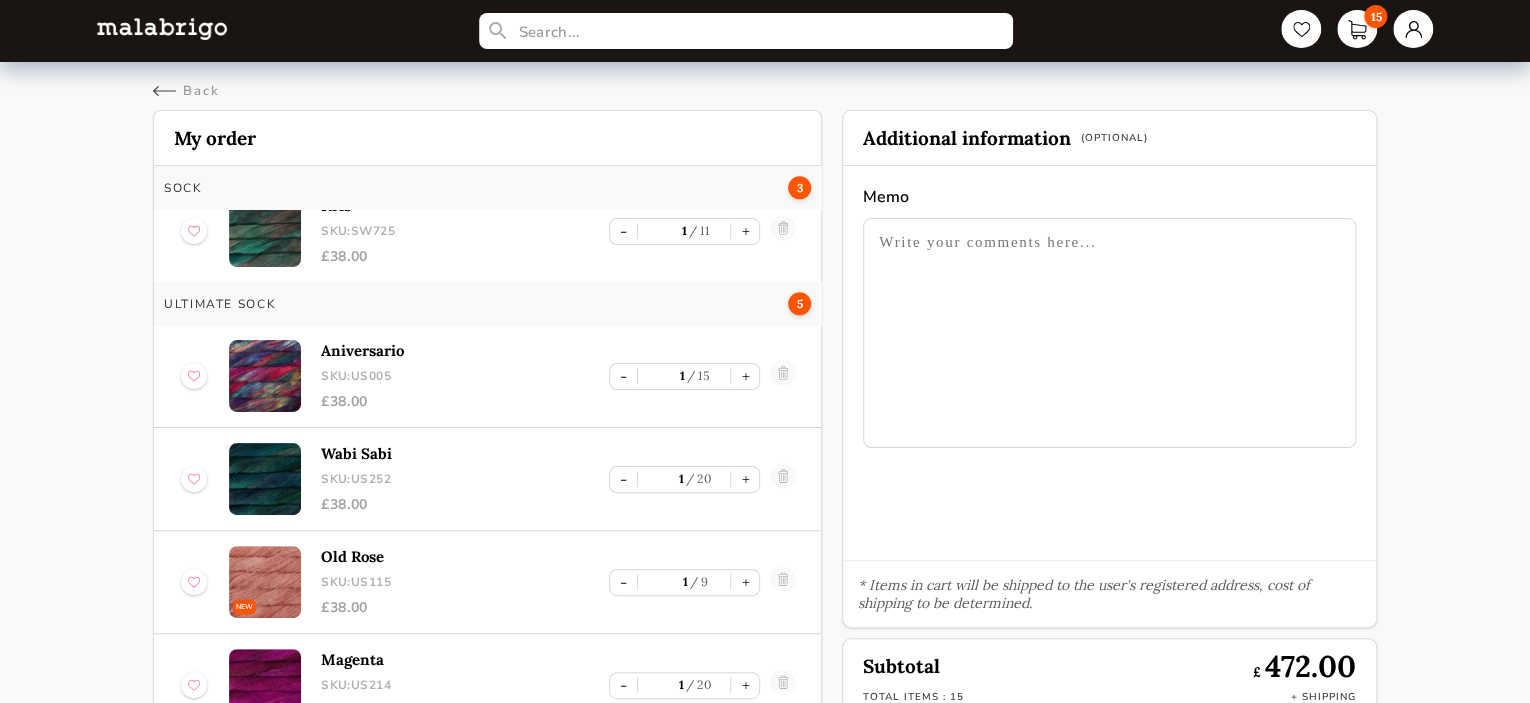 click at bounding box center (783, 376) 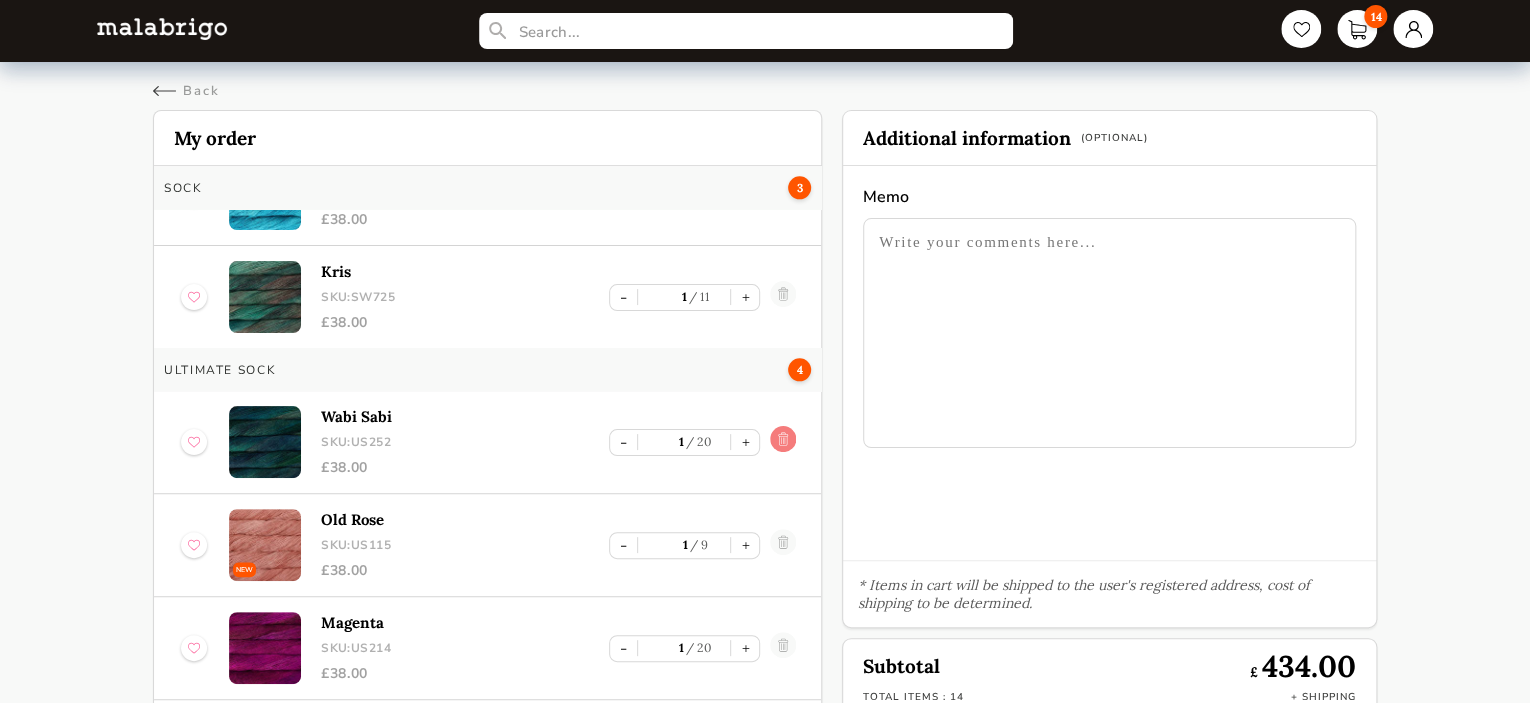click at bounding box center (783, 442) 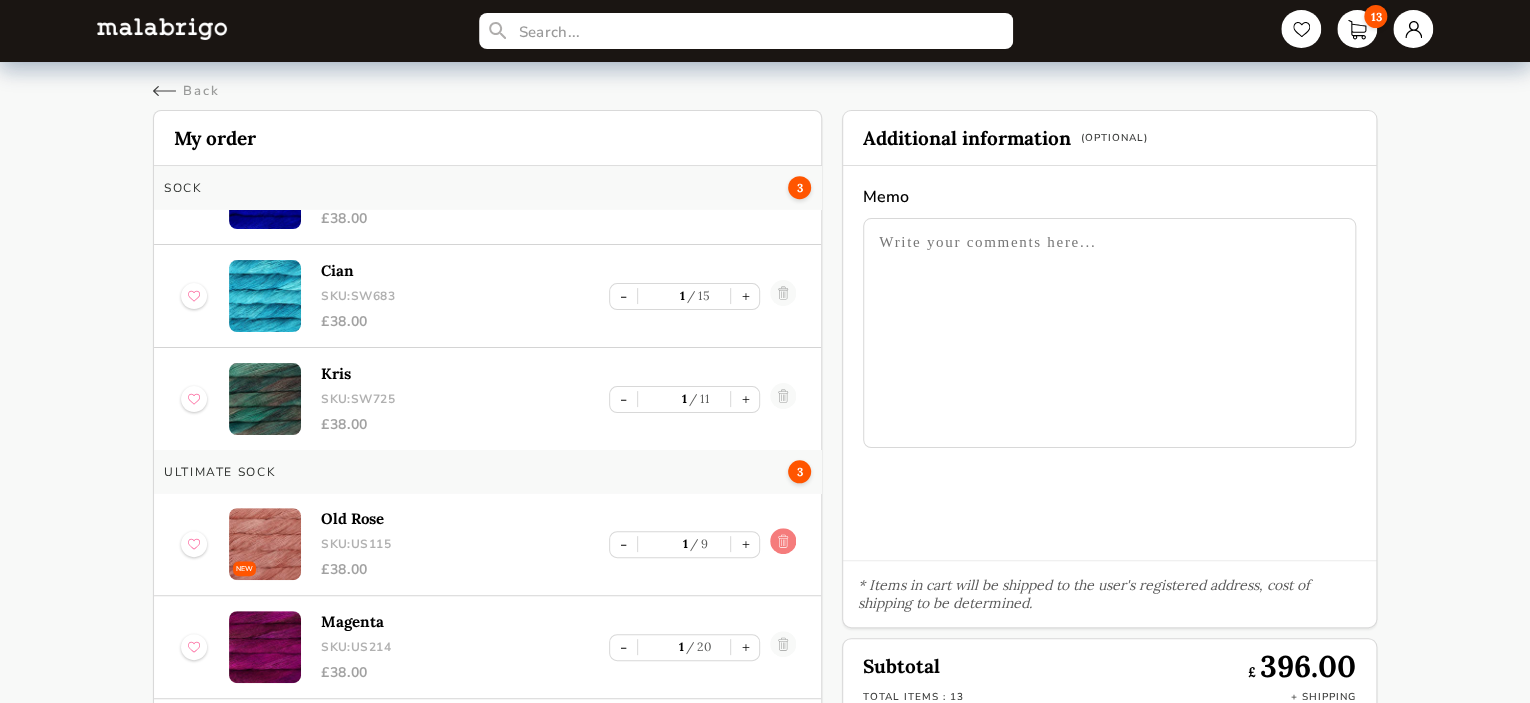 click at bounding box center [783, 544] 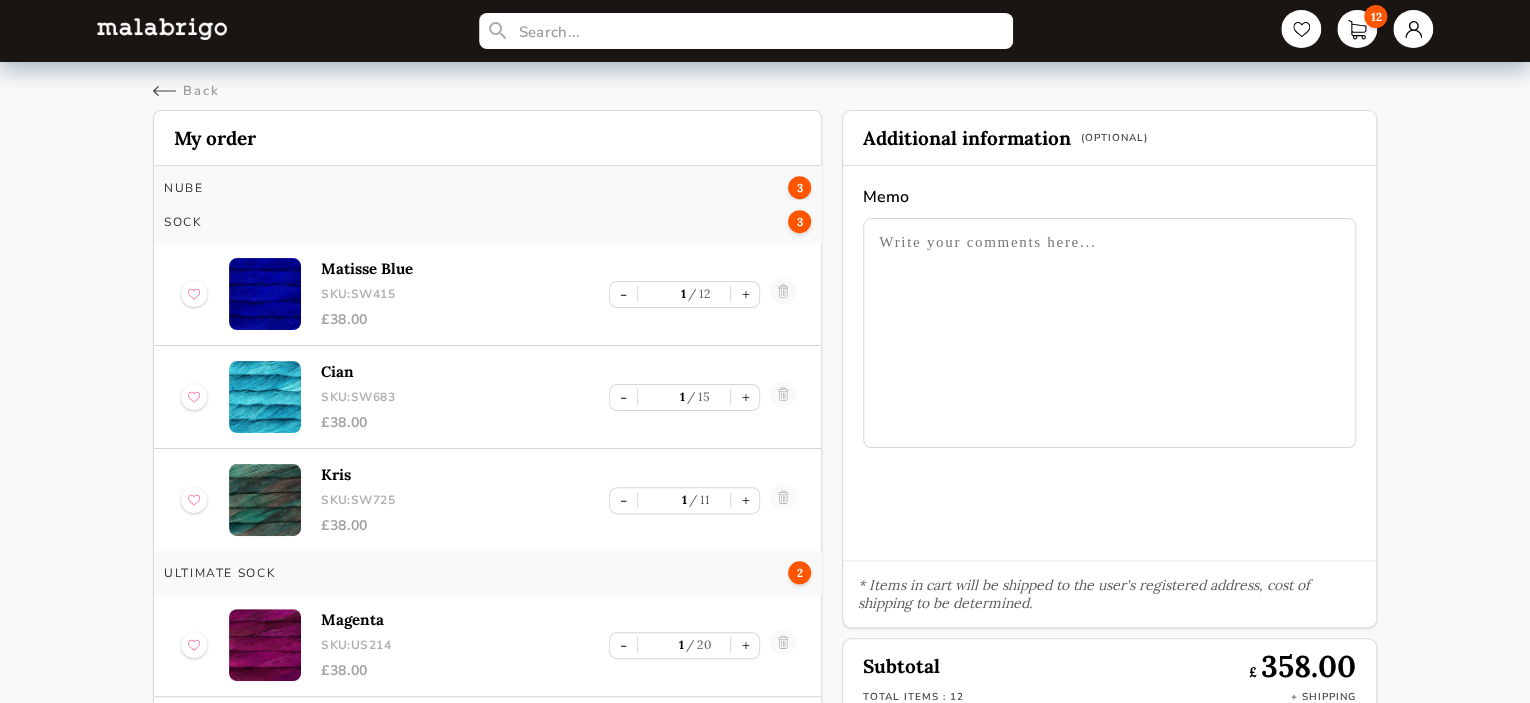 scroll, scrollTop: 768, scrollLeft: 0, axis: vertical 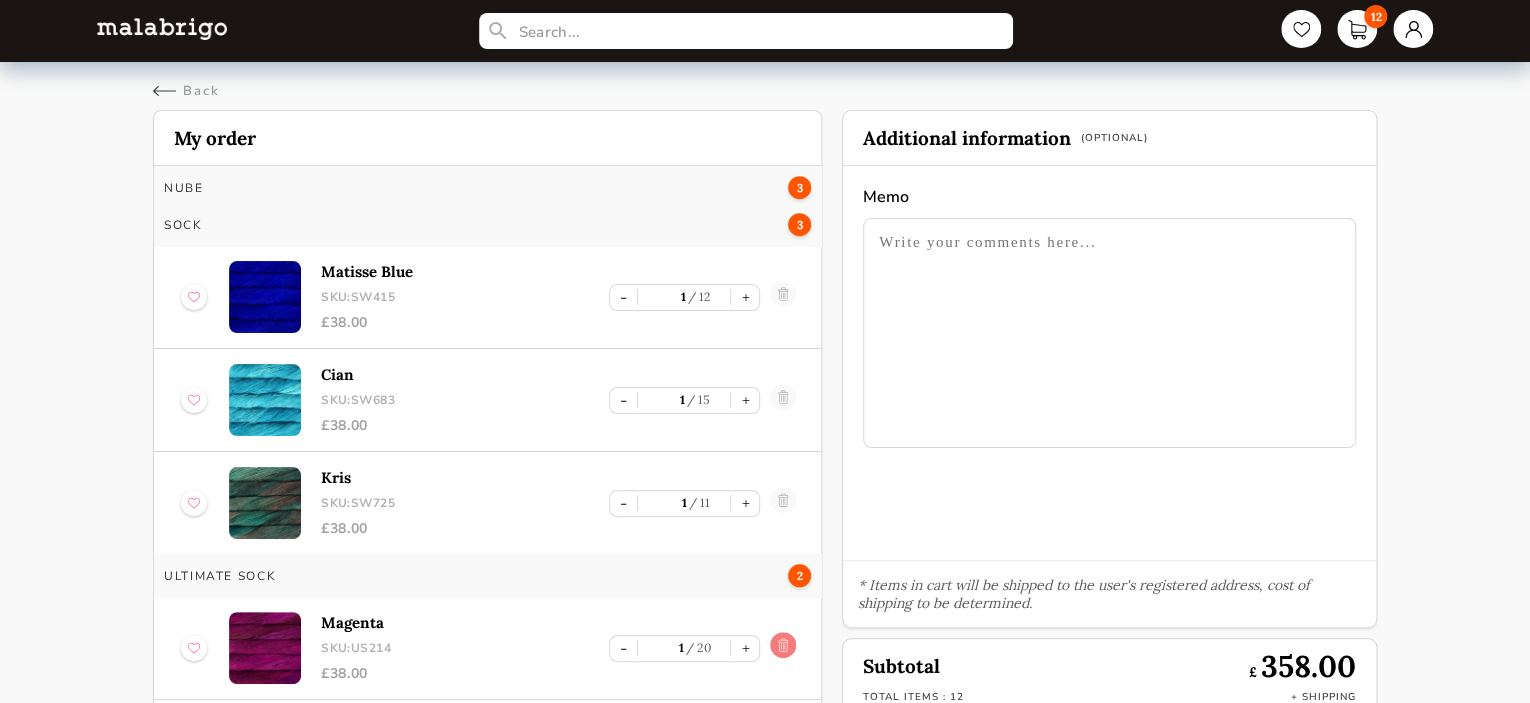 click at bounding box center [783, 648] 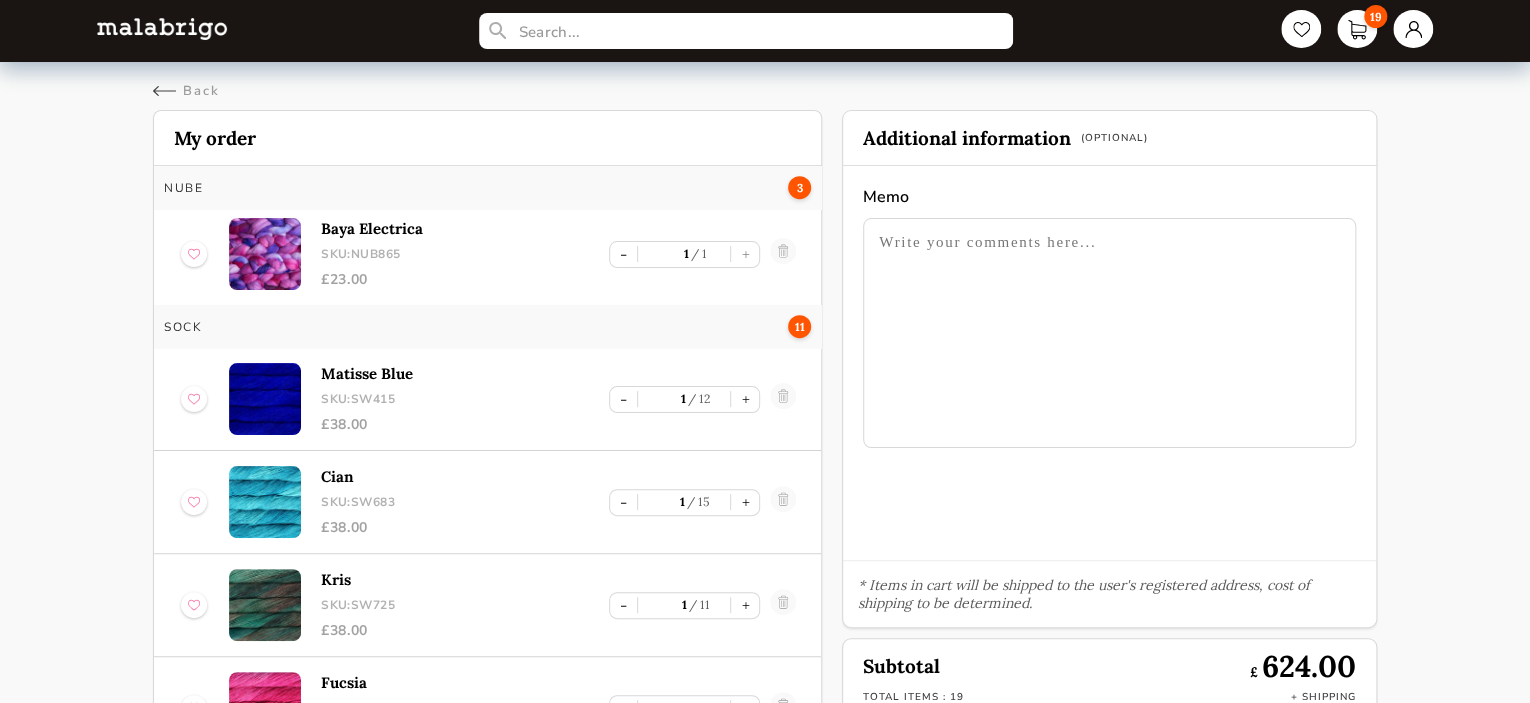 scroll, scrollTop: 1040, scrollLeft: 0, axis: vertical 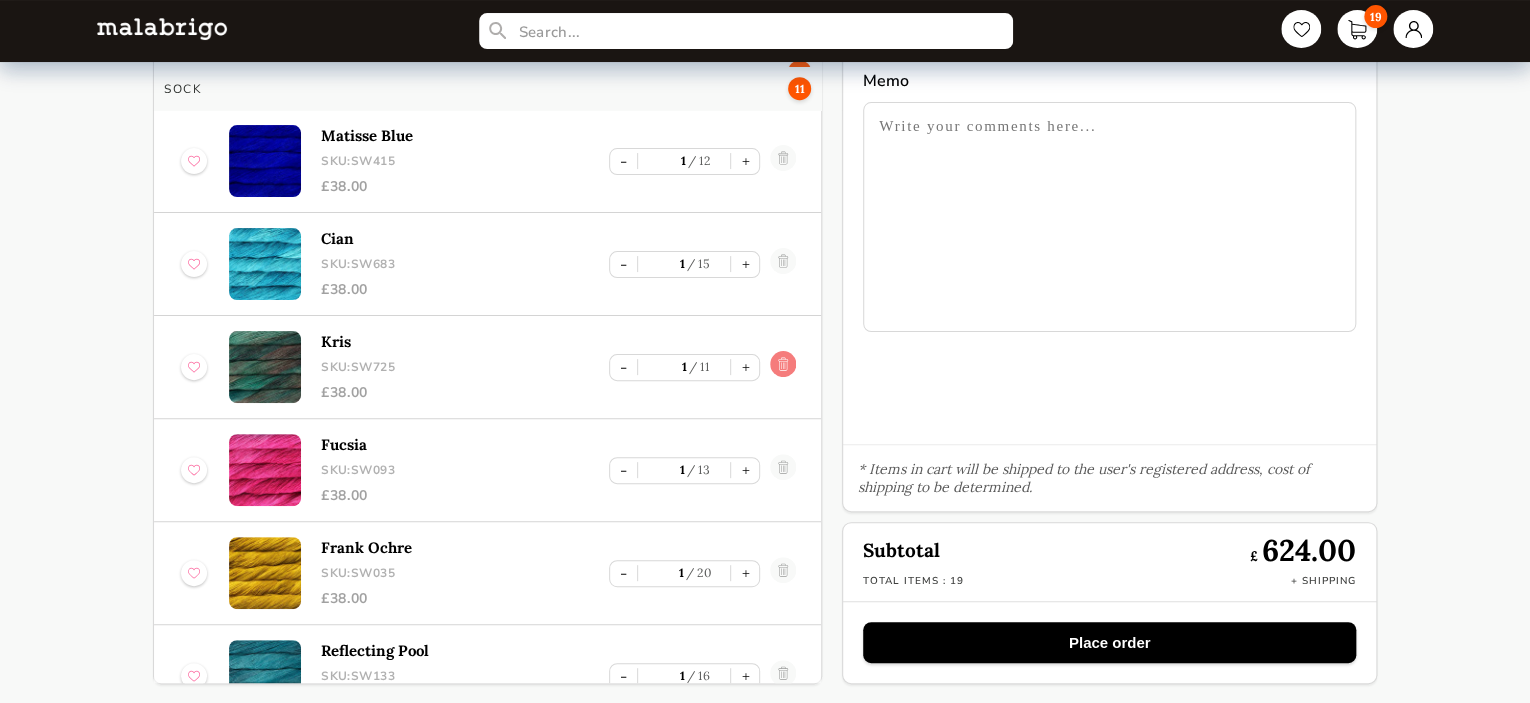 click at bounding box center (783, 367) 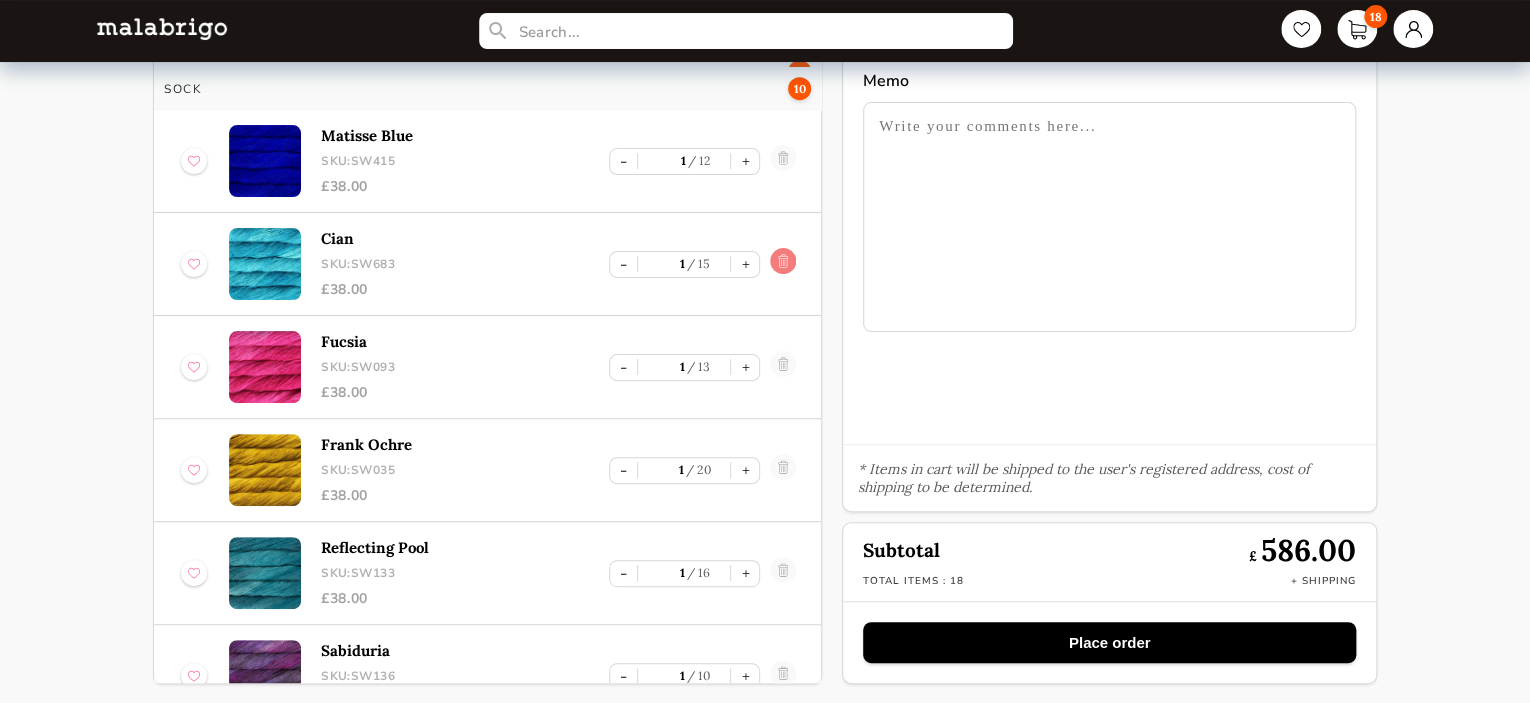 click at bounding box center [783, 264] 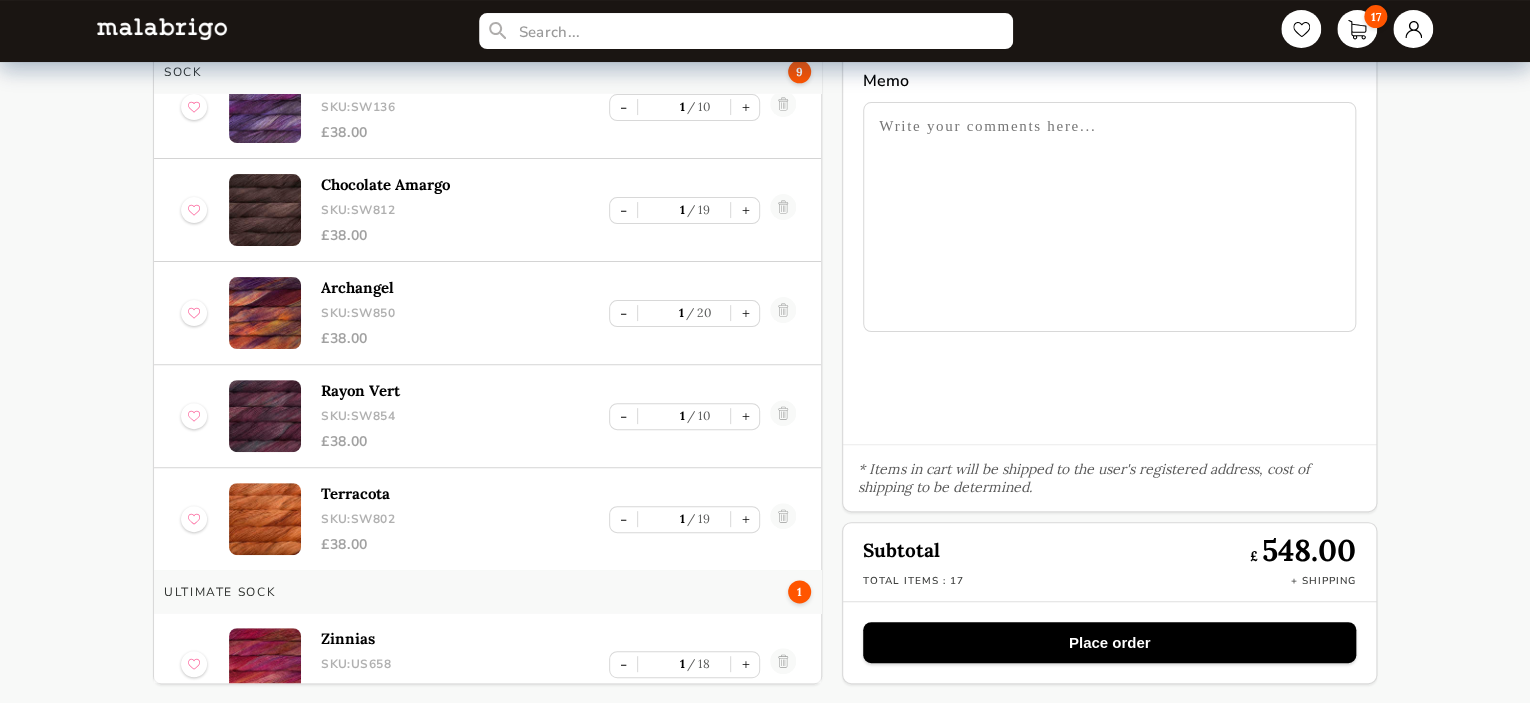 scroll, scrollTop: 1259, scrollLeft: 0, axis: vertical 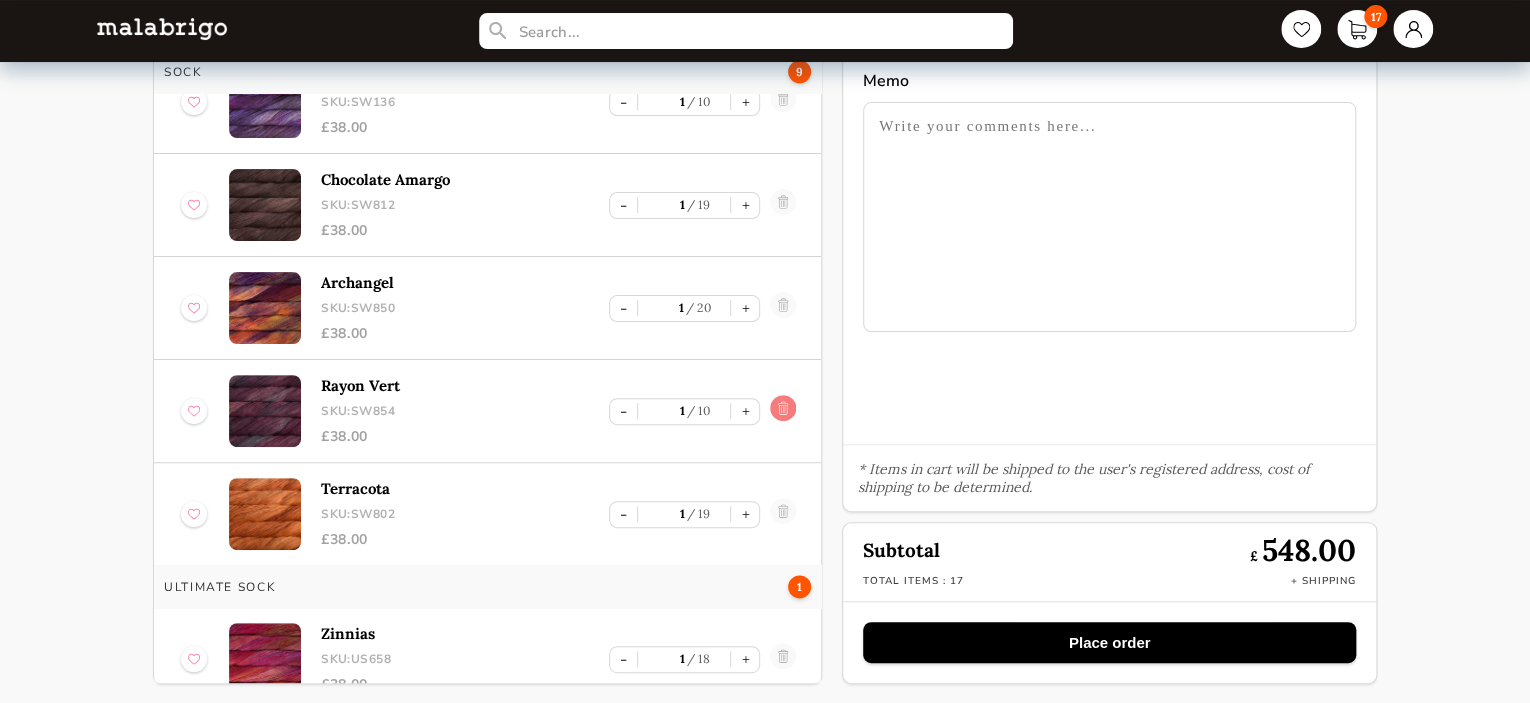 click at bounding box center [783, 411] 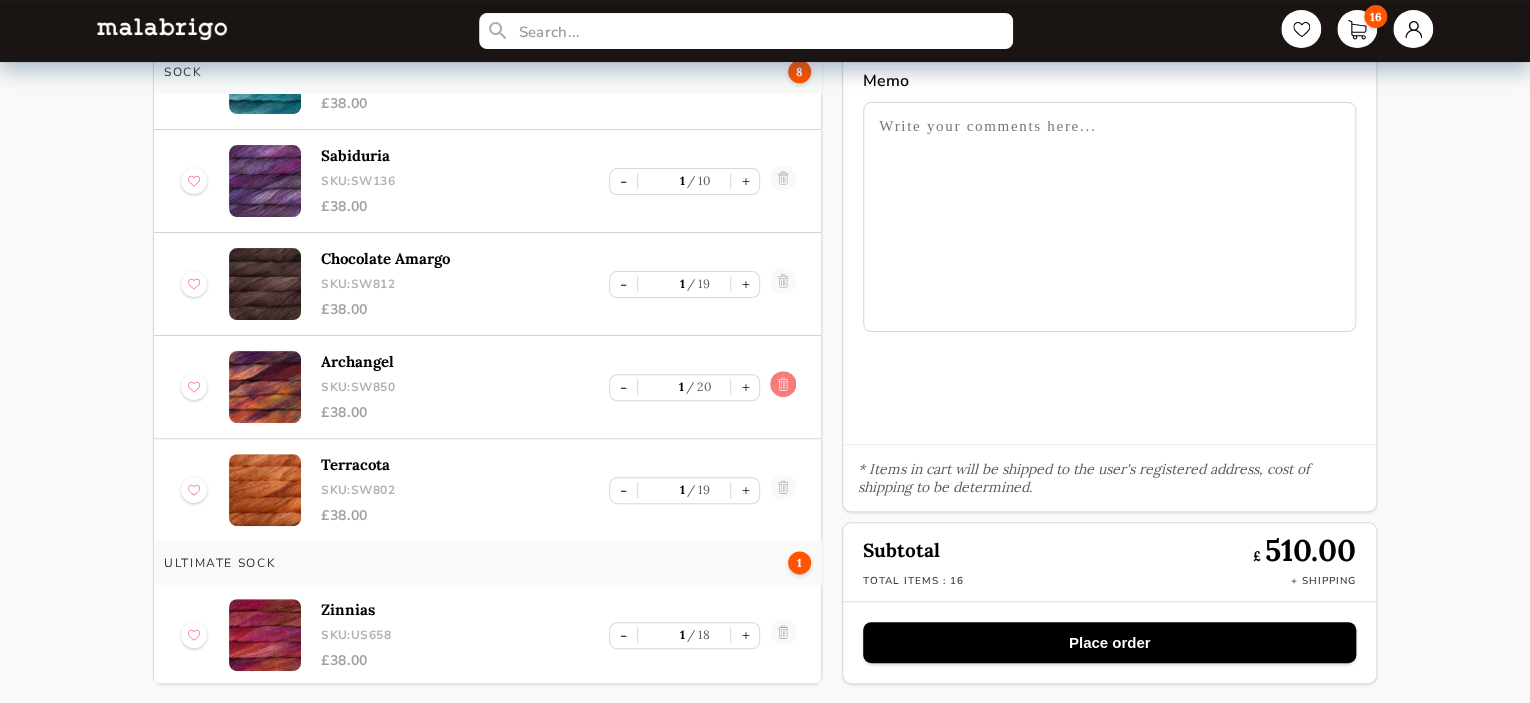 click at bounding box center [783, 387] 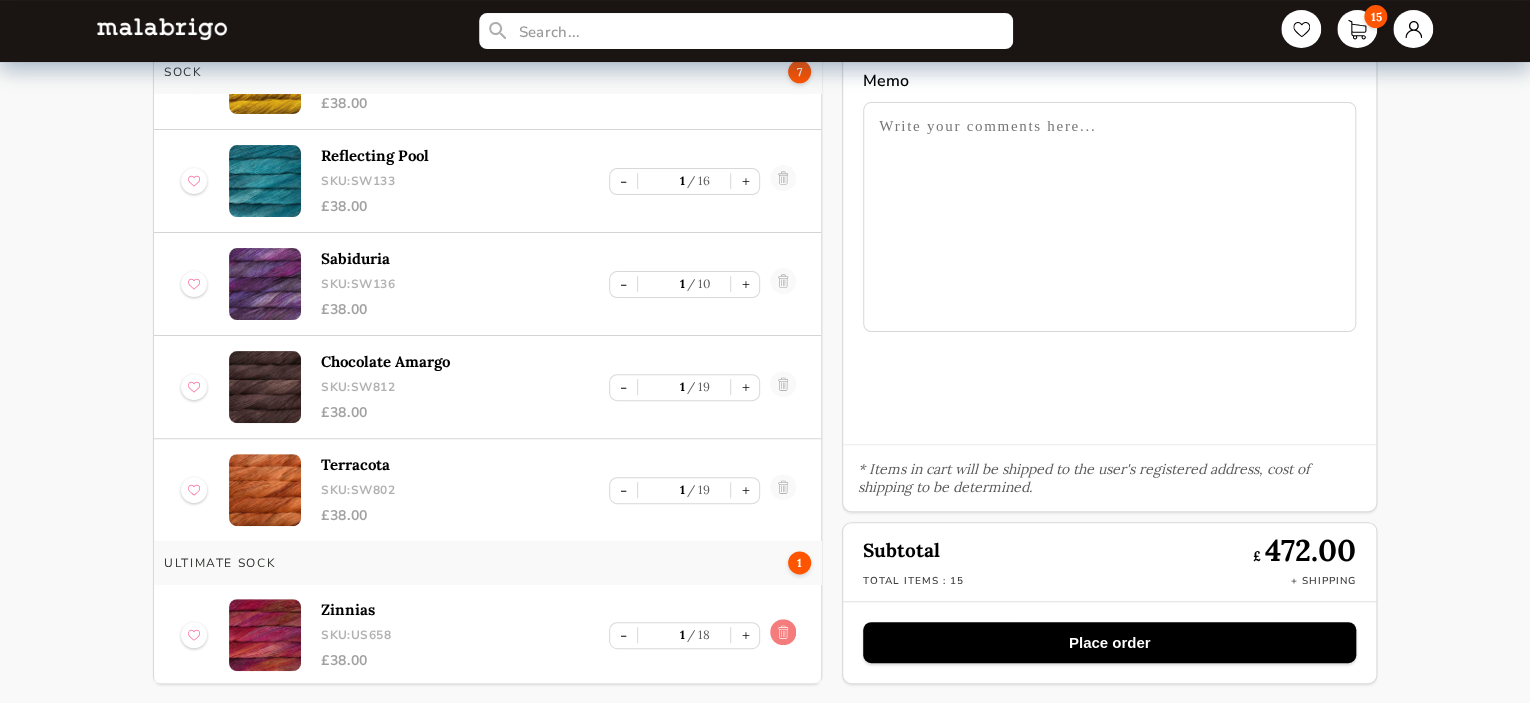 click at bounding box center [783, 635] 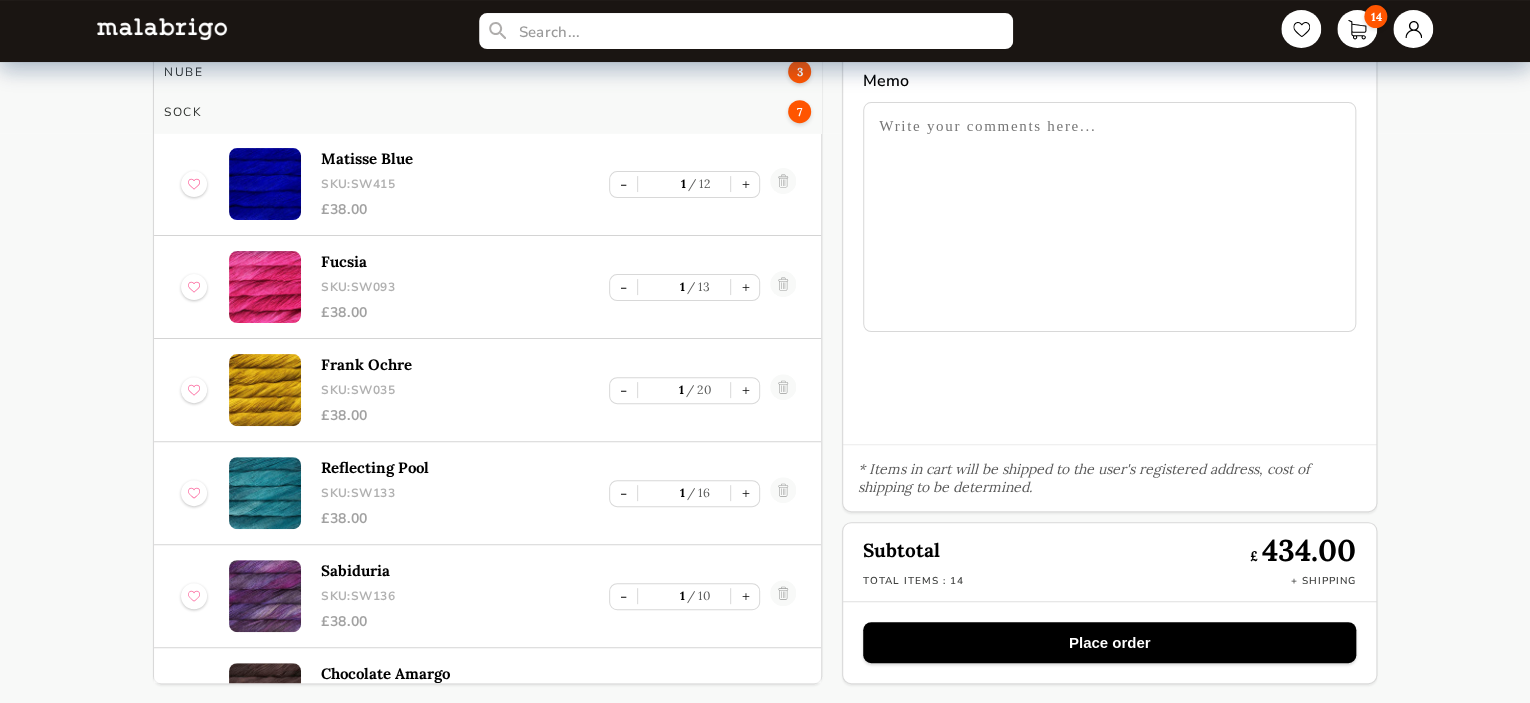 scroll, scrollTop: 762, scrollLeft: 0, axis: vertical 